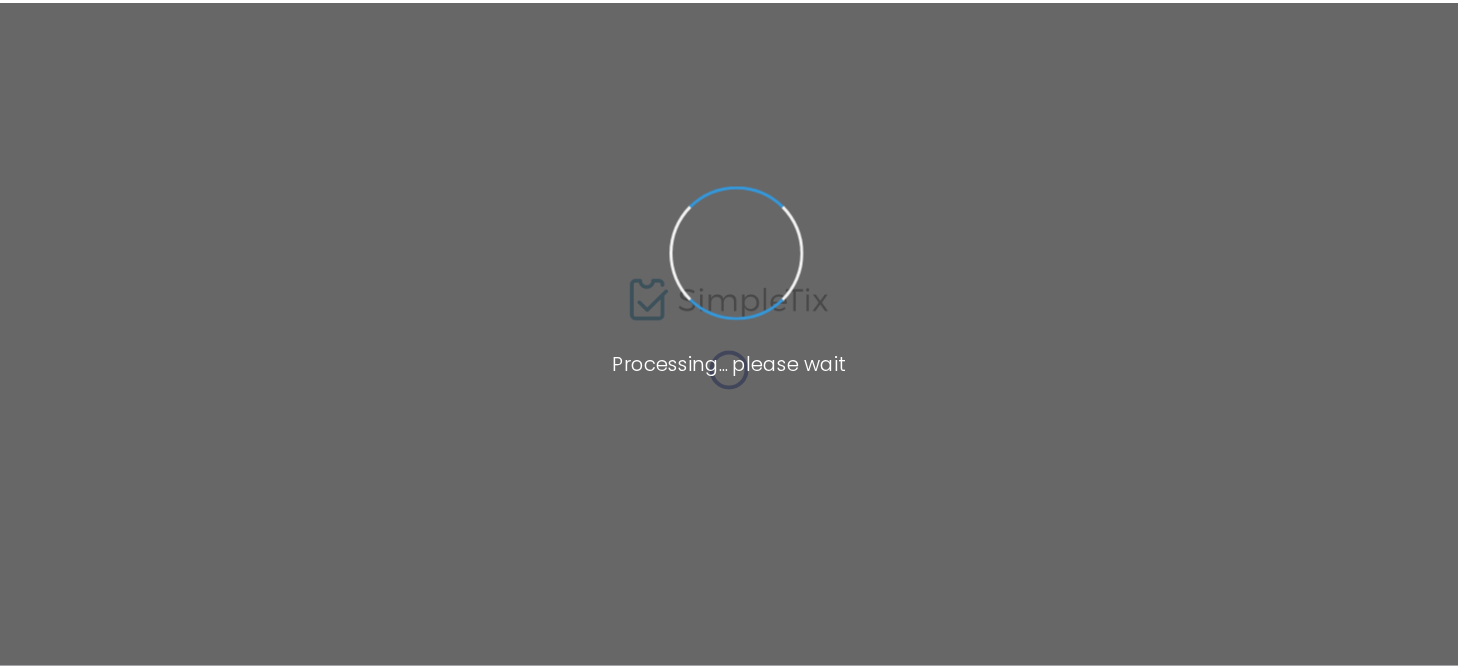 scroll, scrollTop: 0, scrollLeft: 0, axis: both 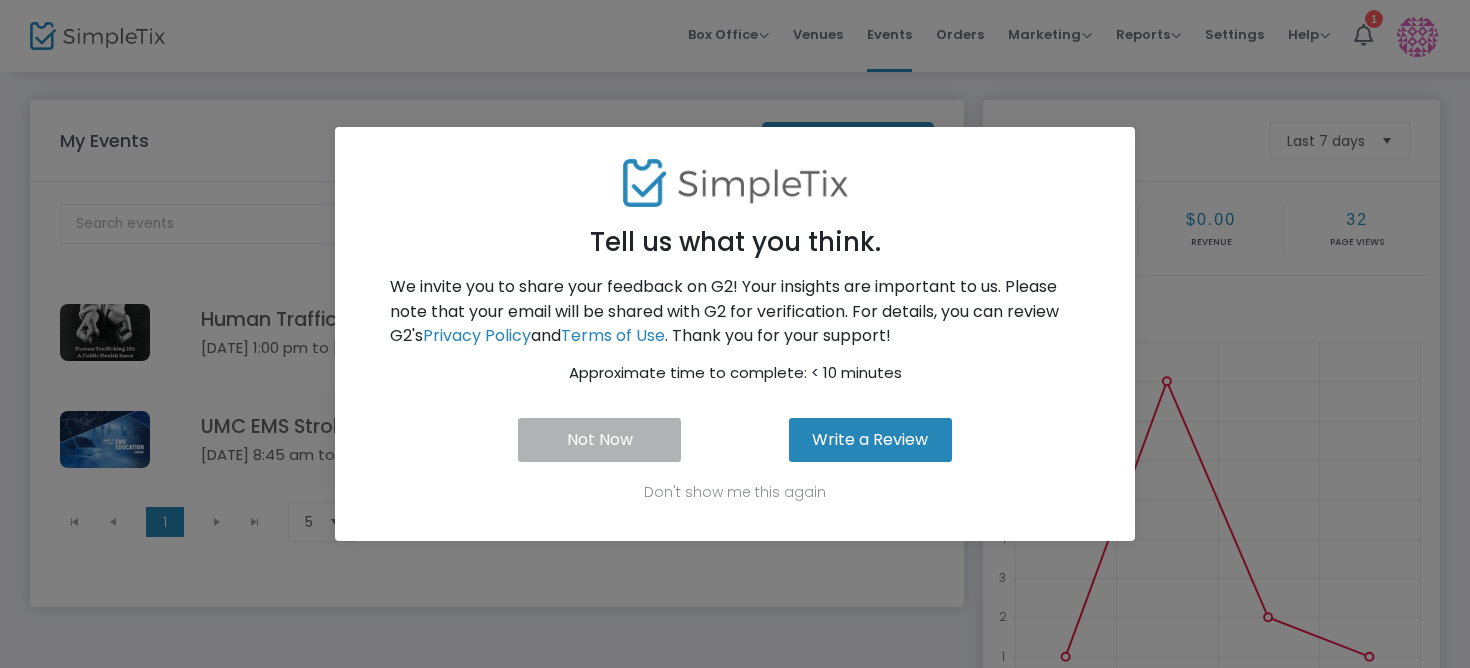 click on "Not Now" 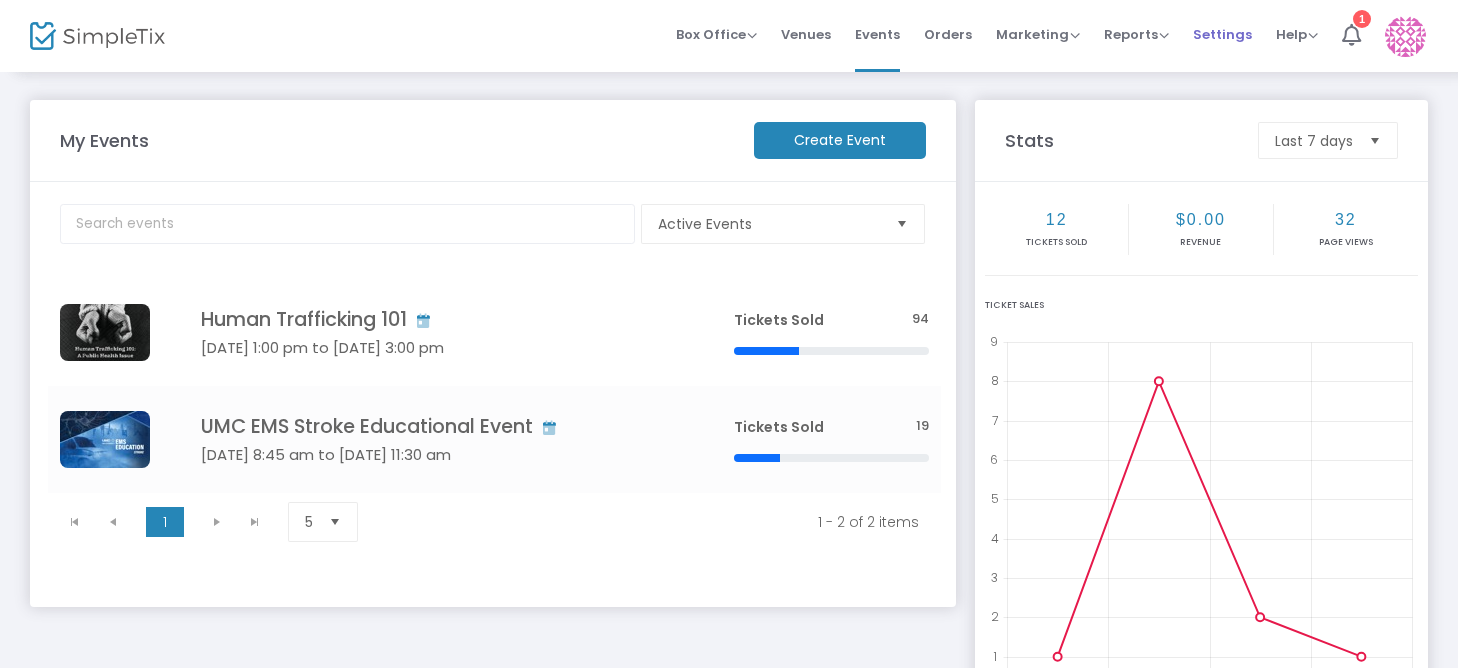 click on "Settings" at bounding box center [1222, 34] 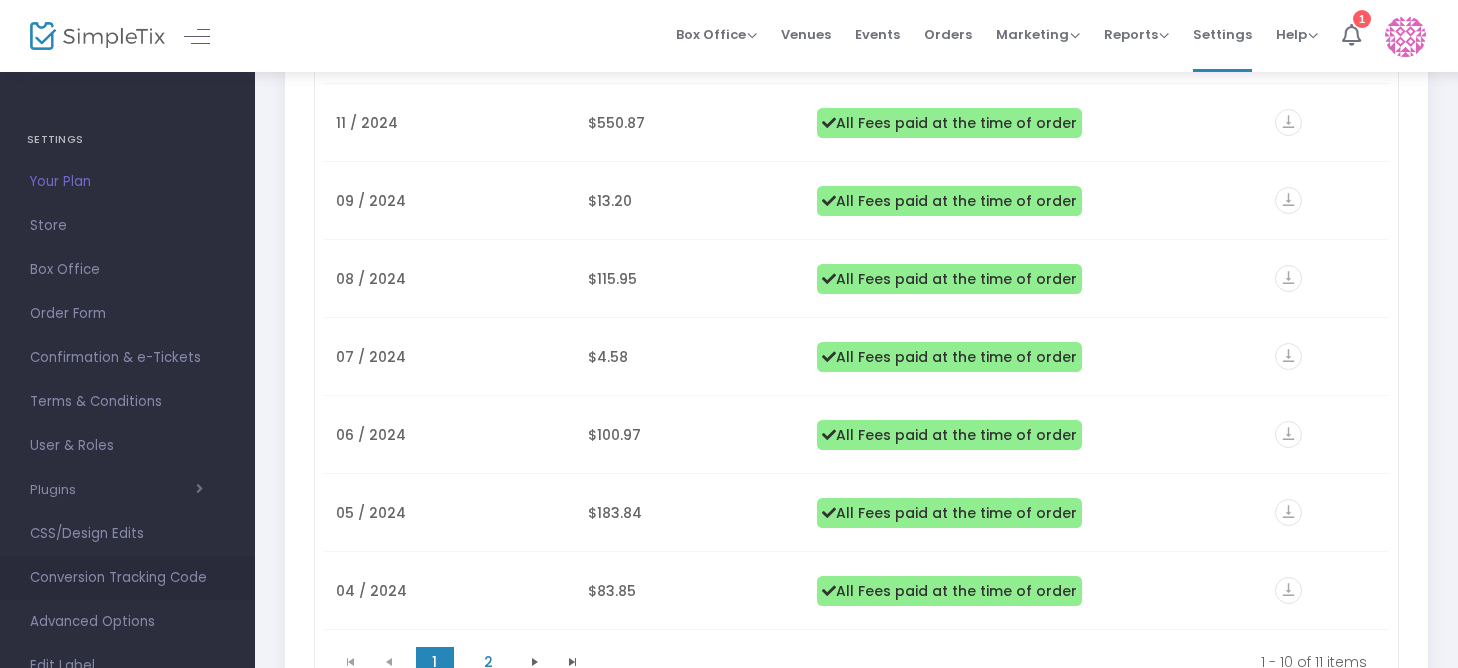 scroll, scrollTop: 369, scrollLeft: 0, axis: vertical 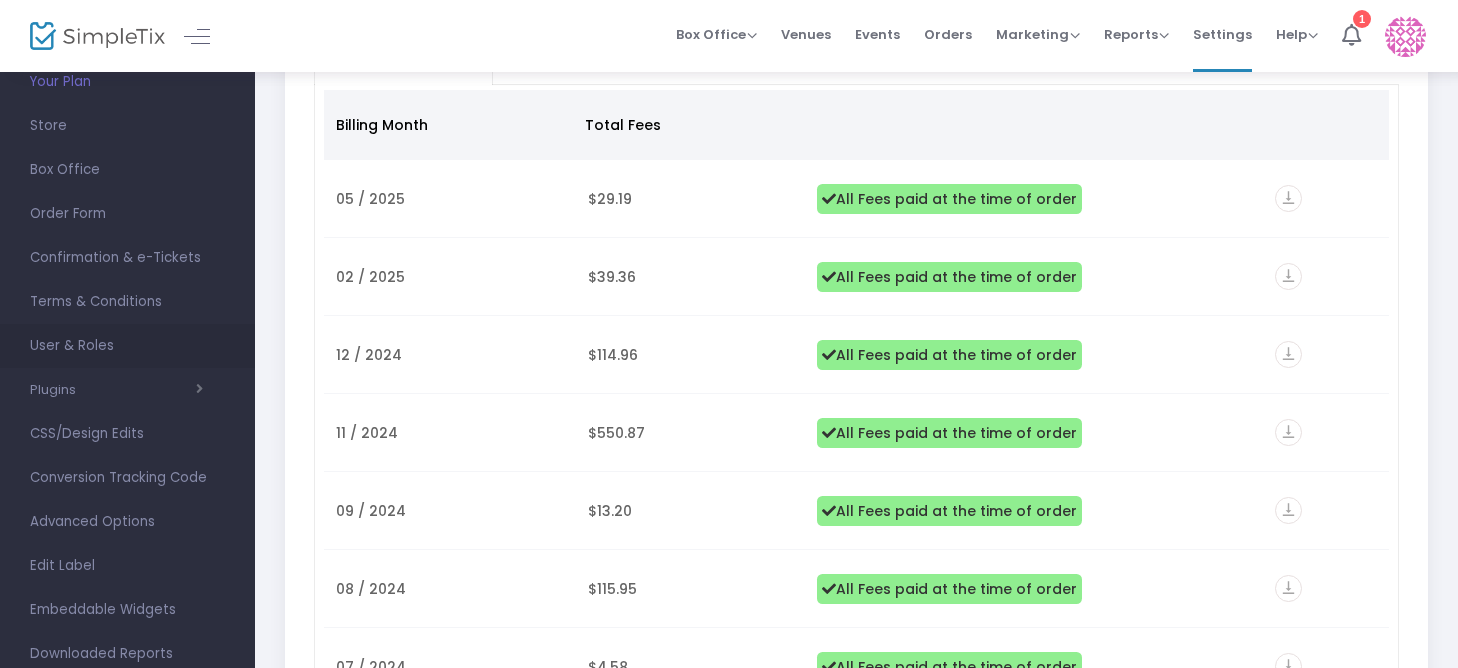 click on "User & Roles" at bounding box center [127, 346] 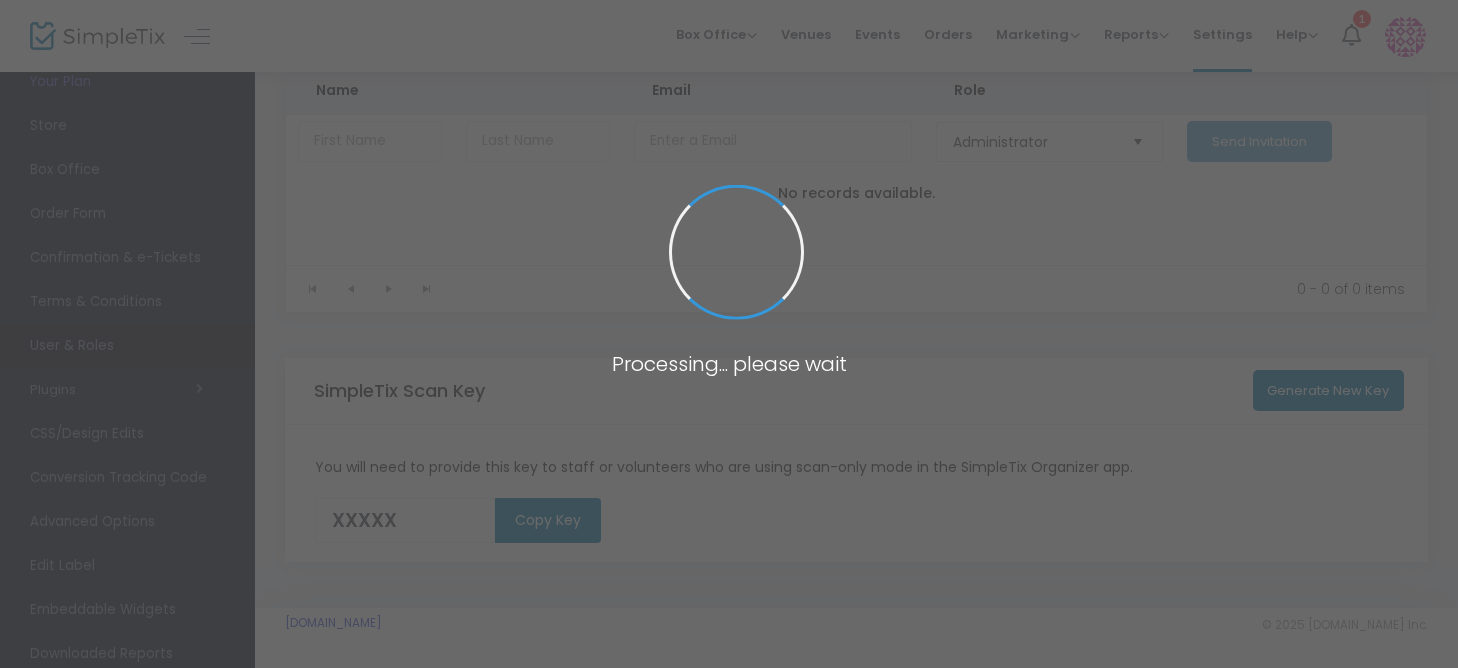 scroll, scrollTop: 179, scrollLeft: 0, axis: vertical 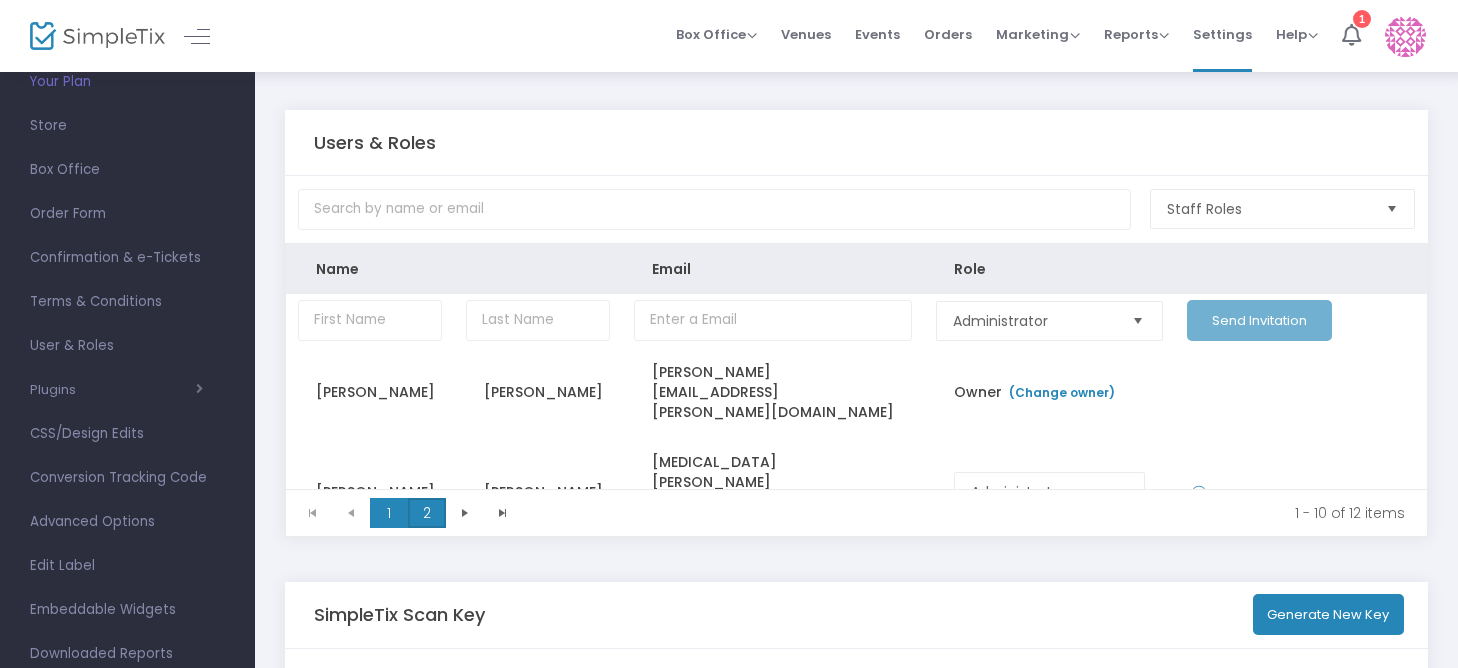 click on "2" 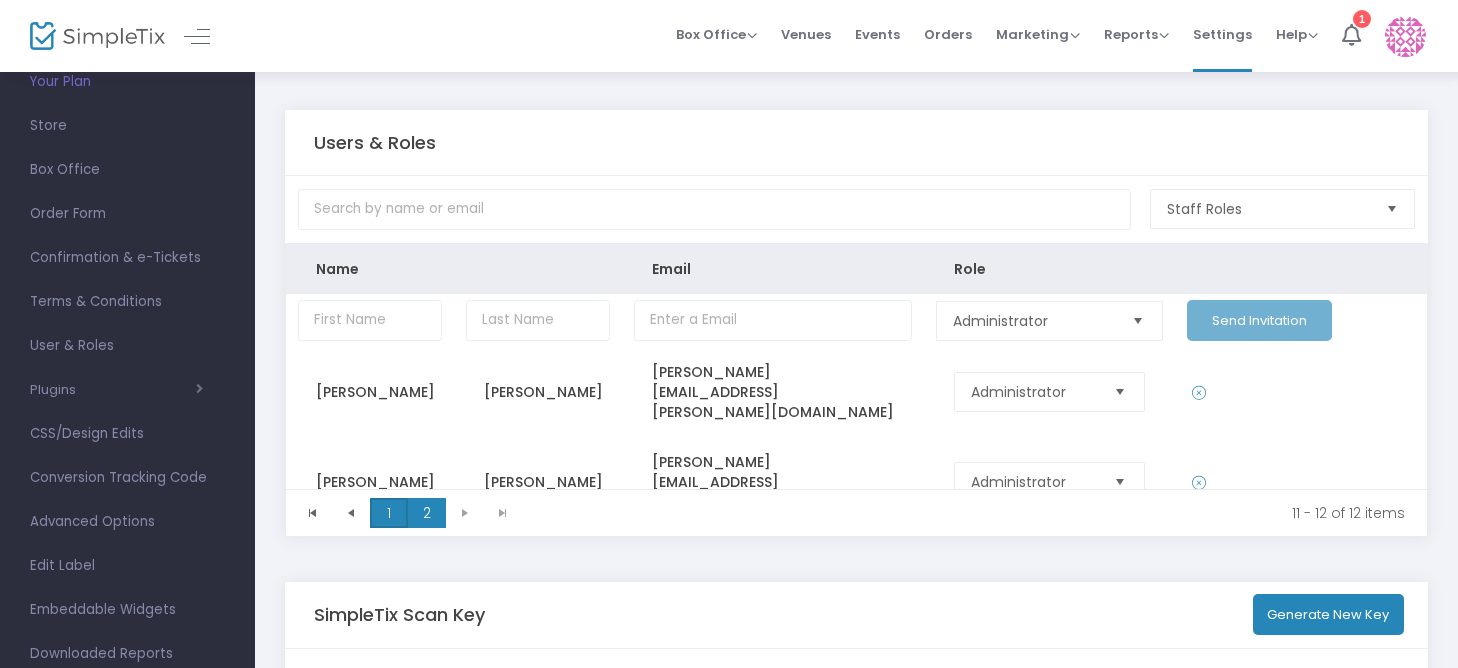 click on "1" 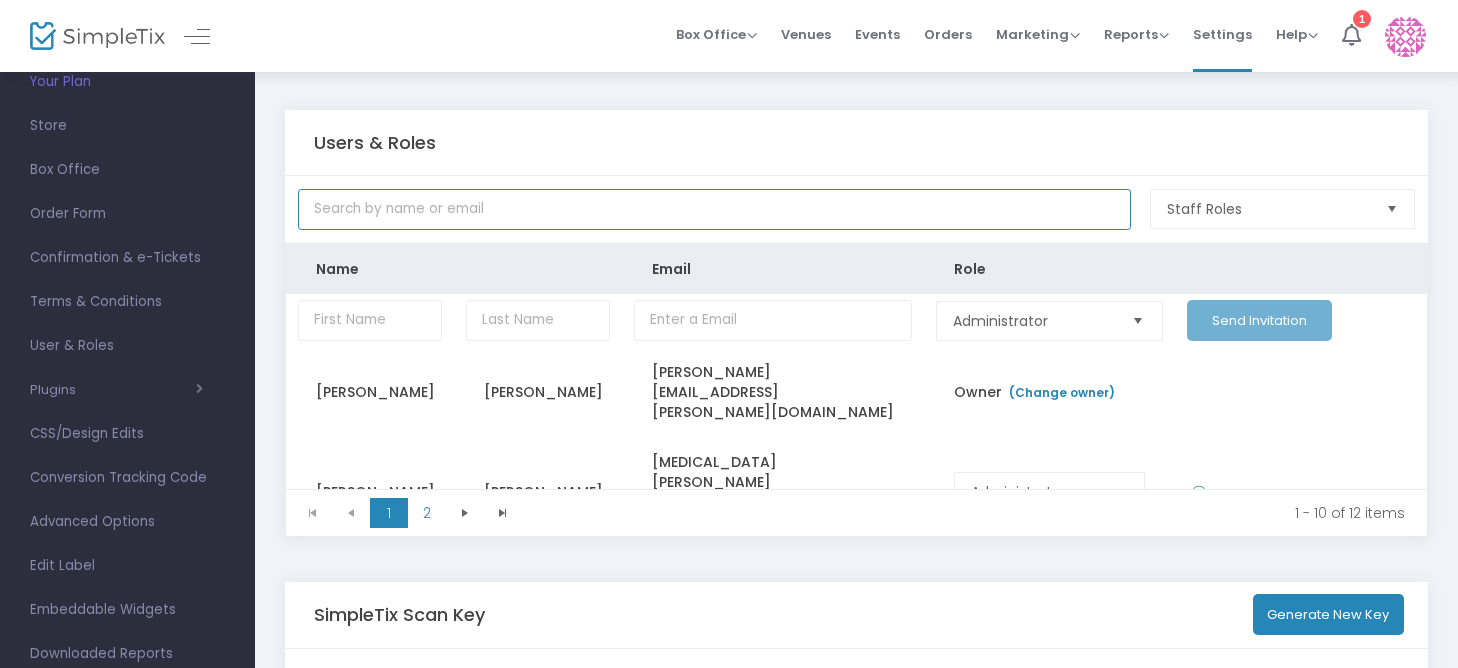 drag, startPoint x: 504, startPoint y: 219, endPoint x: 574, endPoint y: 227, distance: 70.45566 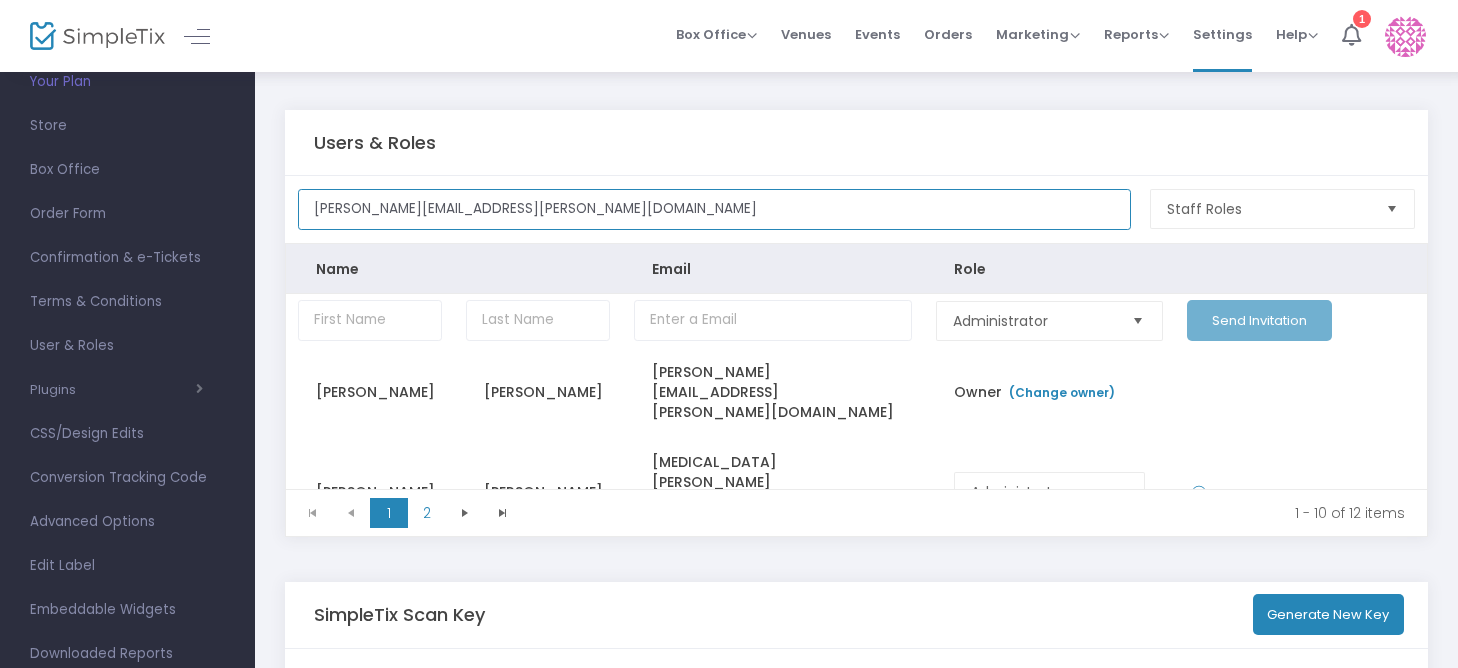 type on "emily.antuna@umcsn.com" 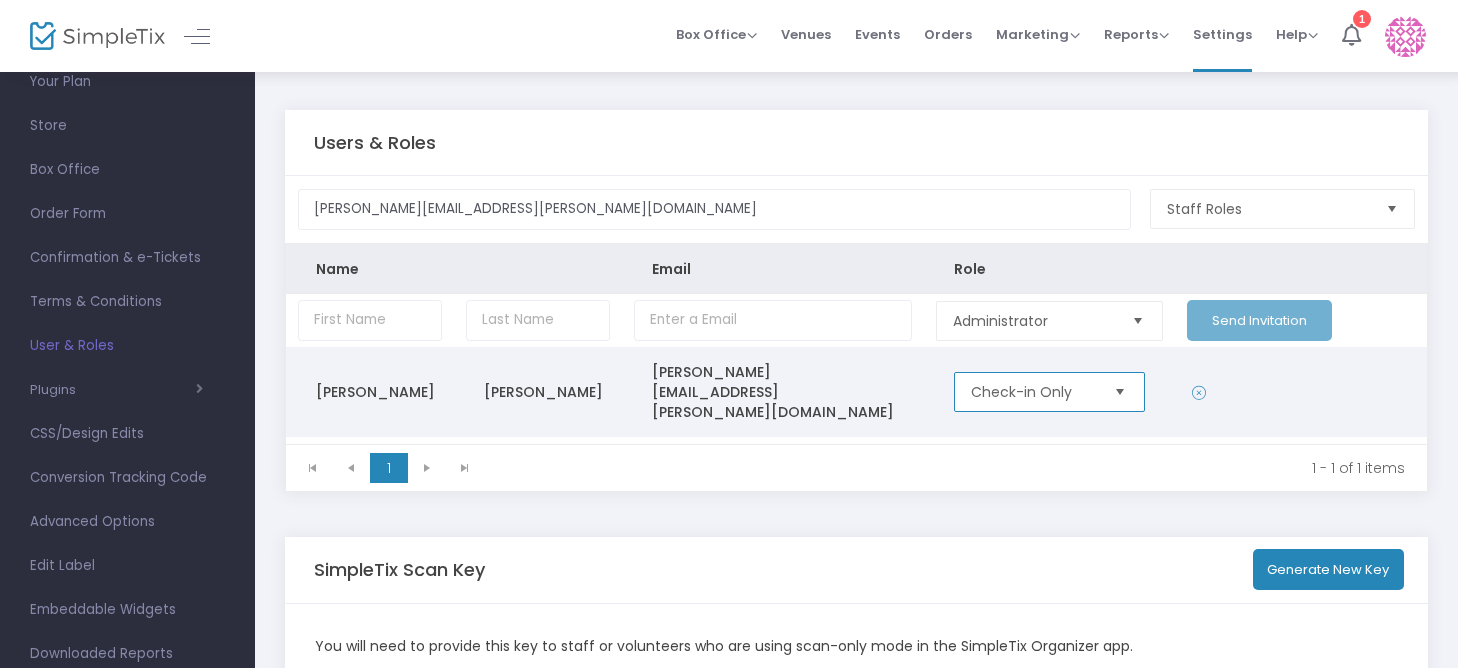 click on "Check-in Only" at bounding box center [1033, 392] 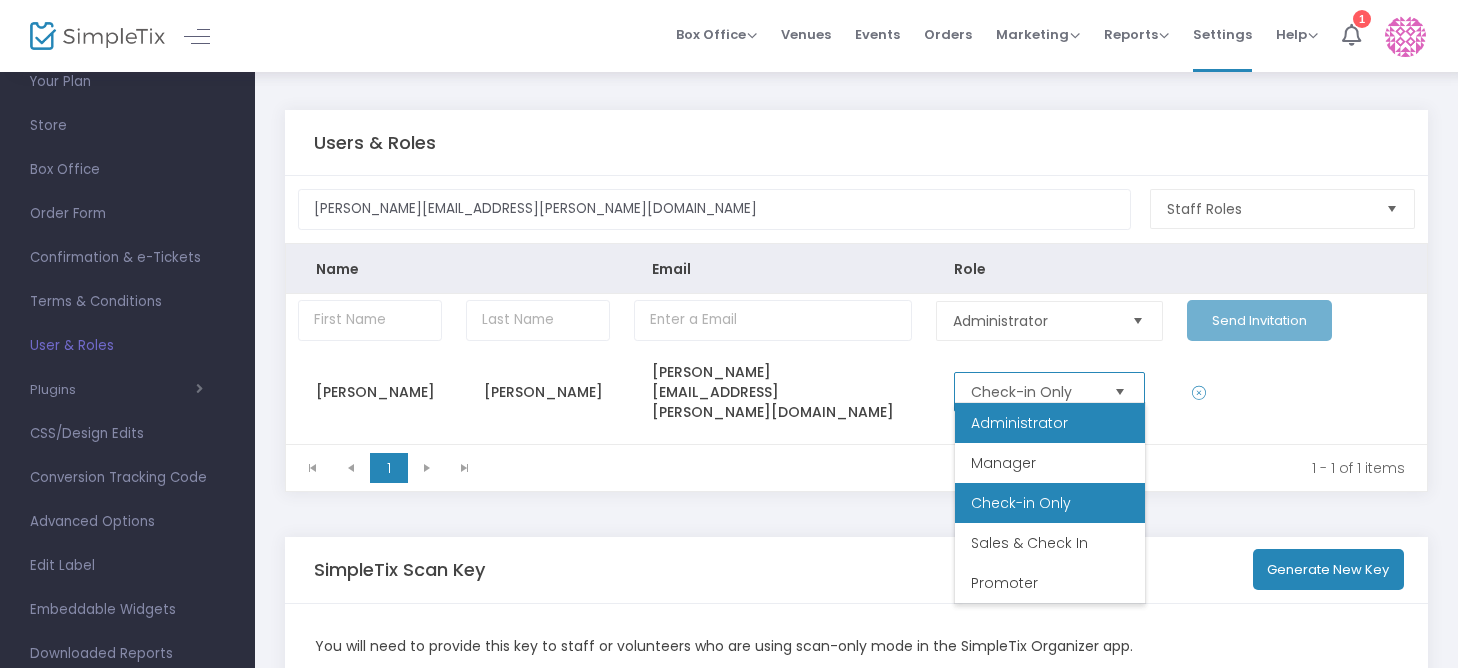click on "Administrator" at bounding box center [1019, 423] 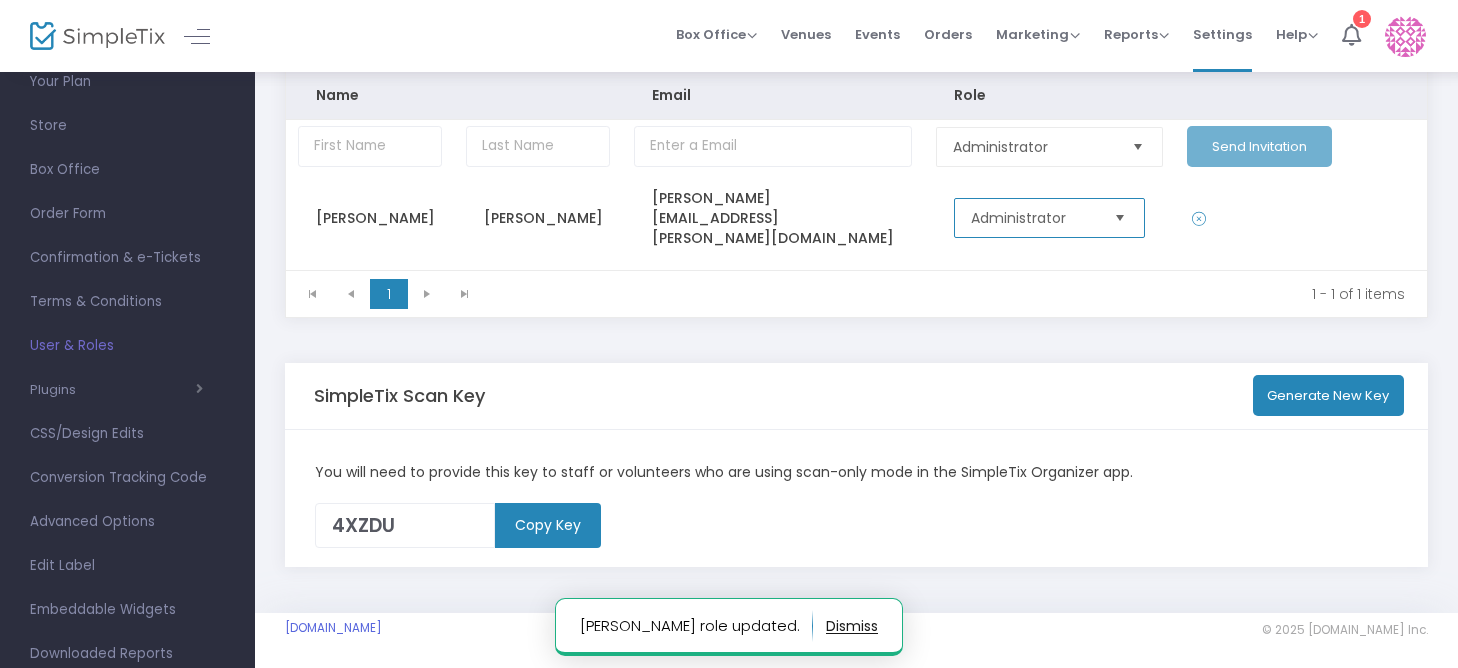 scroll, scrollTop: 179, scrollLeft: 0, axis: vertical 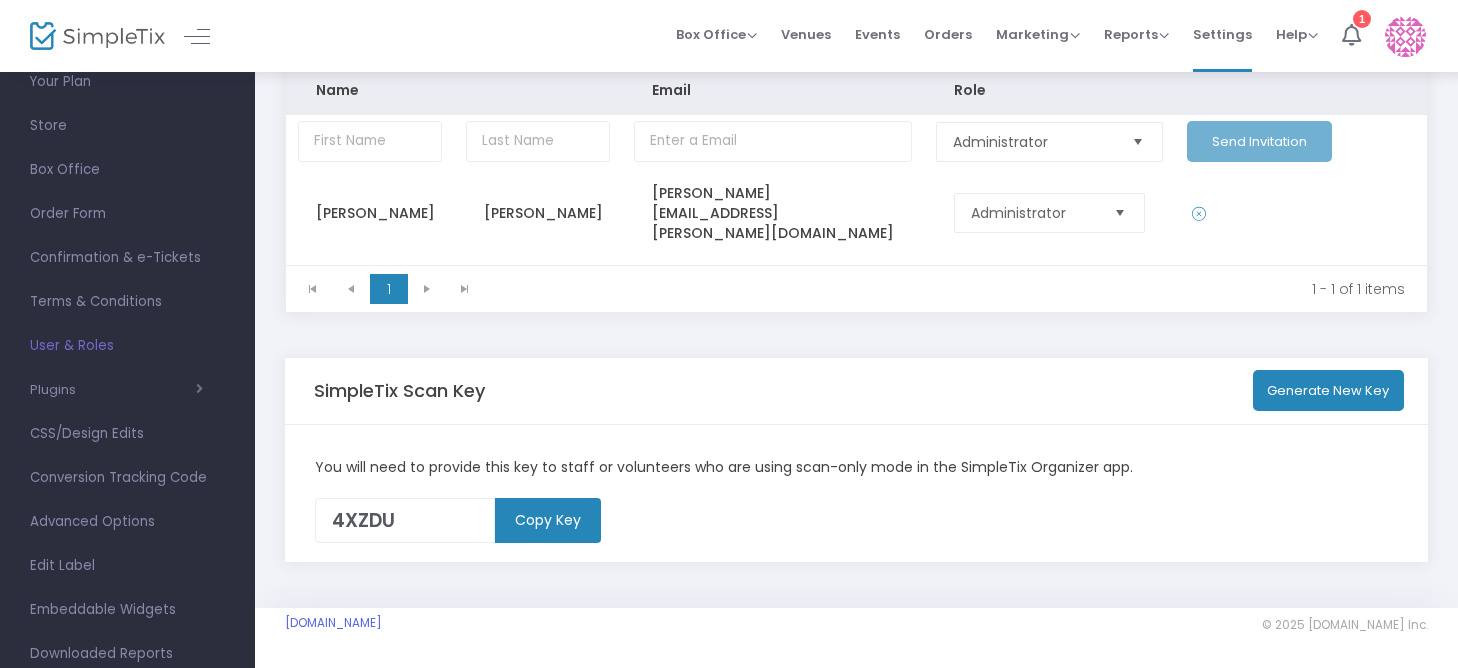 click on "1 - 1 of 1 items" 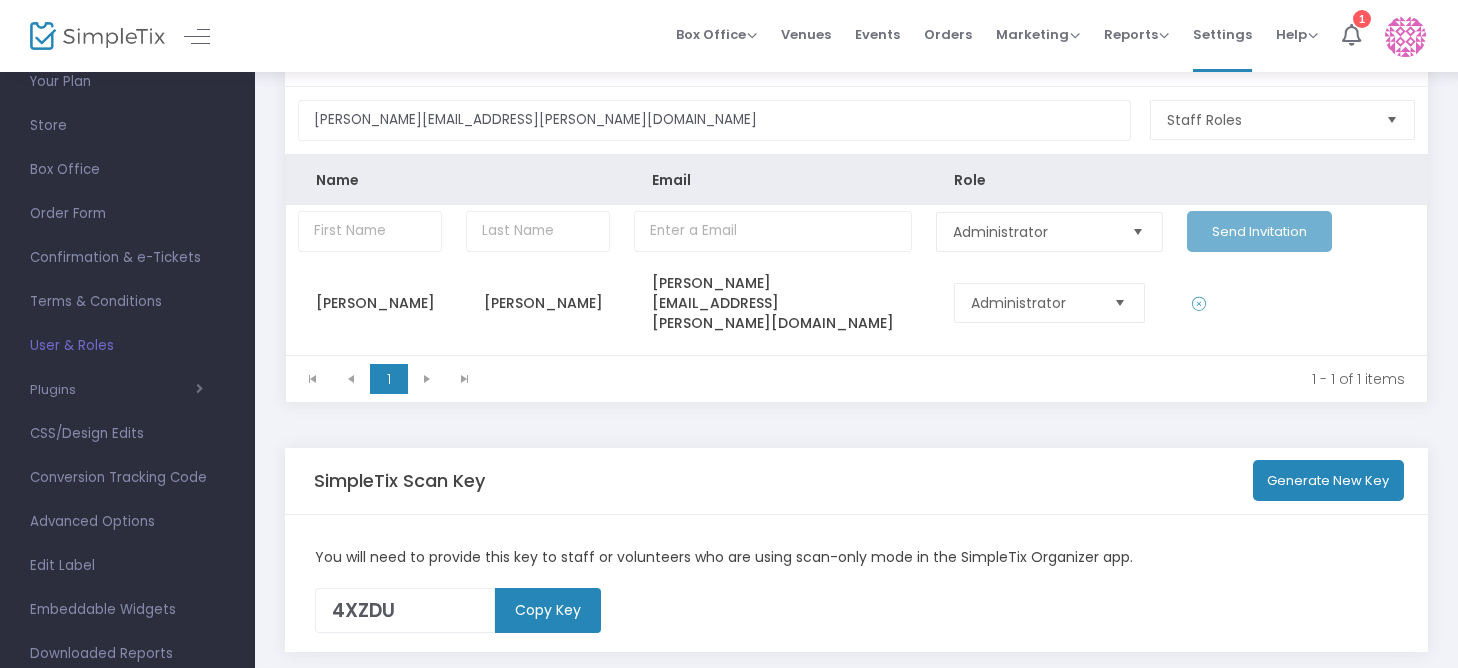 scroll, scrollTop: 0, scrollLeft: 0, axis: both 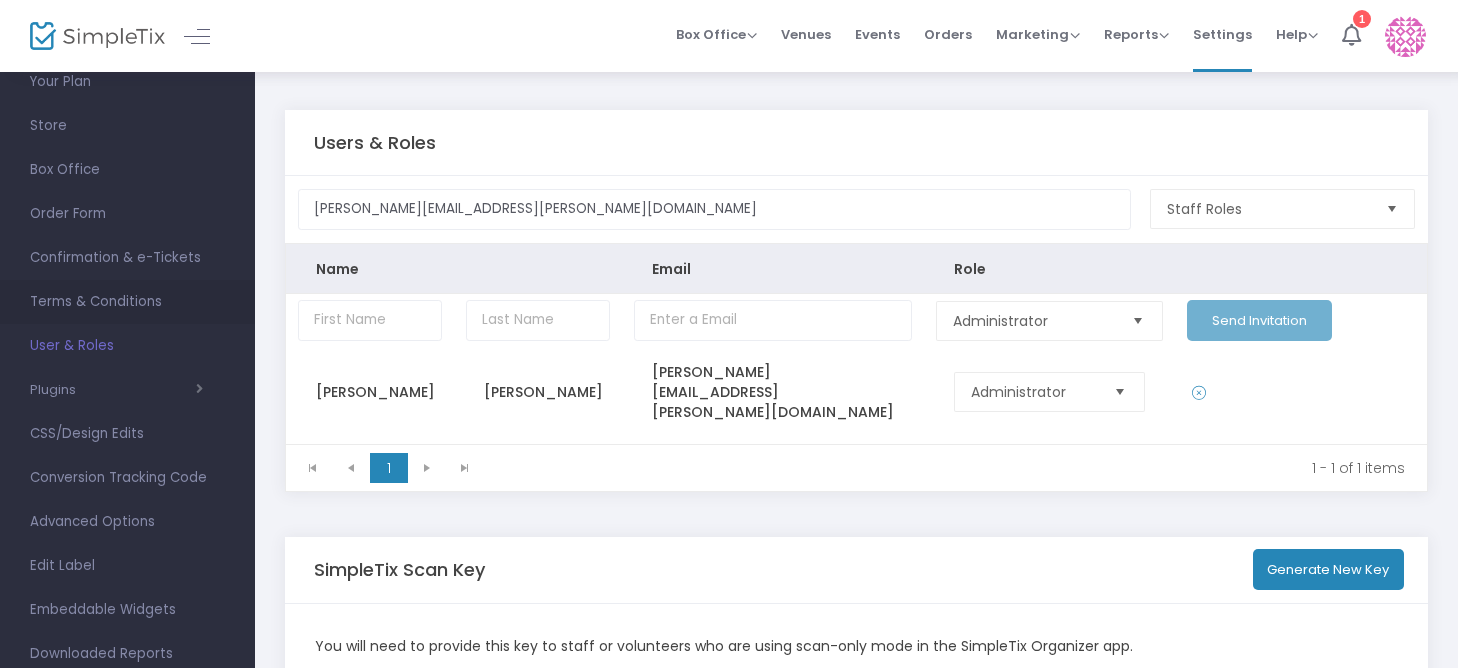 click on "Terms & Conditions" at bounding box center (127, 302) 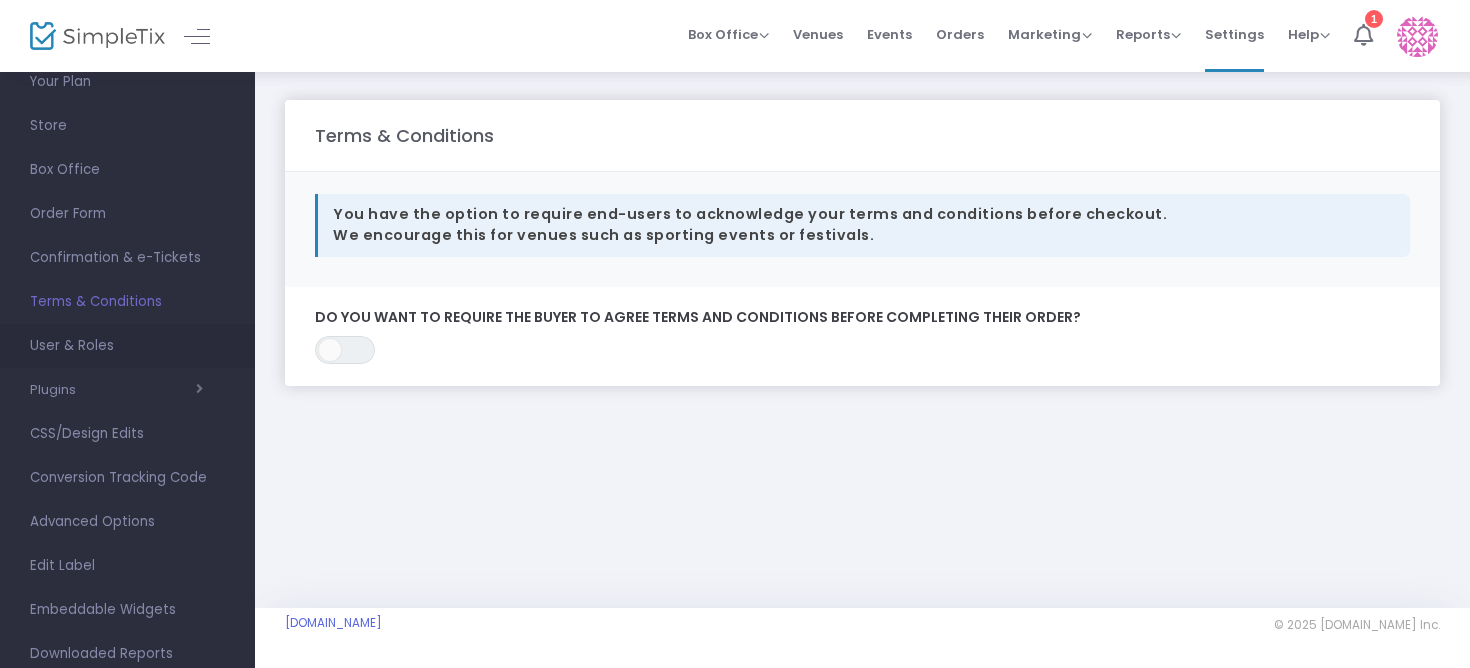 click on "User & Roles" at bounding box center (127, 346) 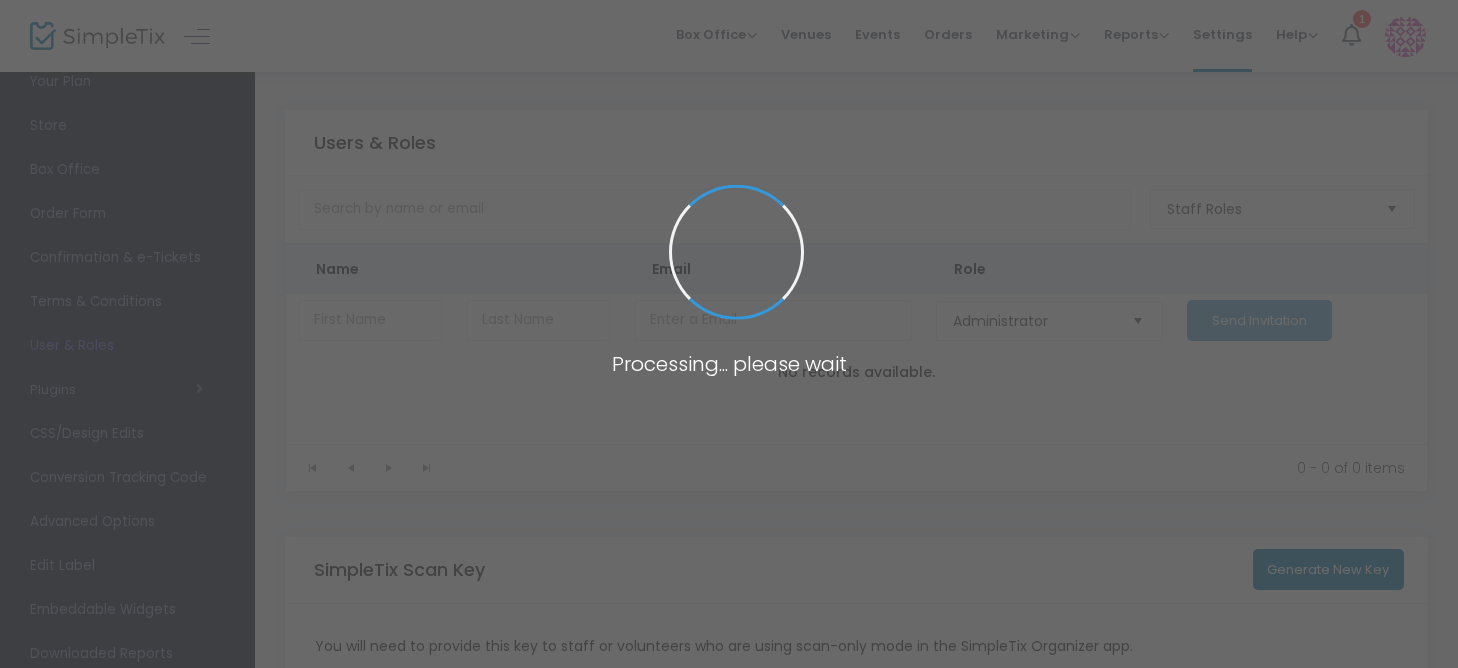 type on "4XZDU" 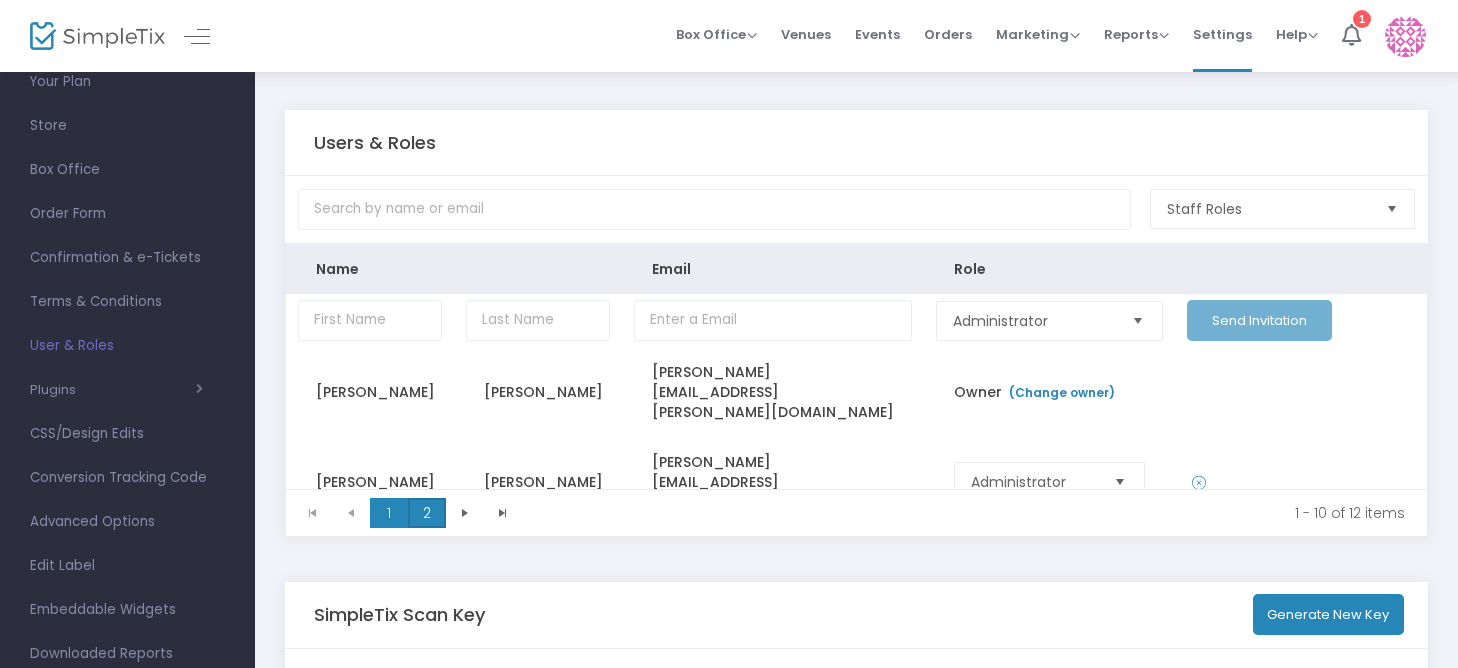 click on "2" 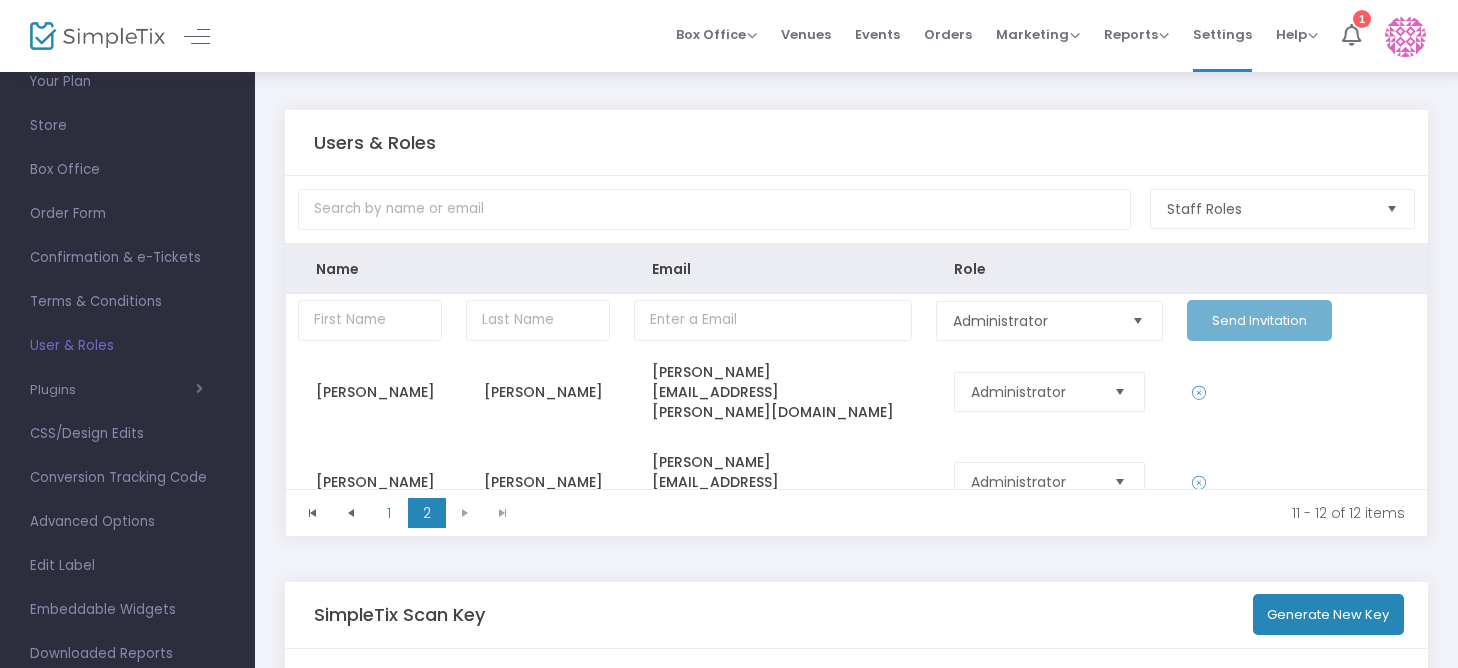 click 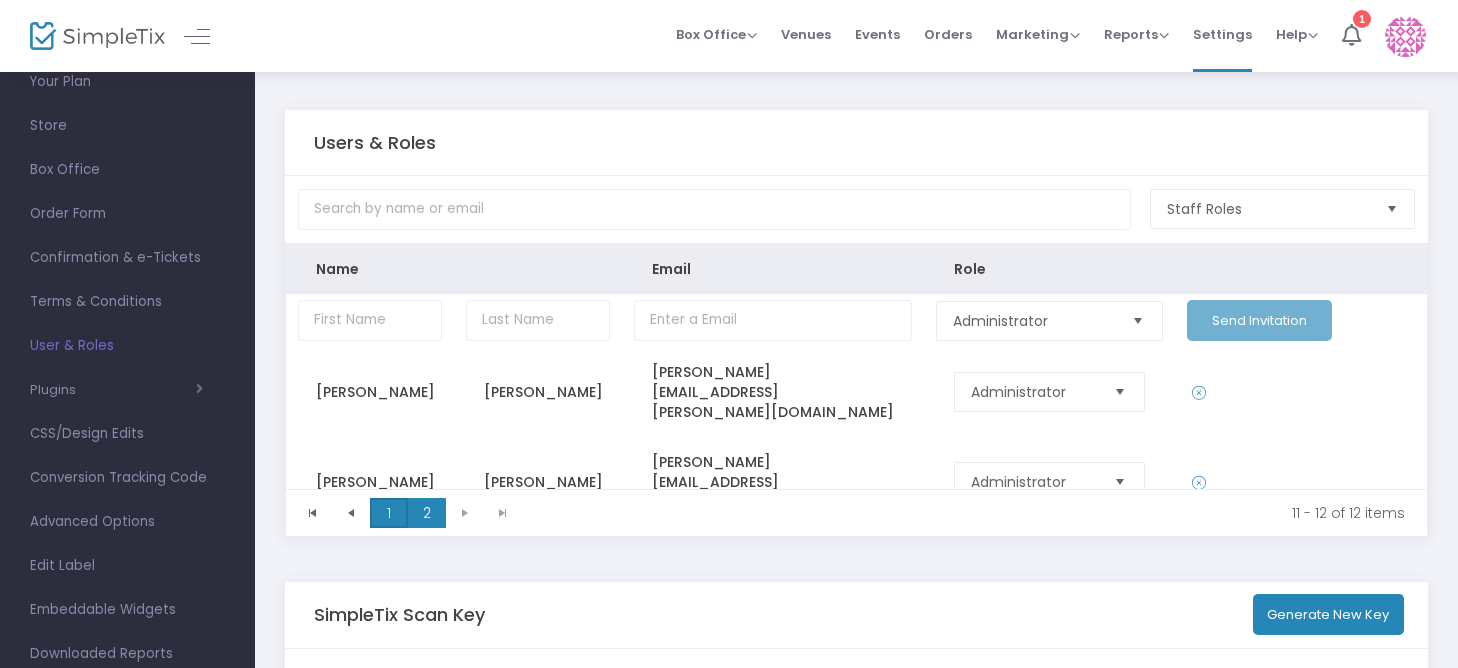 click on "1" 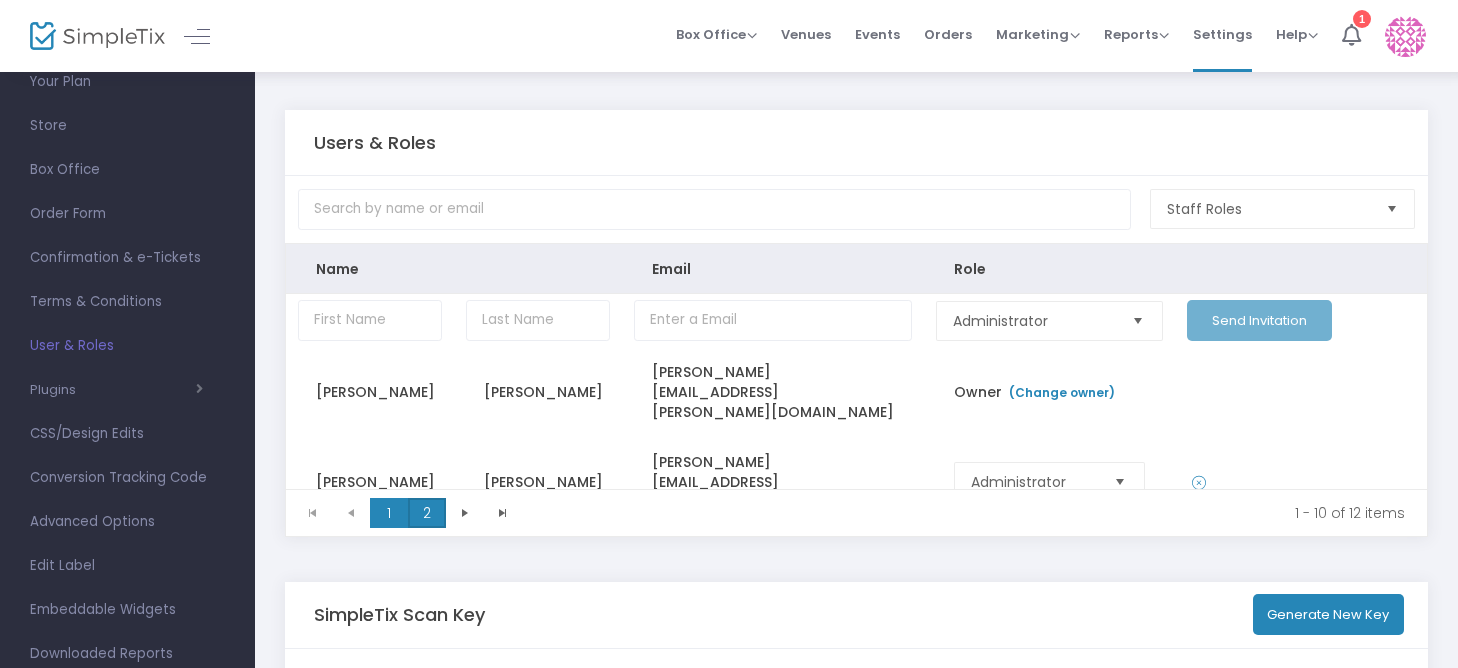 click on "2" 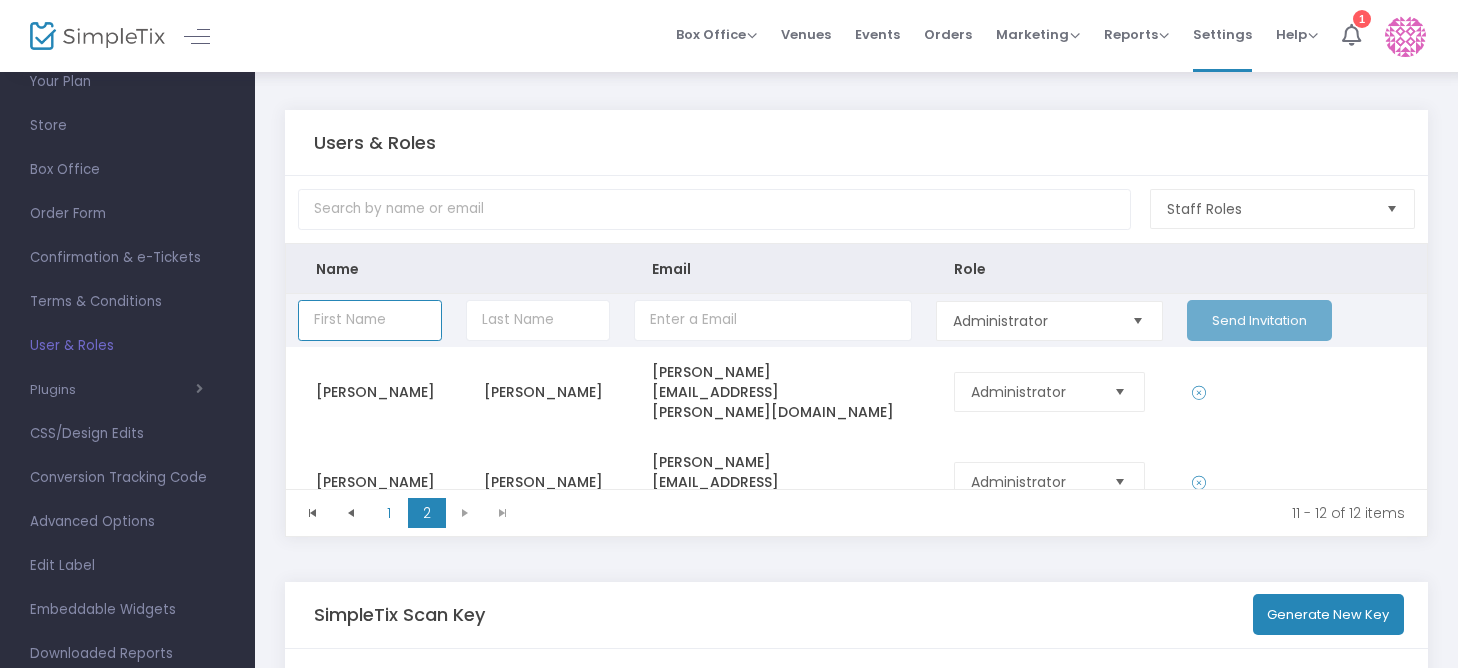 click on "Administrator  Send Invitation" 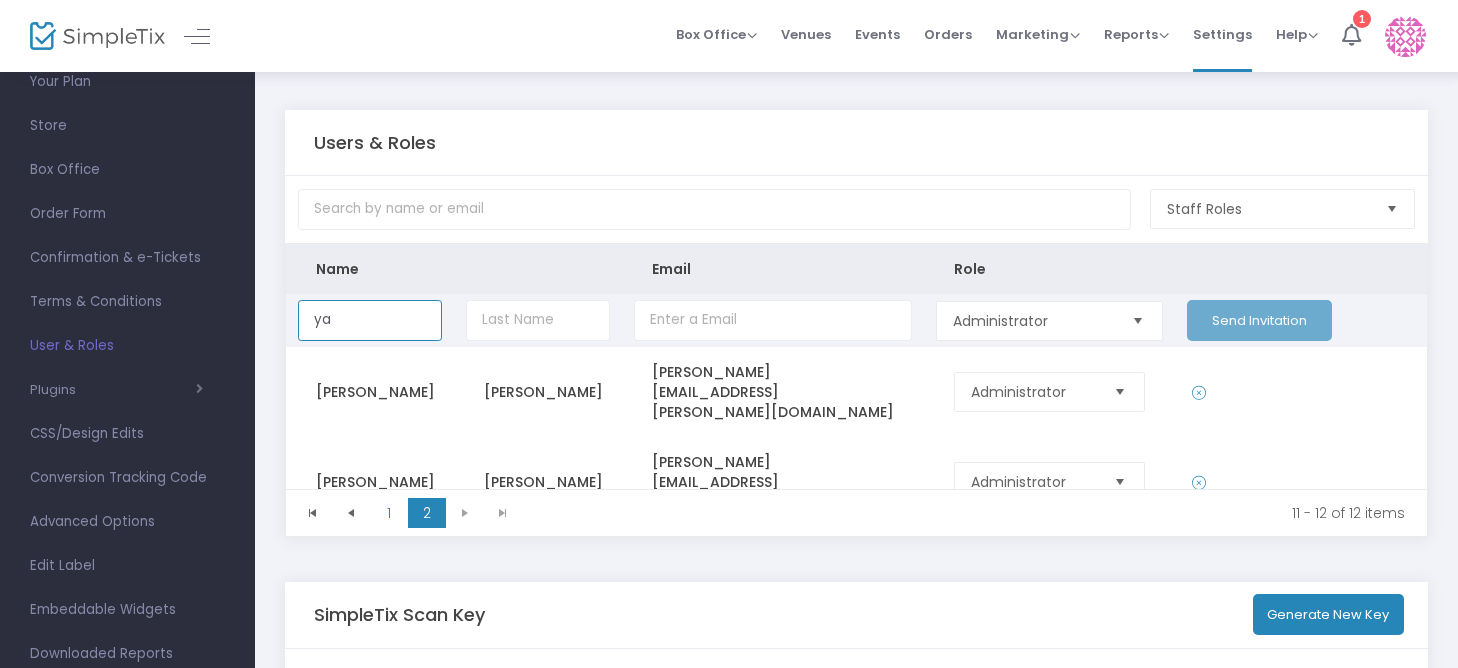type on "y" 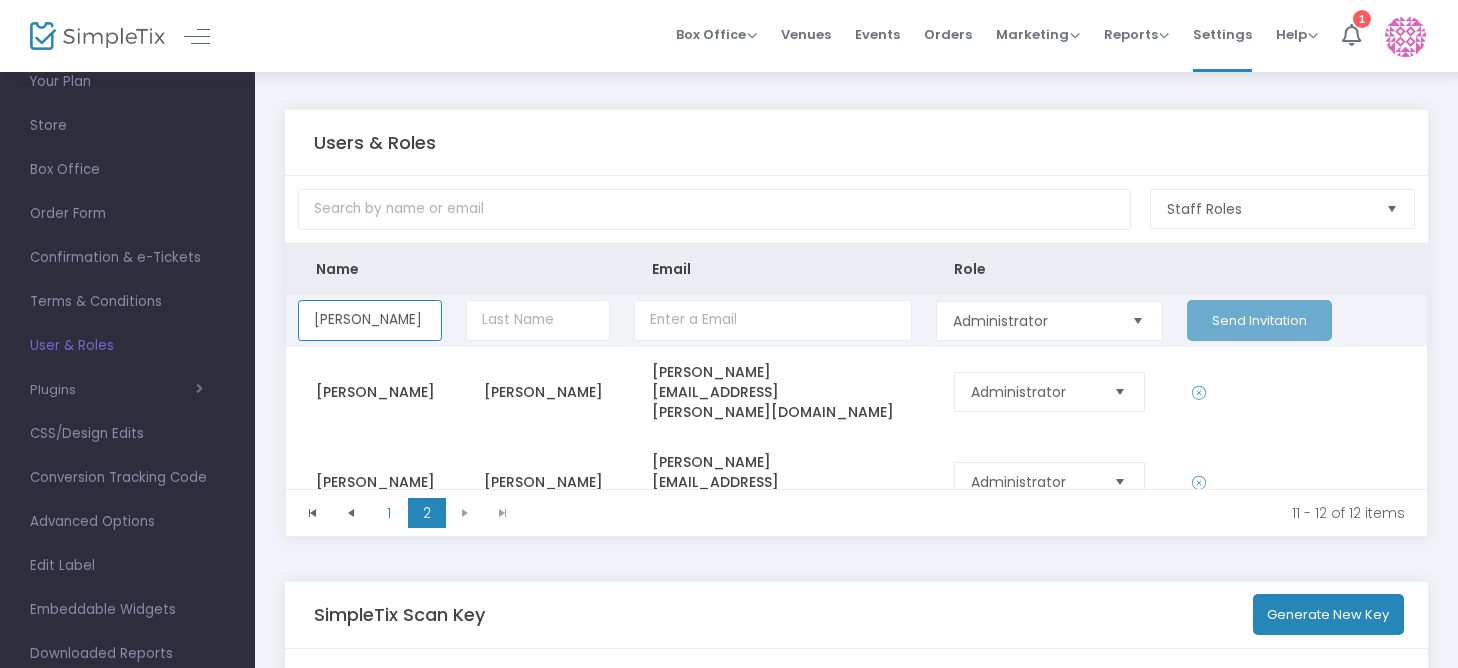 type on "Yasmin" 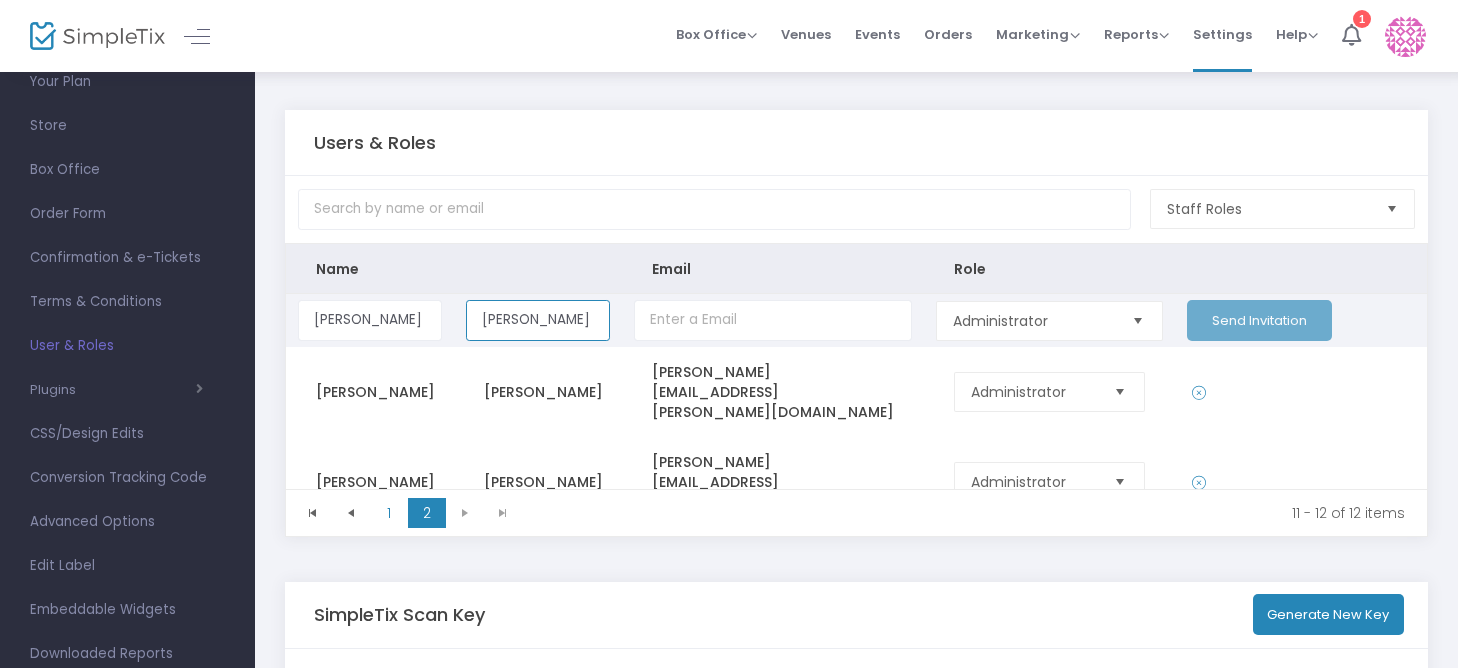 type on "Conaway" 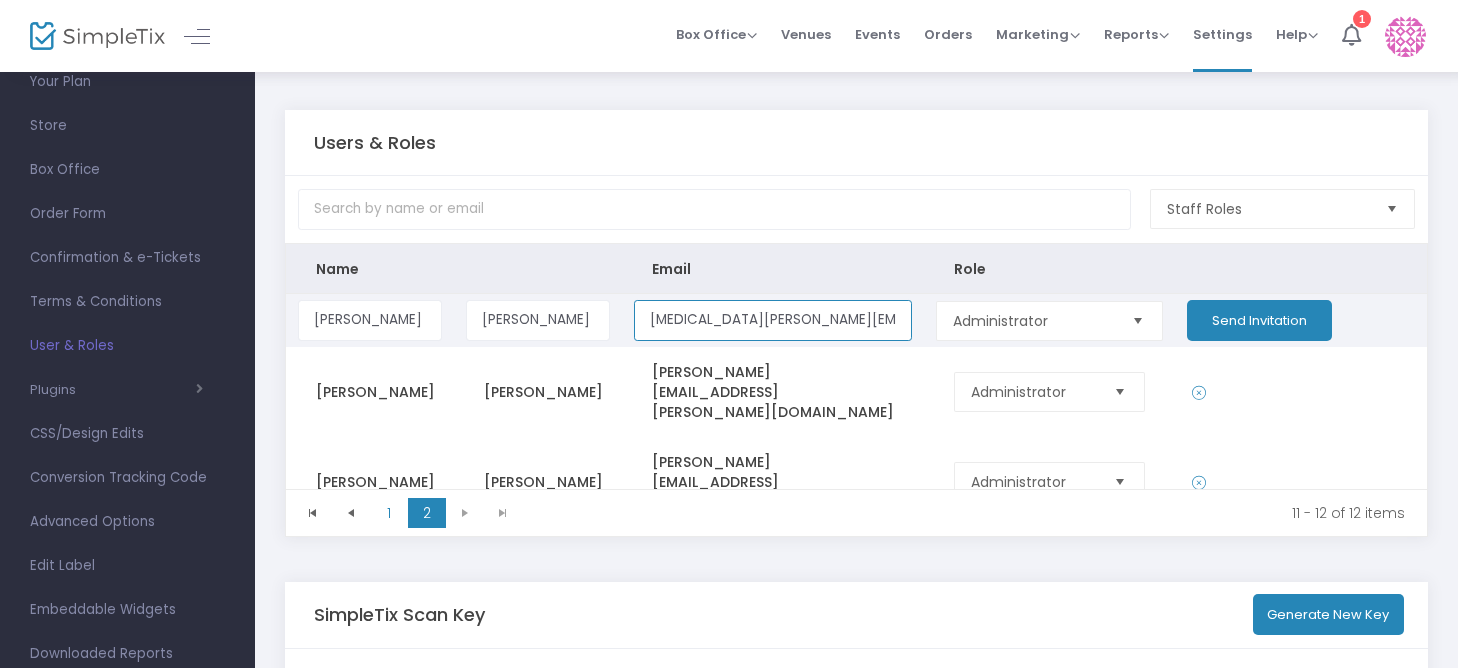 type on "Yasmin.Conaway@umcsn.com" 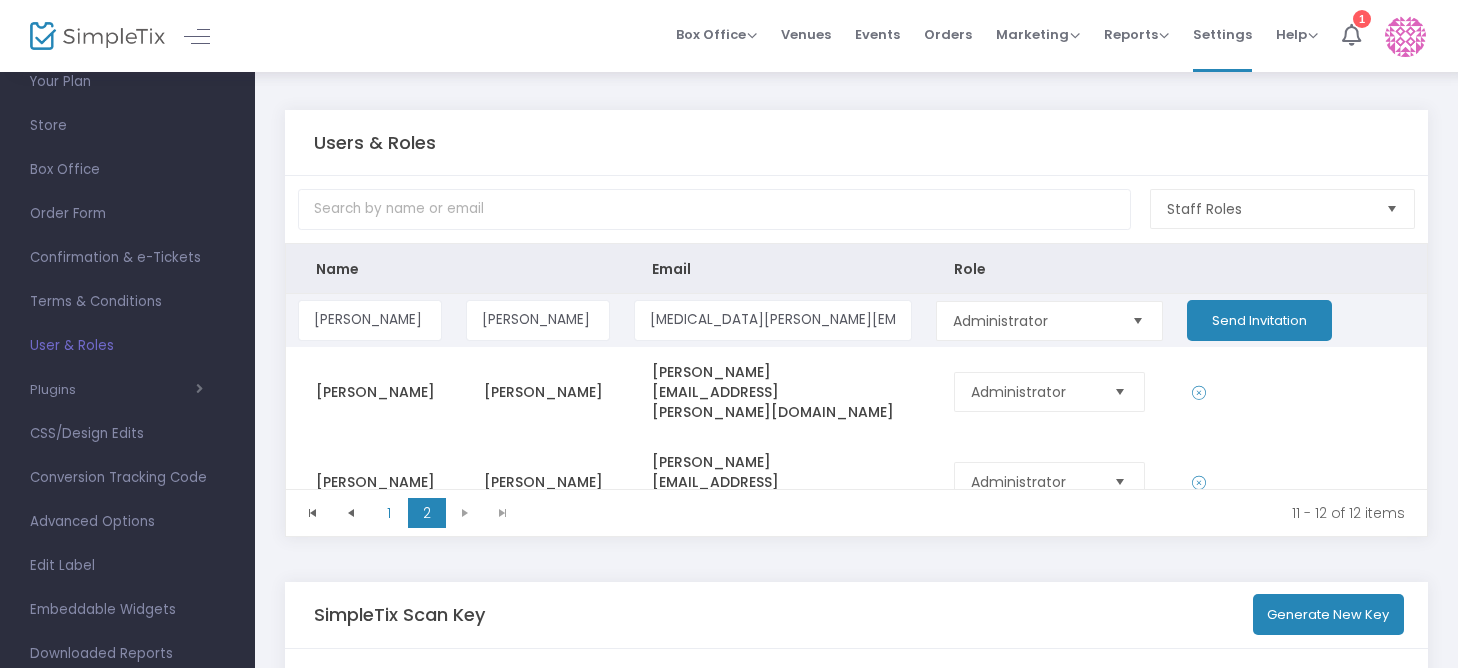 click on "Send Invitation" 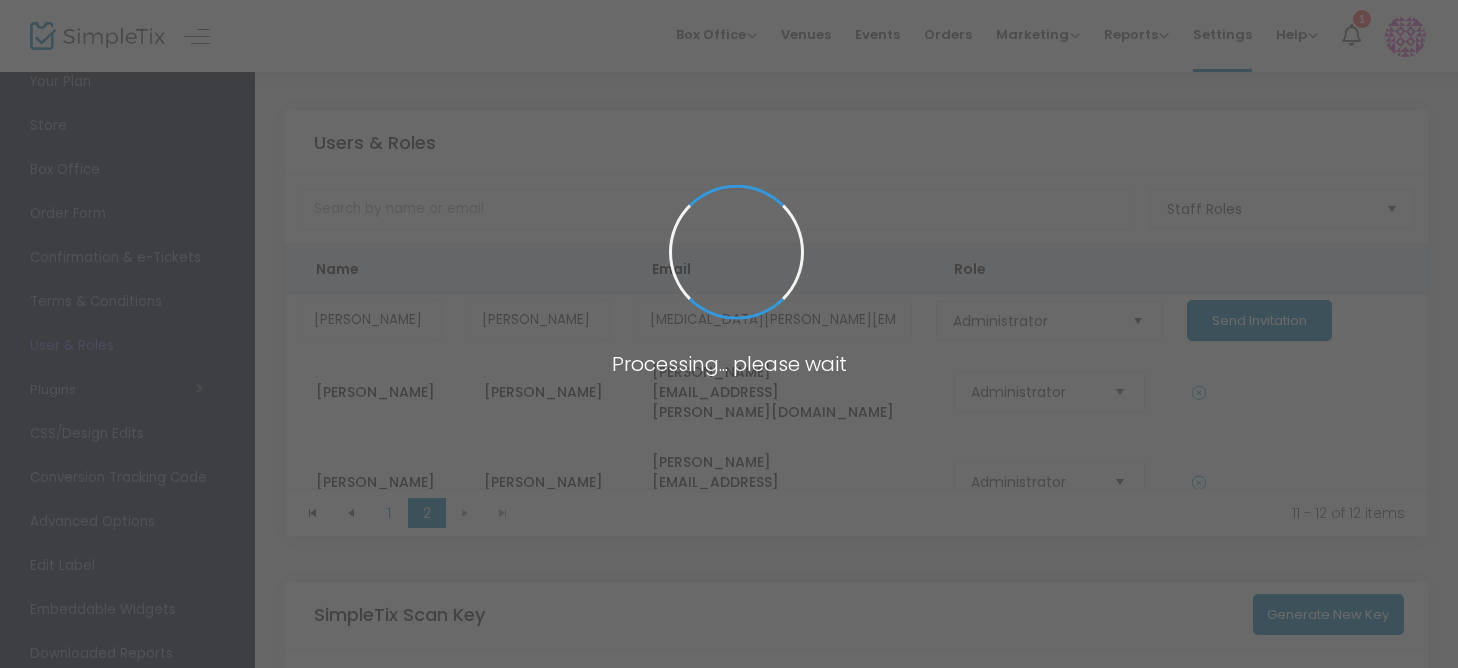 type 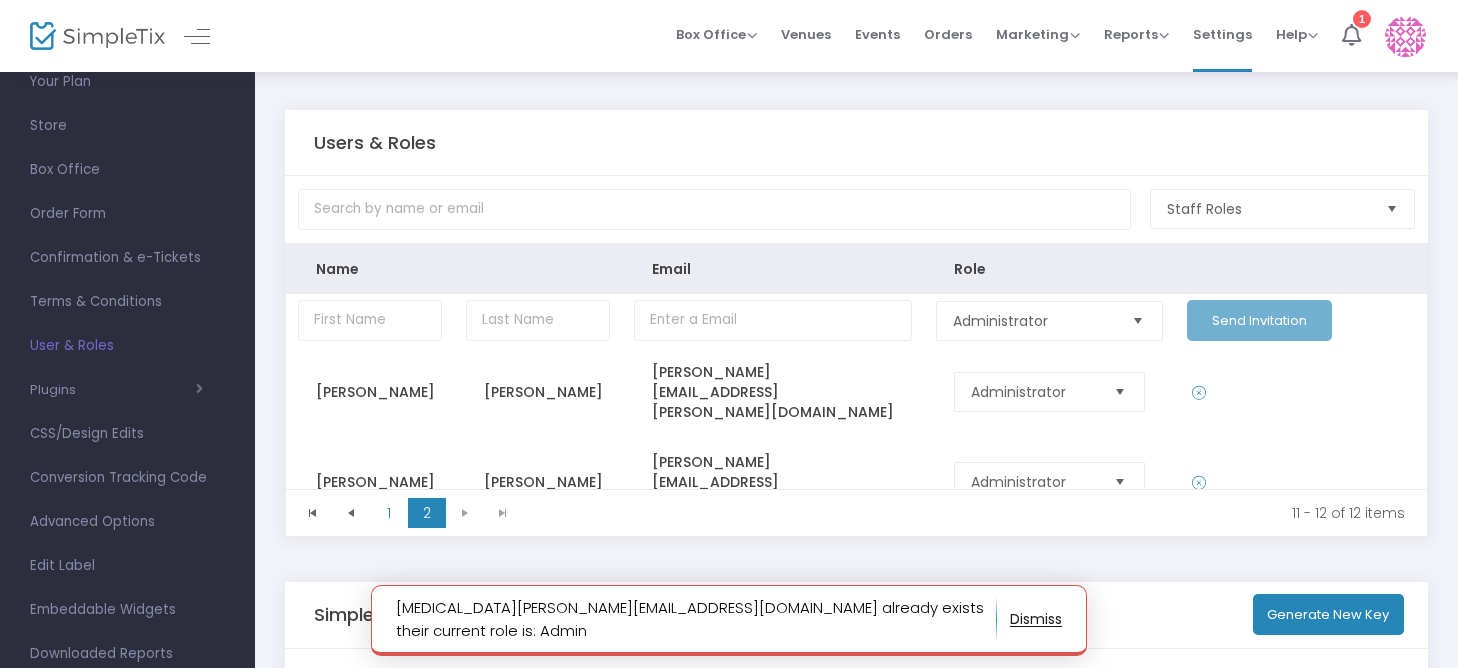 click 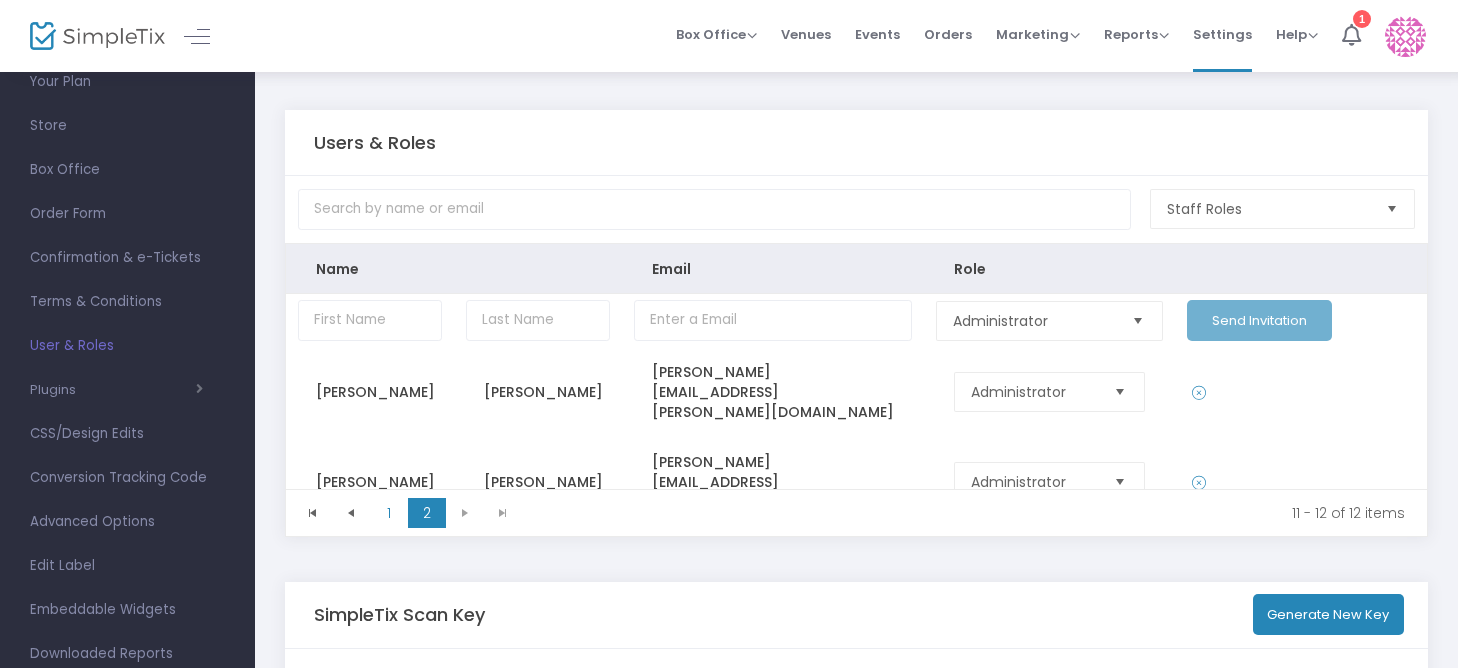 click 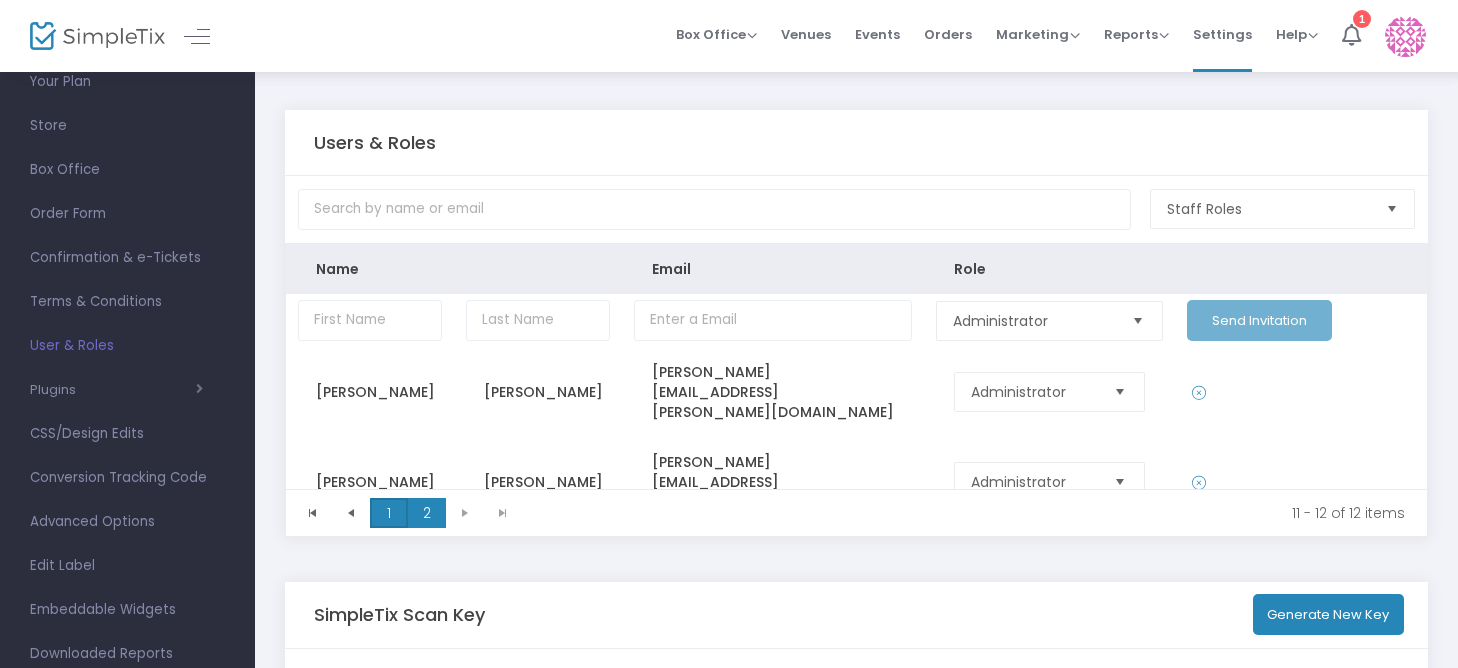 click on "1" 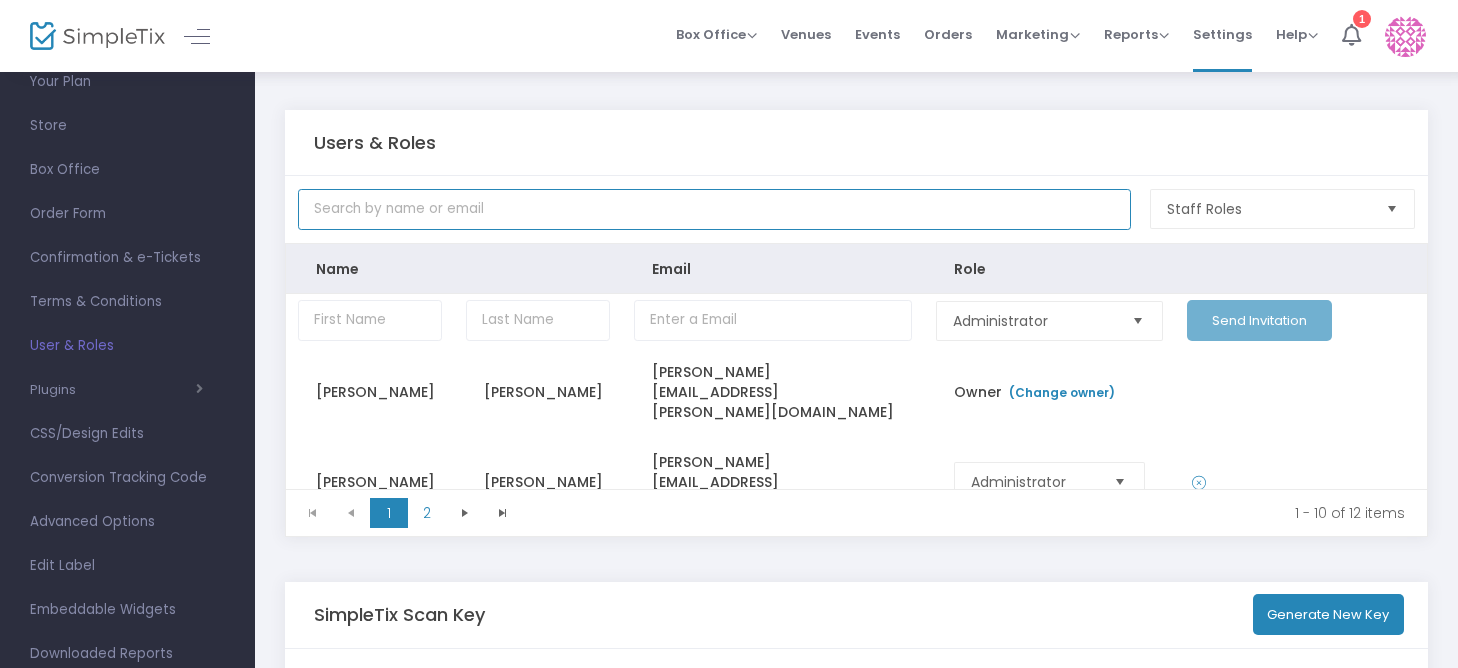 click 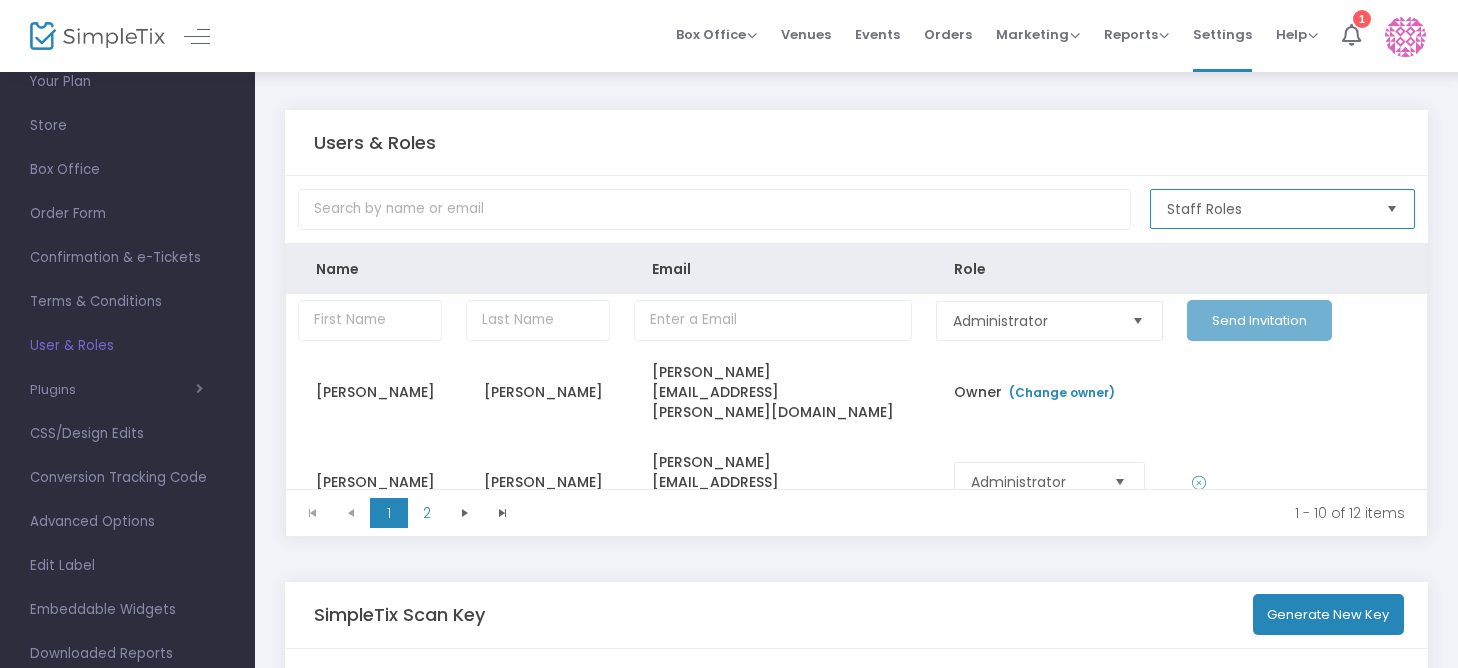 click on "Staff Roles" at bounding box center (1268, 209) 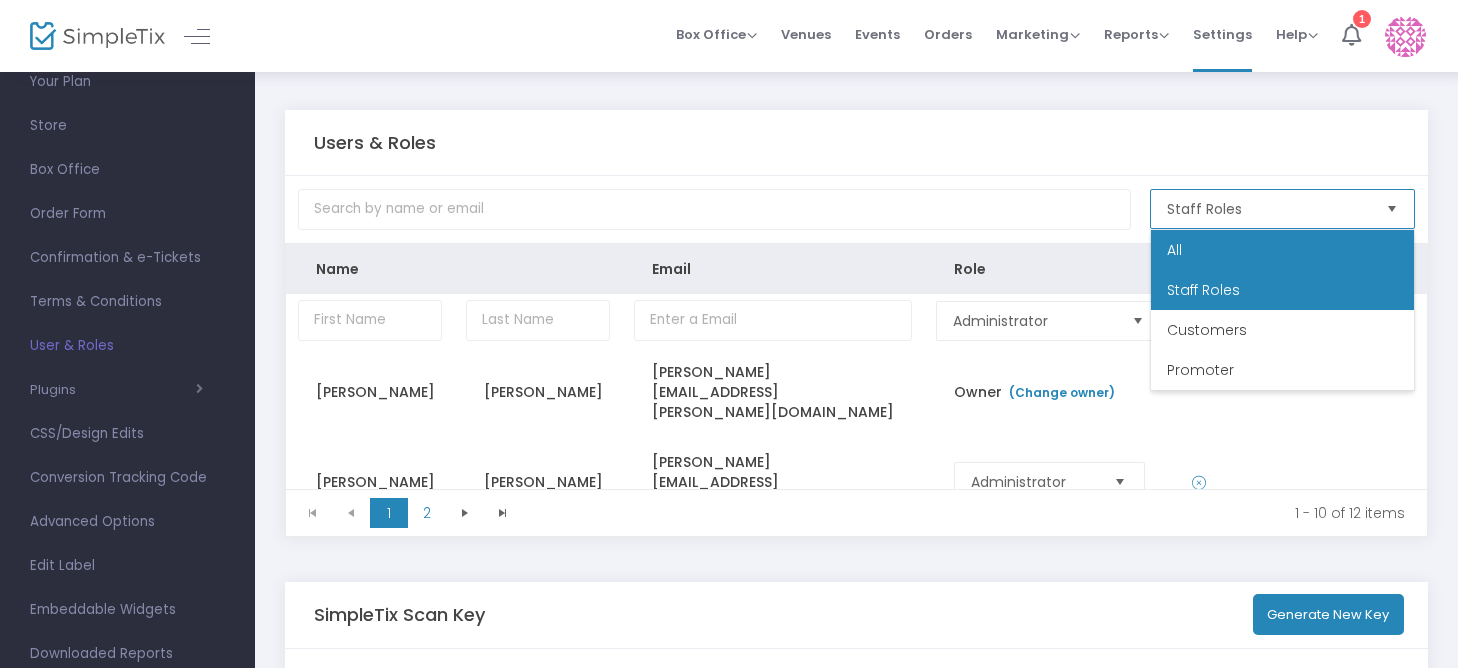 click on "All" at bounding box center [1282, 250] 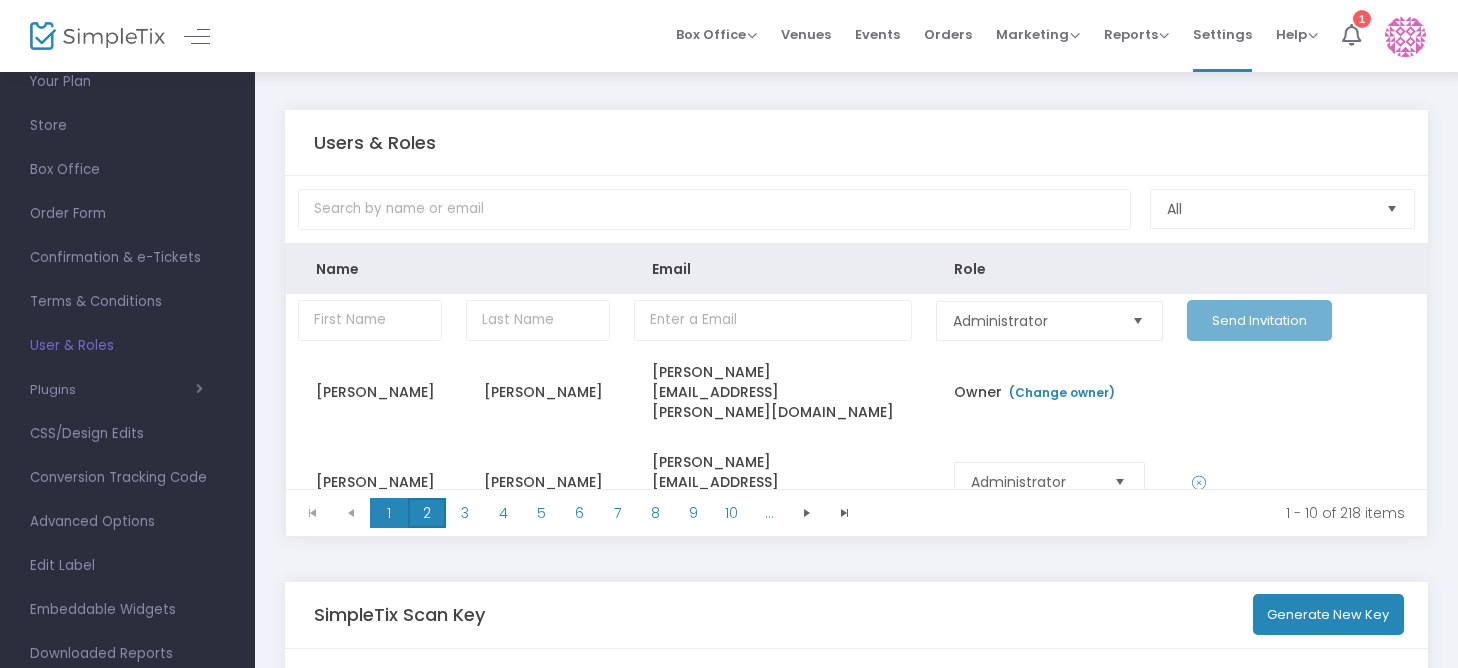 click on "2" 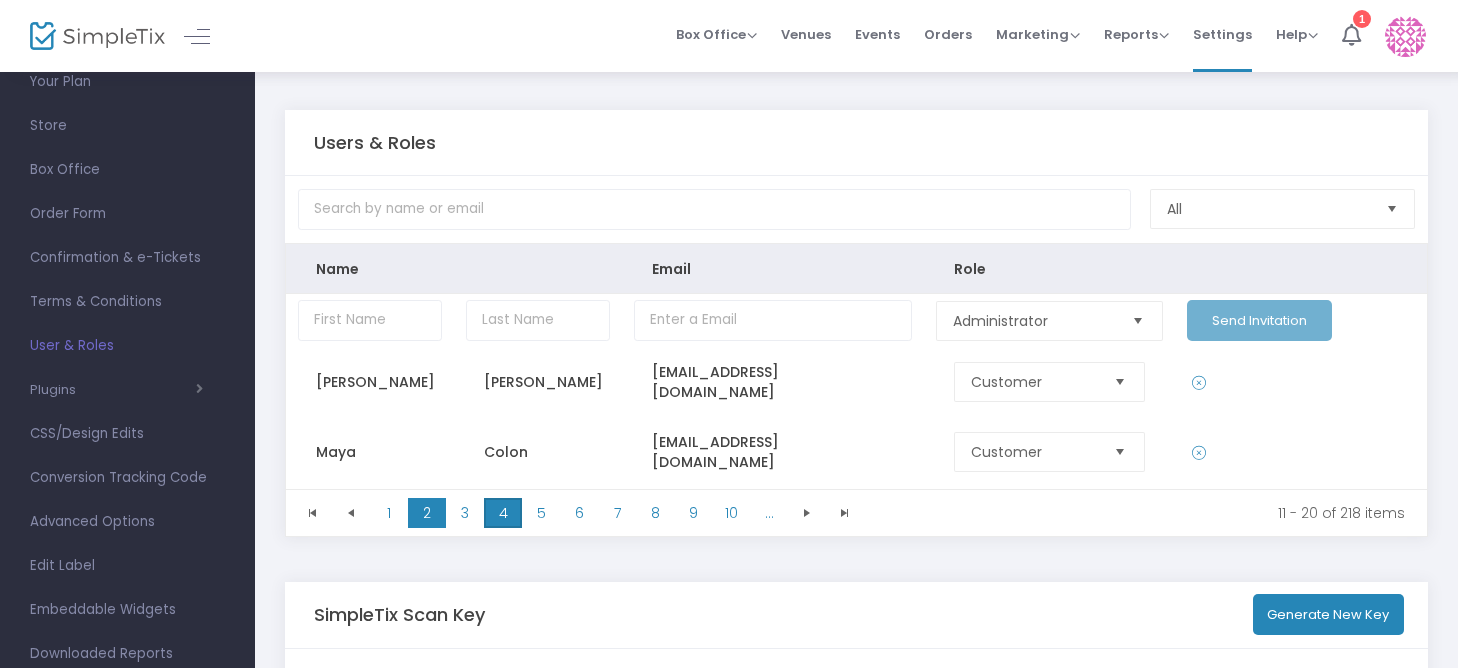 click on "4" 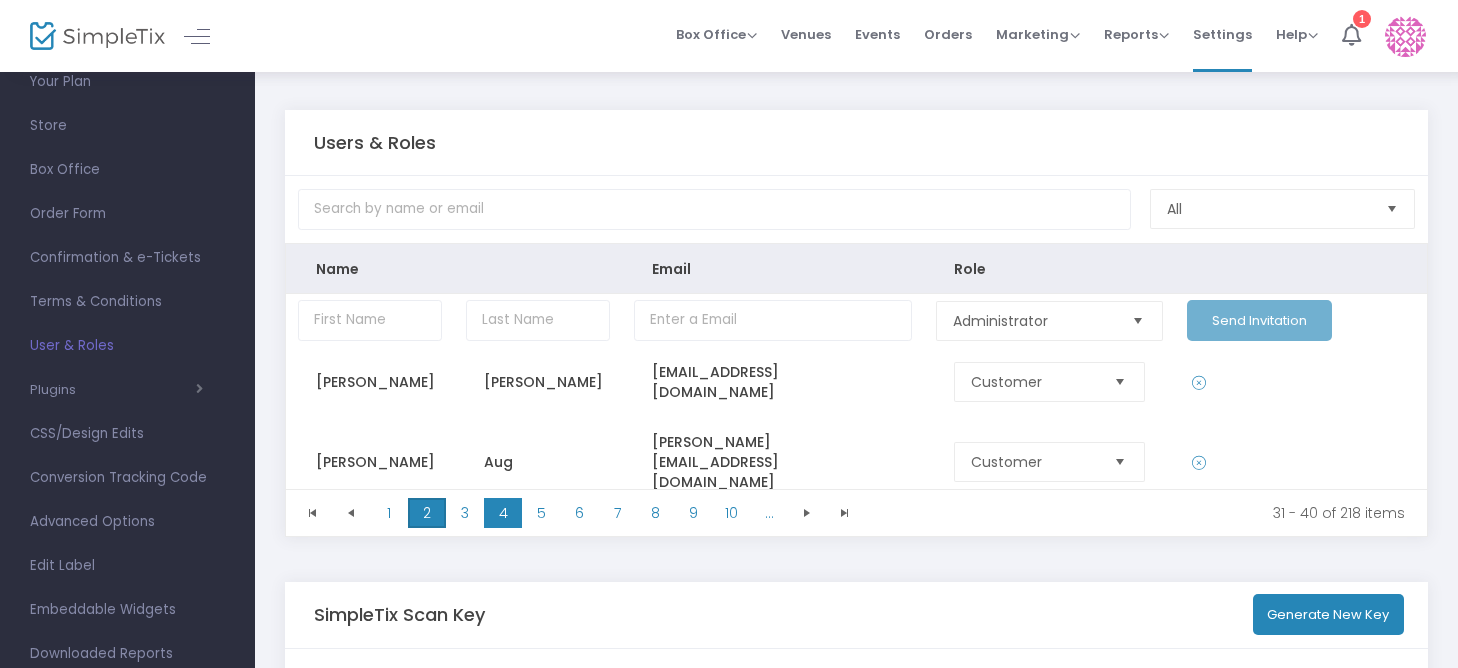 click on "2" 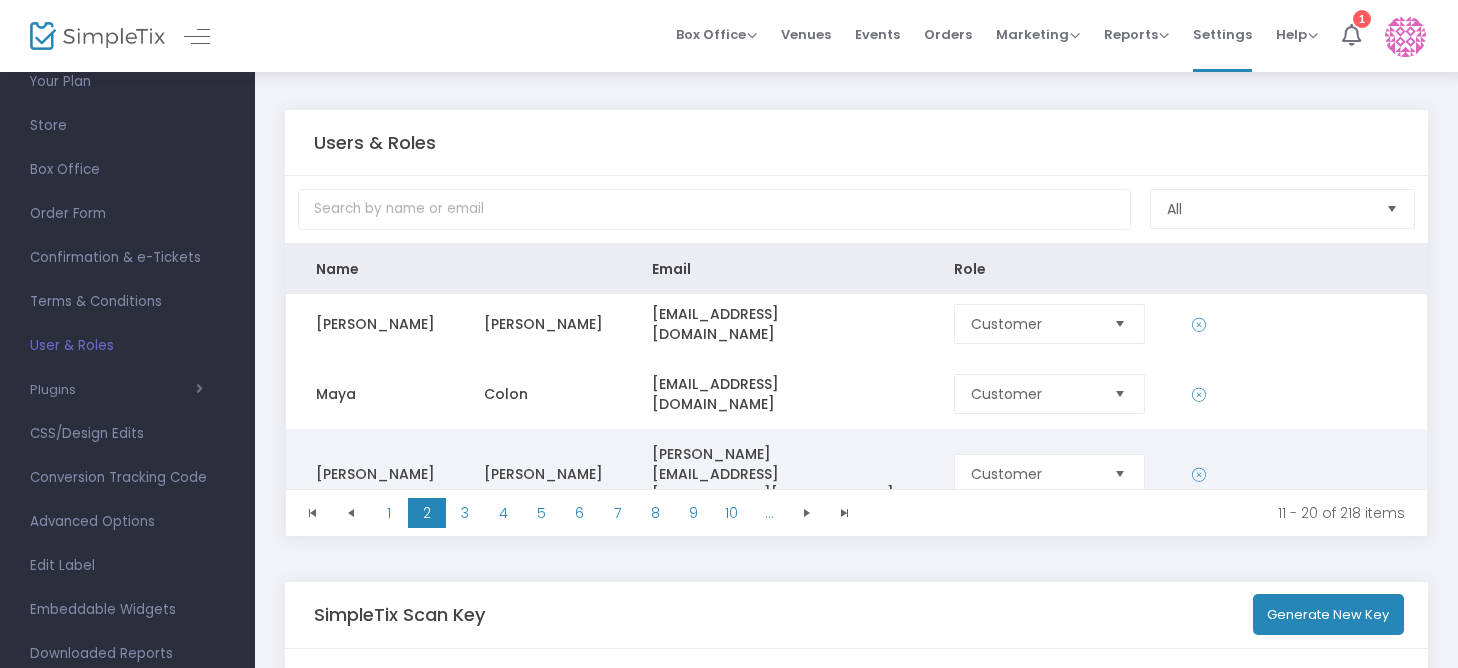 scroll, scrollTop: 0, scrollLeft: 0, axis: both 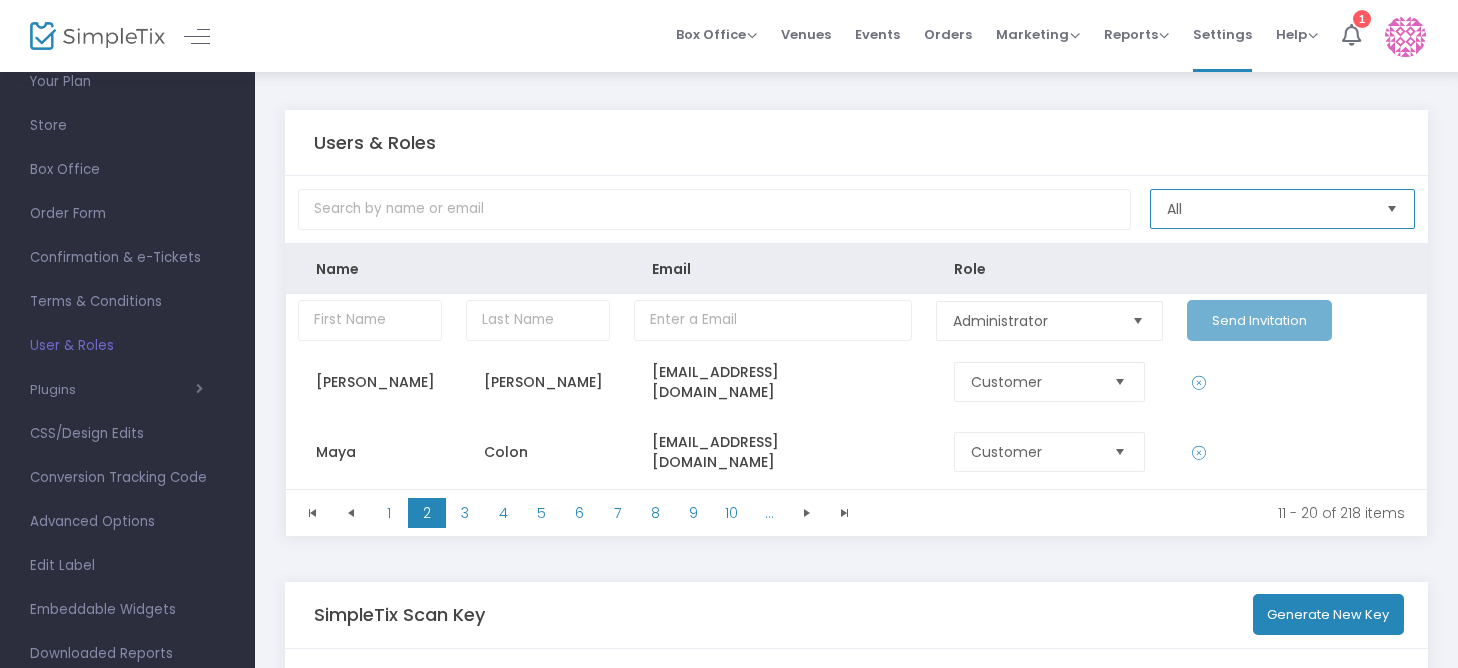 click on "All" at bounding box center [1268, 209] 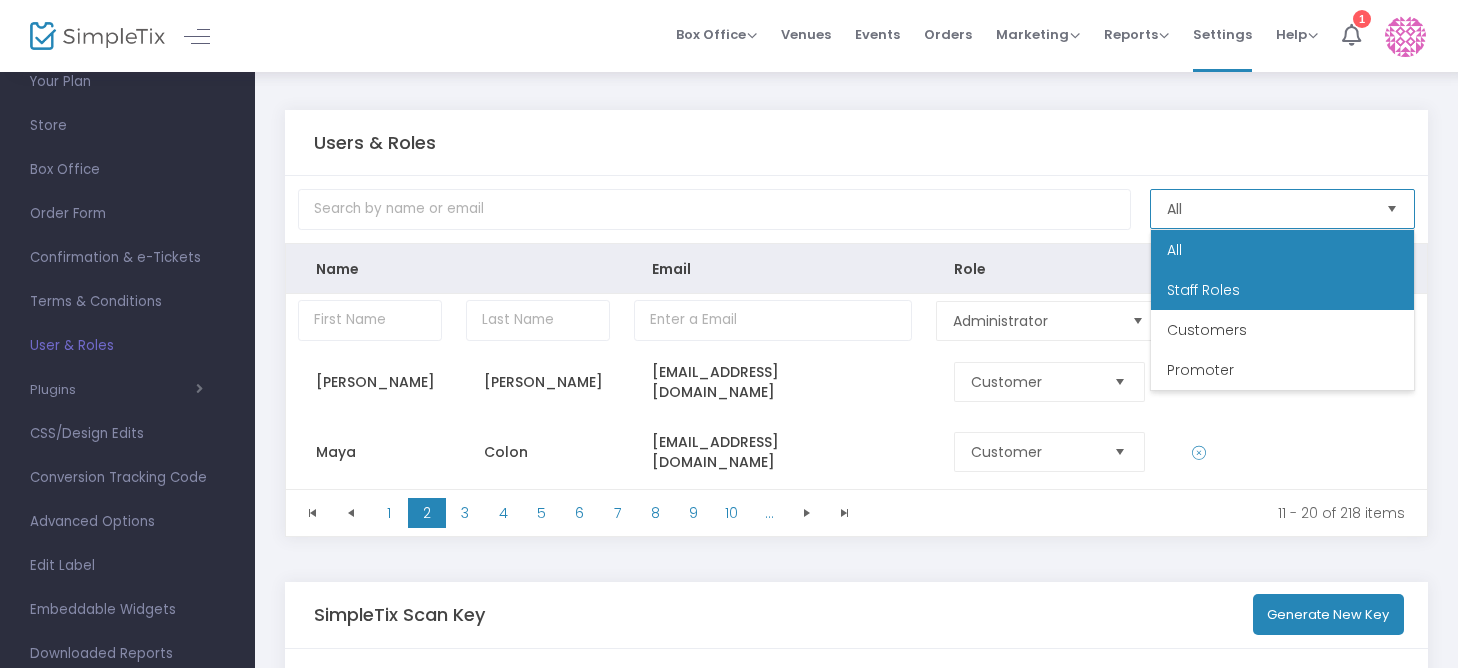 click on "Staff Roles" at bounding box center (1282, 290) 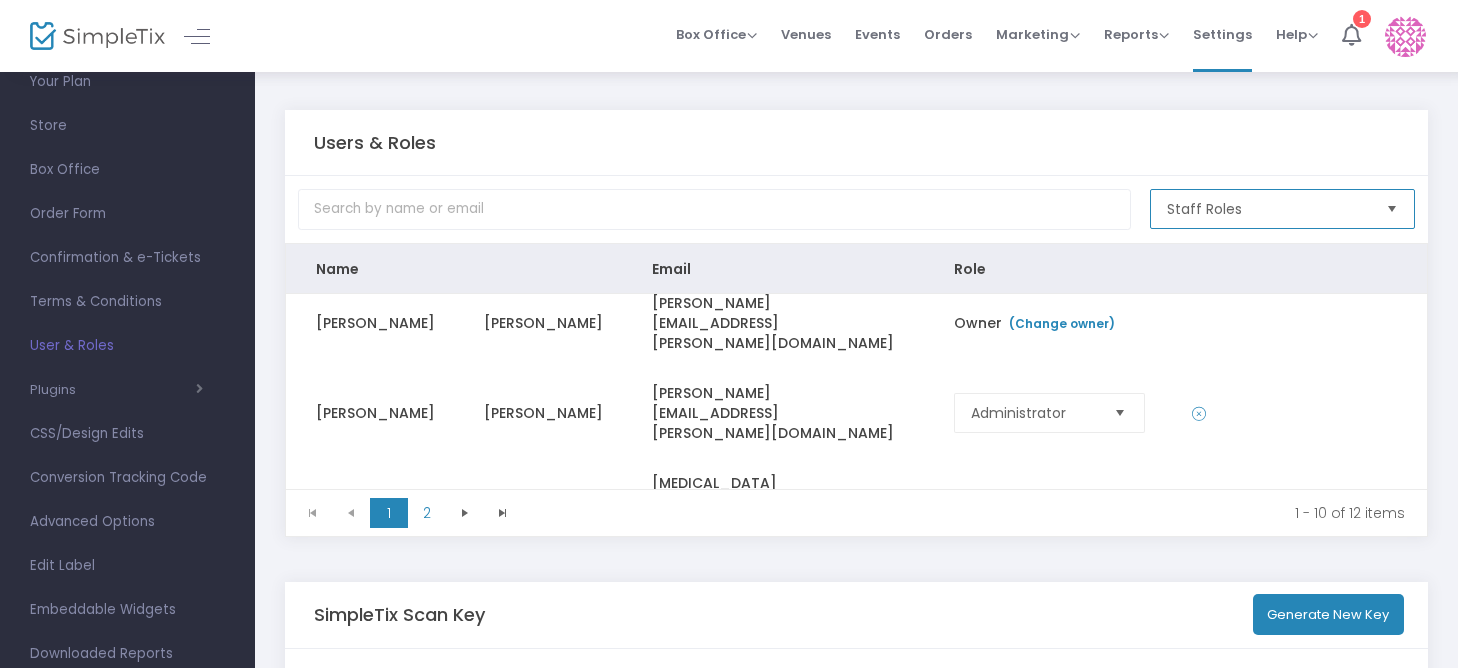 scroll, scrollTop: 0, scrollLeft: 0, axis: both 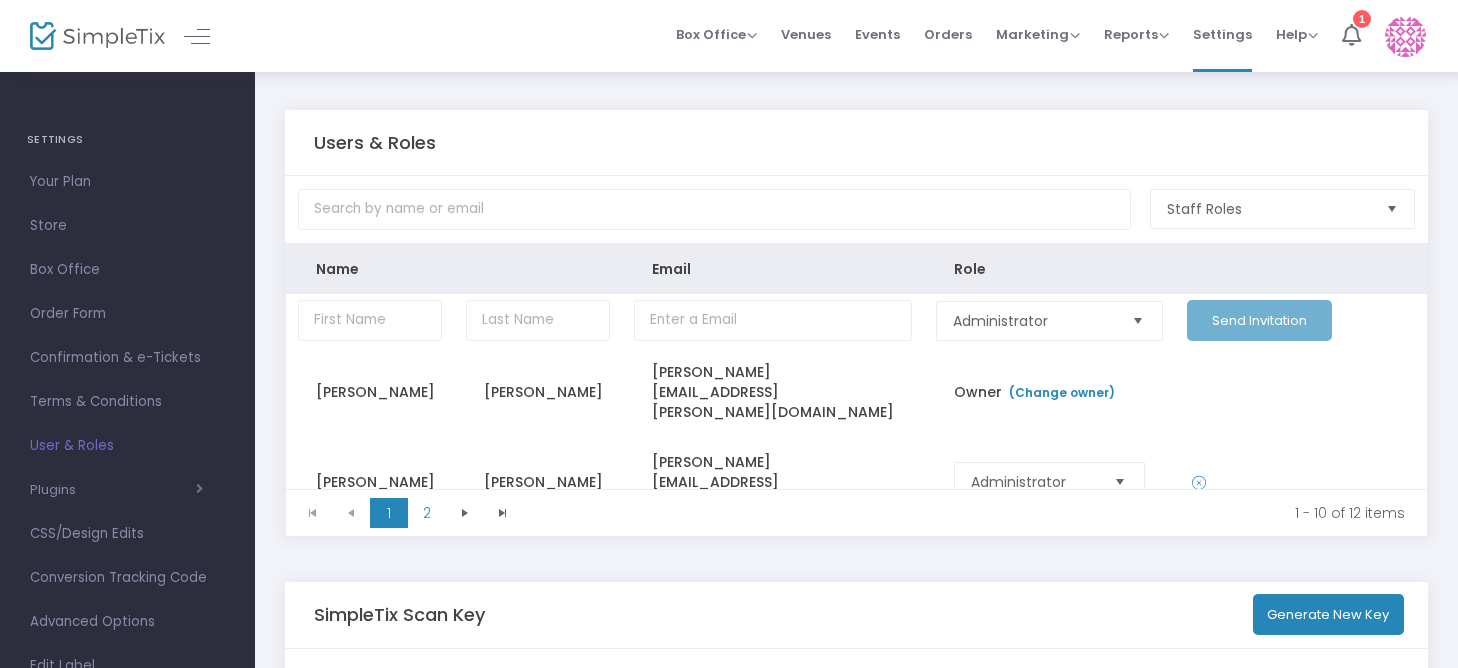 click 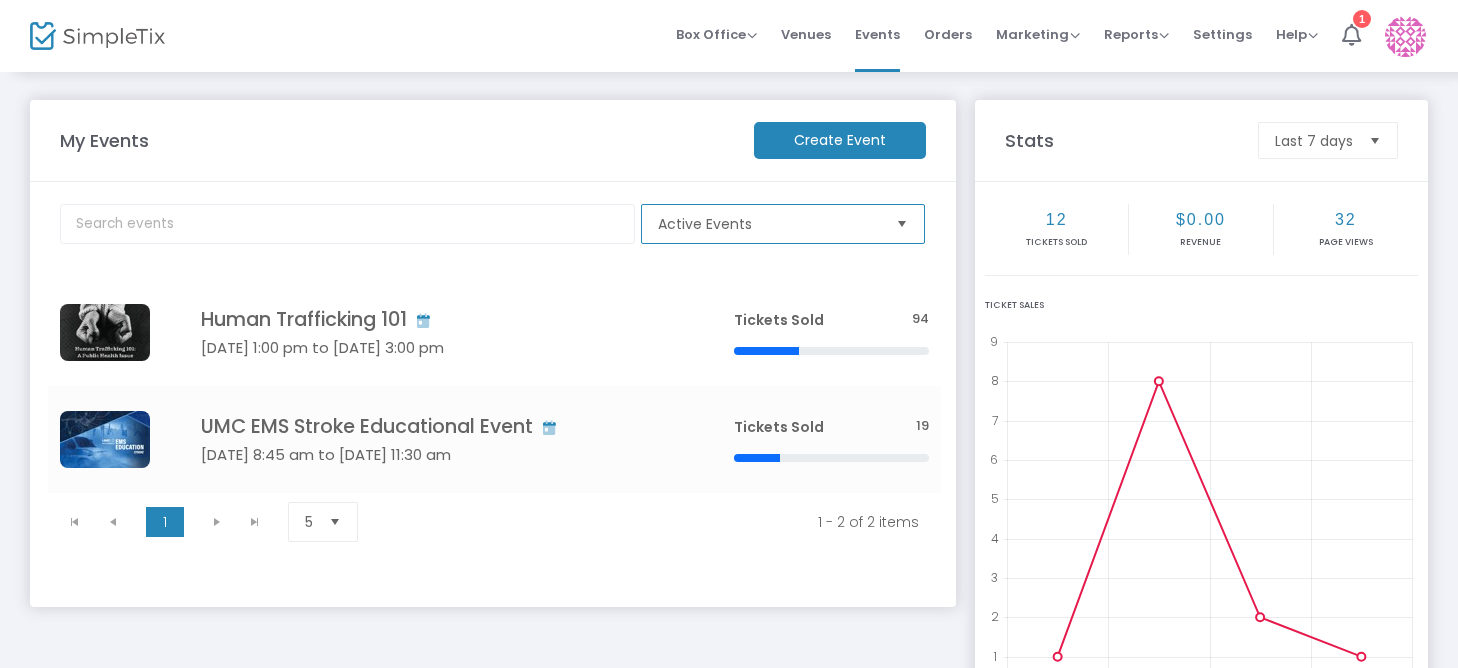 click on "Active Events" at bounding box center (769, 224) 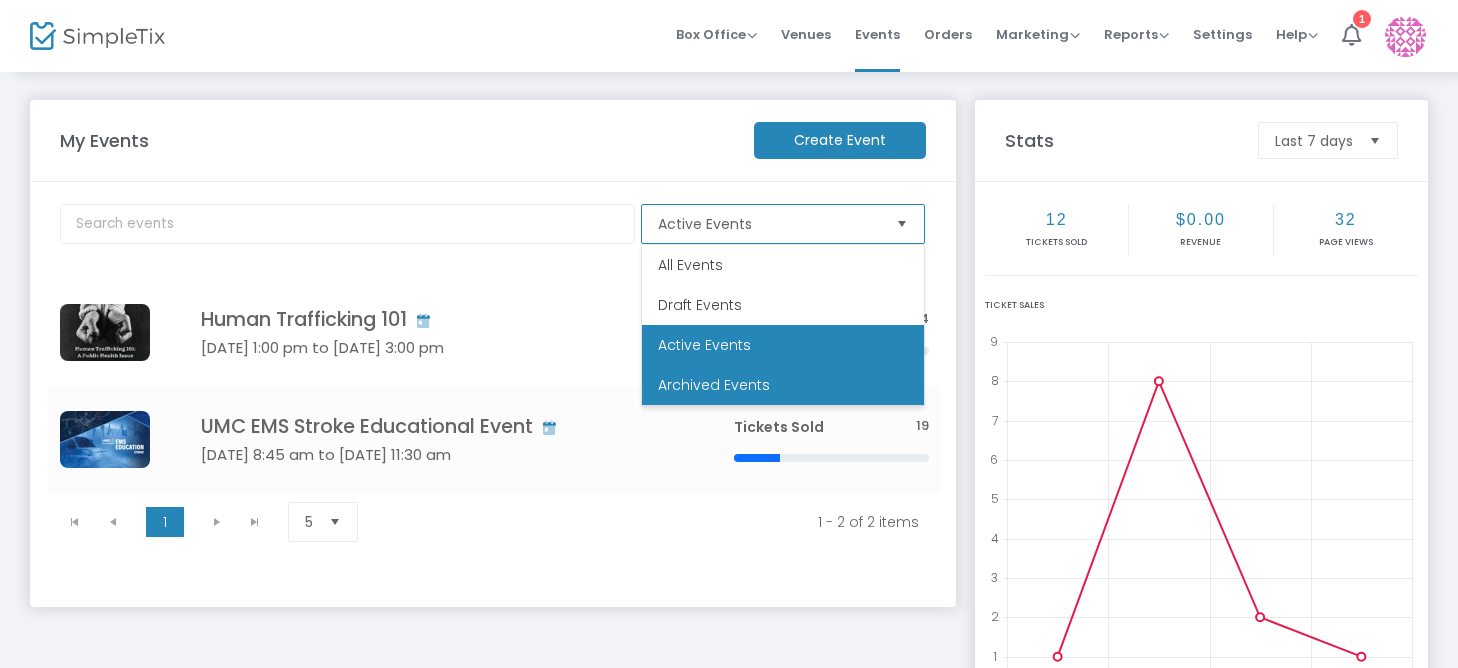 click on "Archived Events" at bounding box center [714, 385] 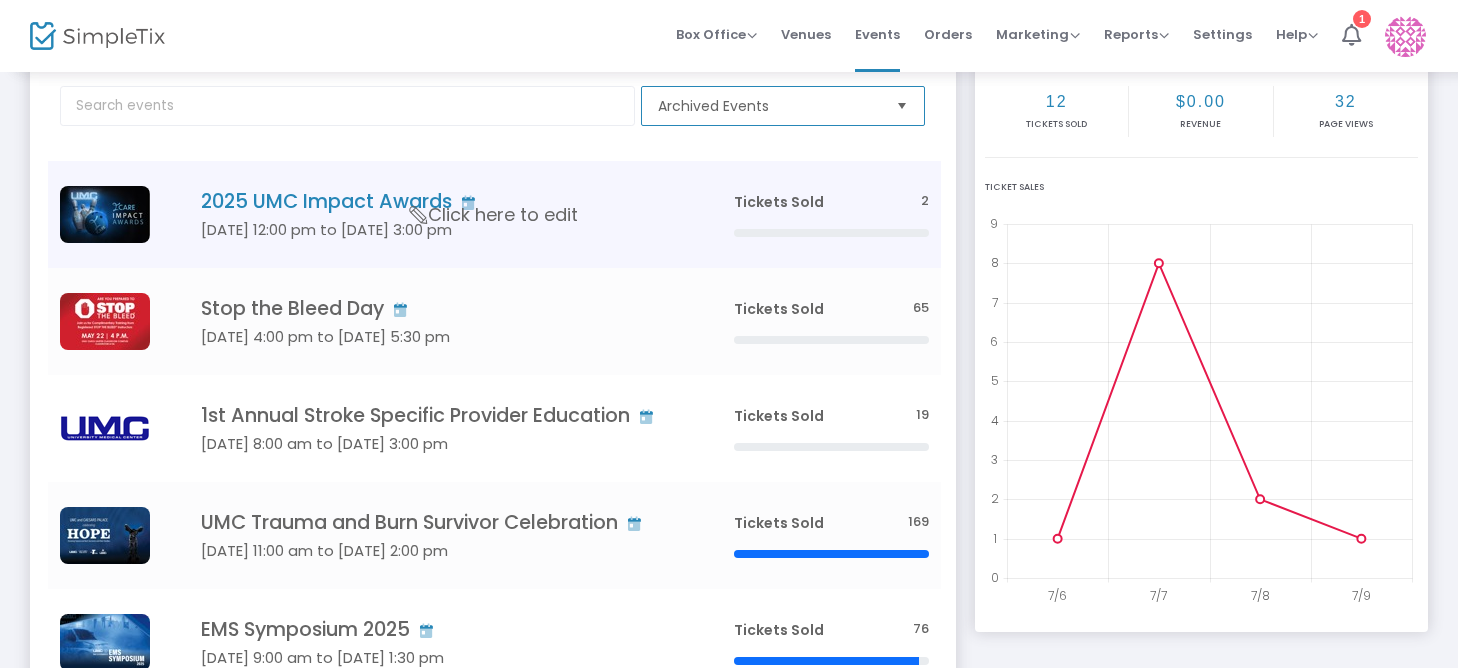 scroll, scrollTop: 300, scrollLeft: 0, axis: vertical 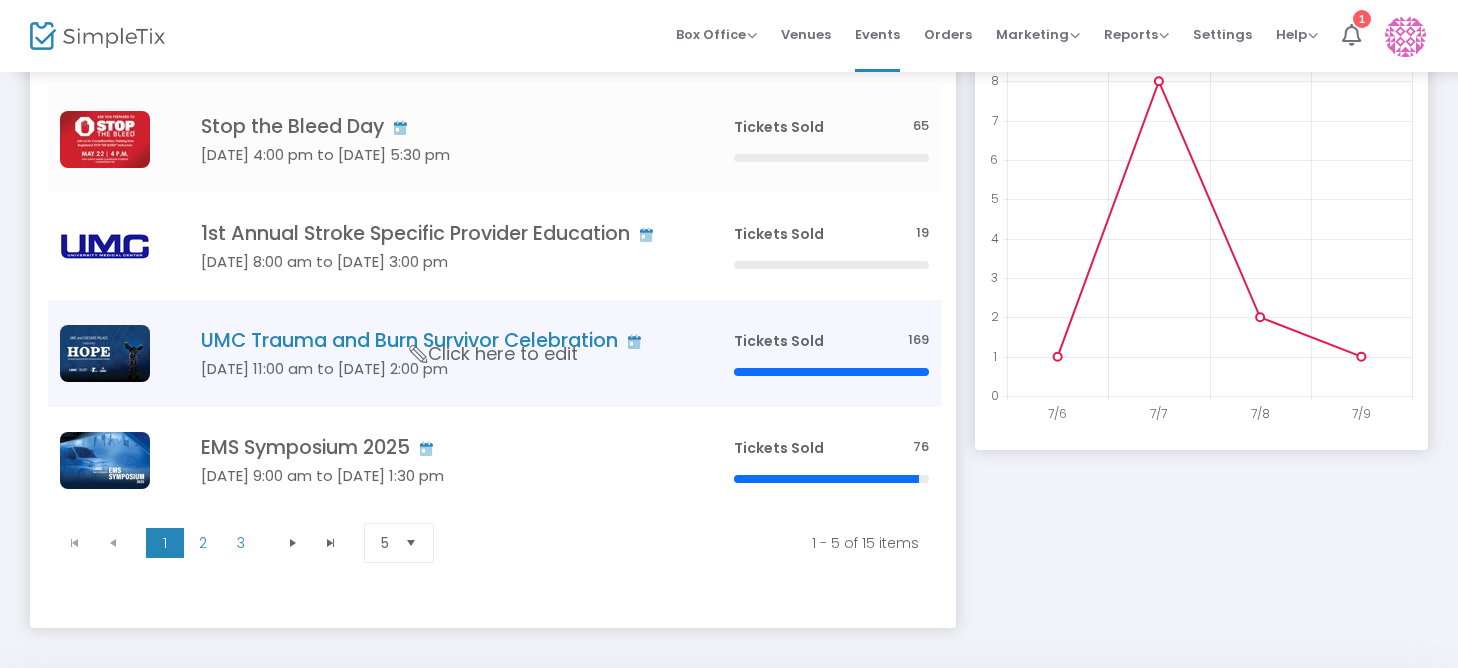 click on "Click here to edit" 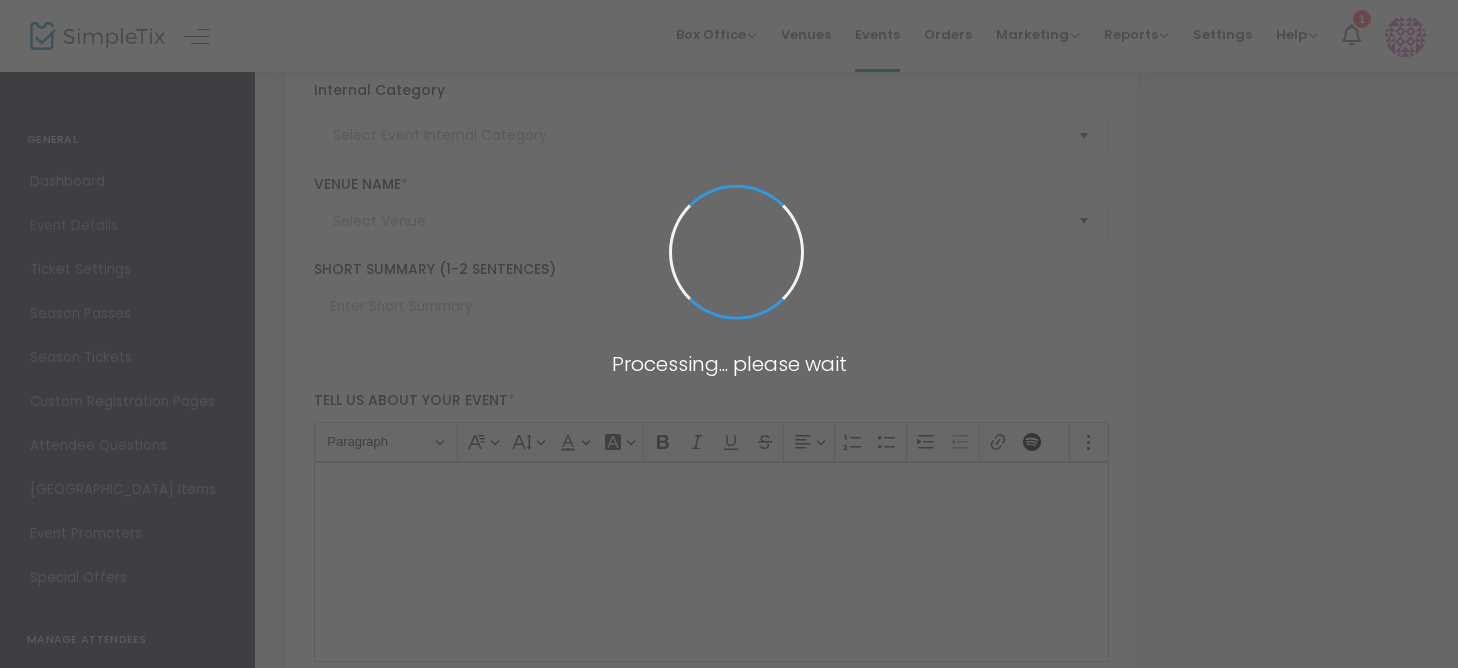 type on "UMC Trauma and Burn Survivor Celebration" 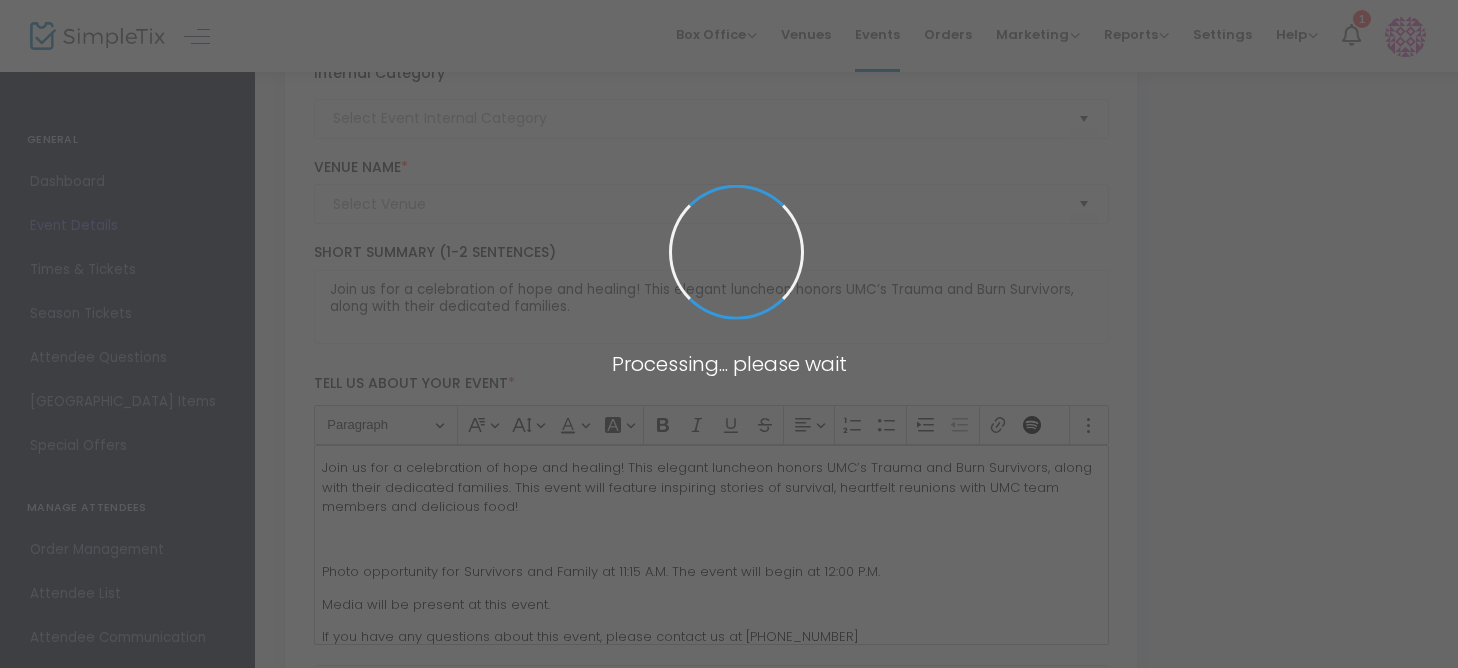 type on "[GEOGRAPHIC_DATA] - [GEOGRAPHIC_DATA]" 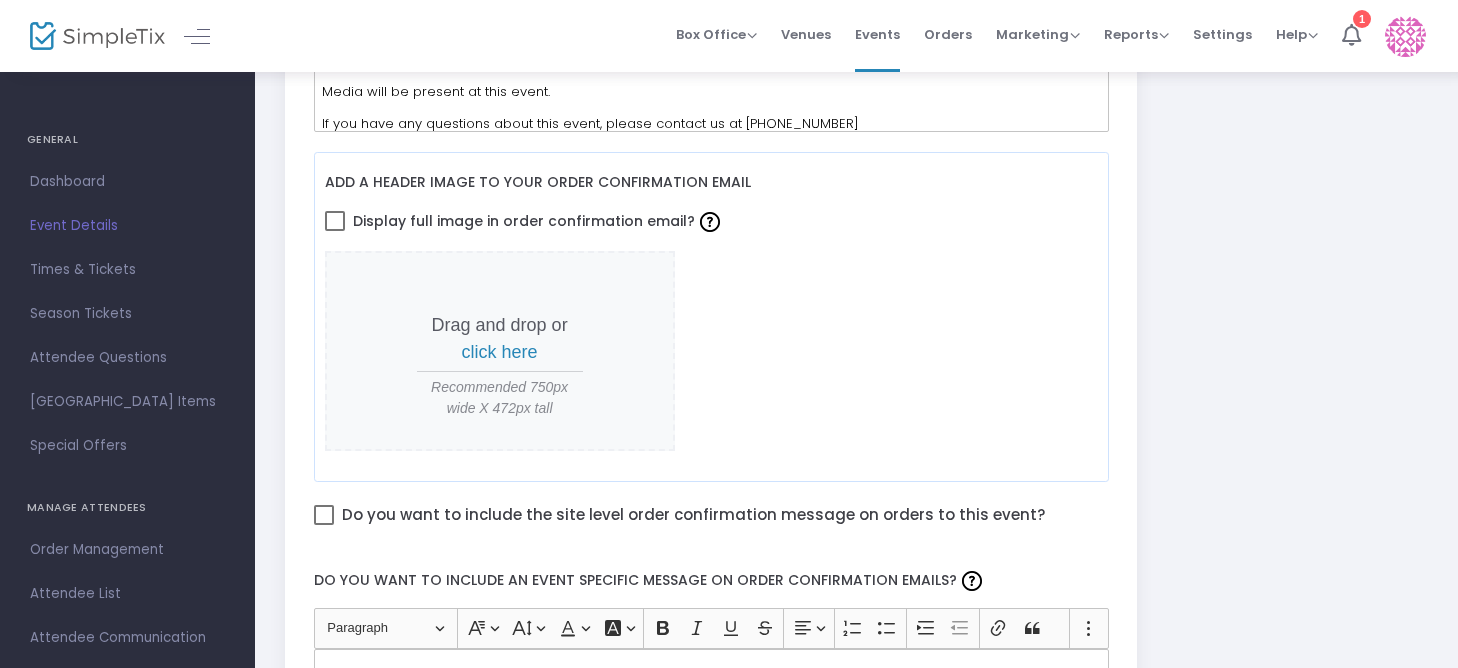 scroll, scrollTop: 13, scrollLeft: 0, axis: vertical 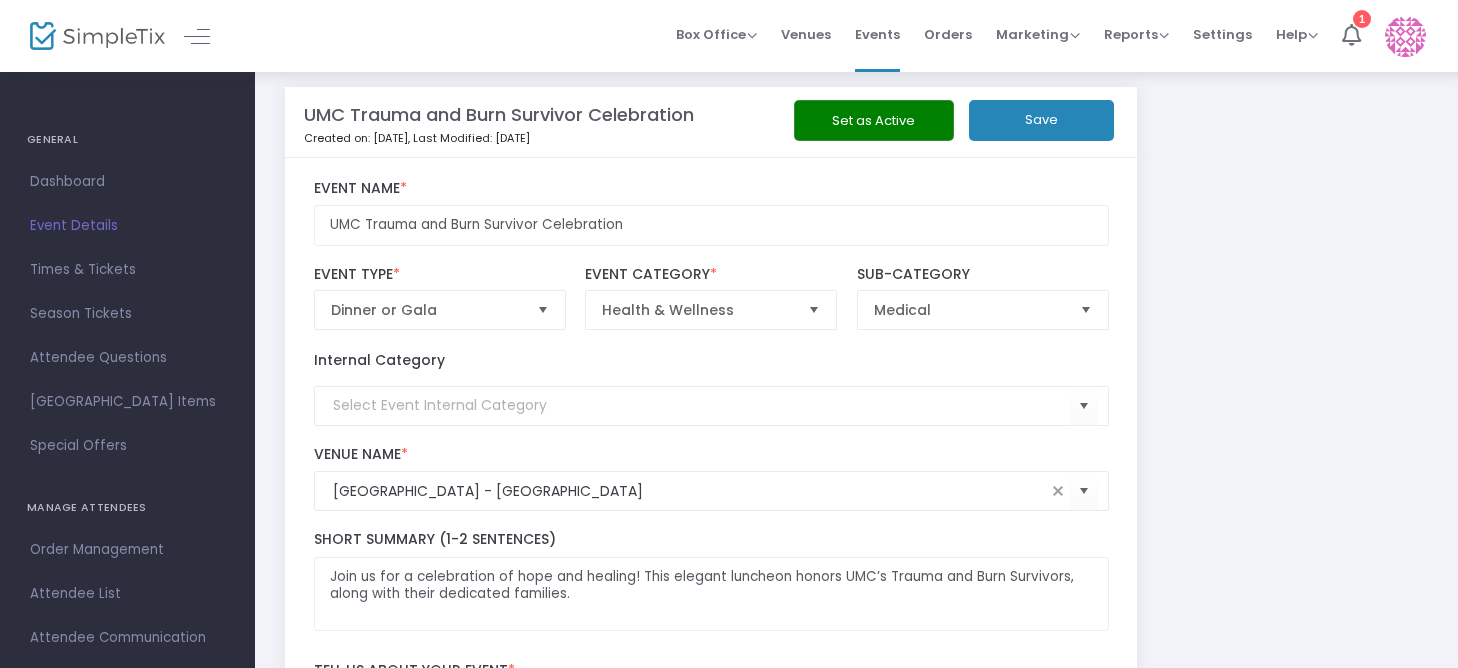 click on "Event Details" at bounding box center (127, 226) 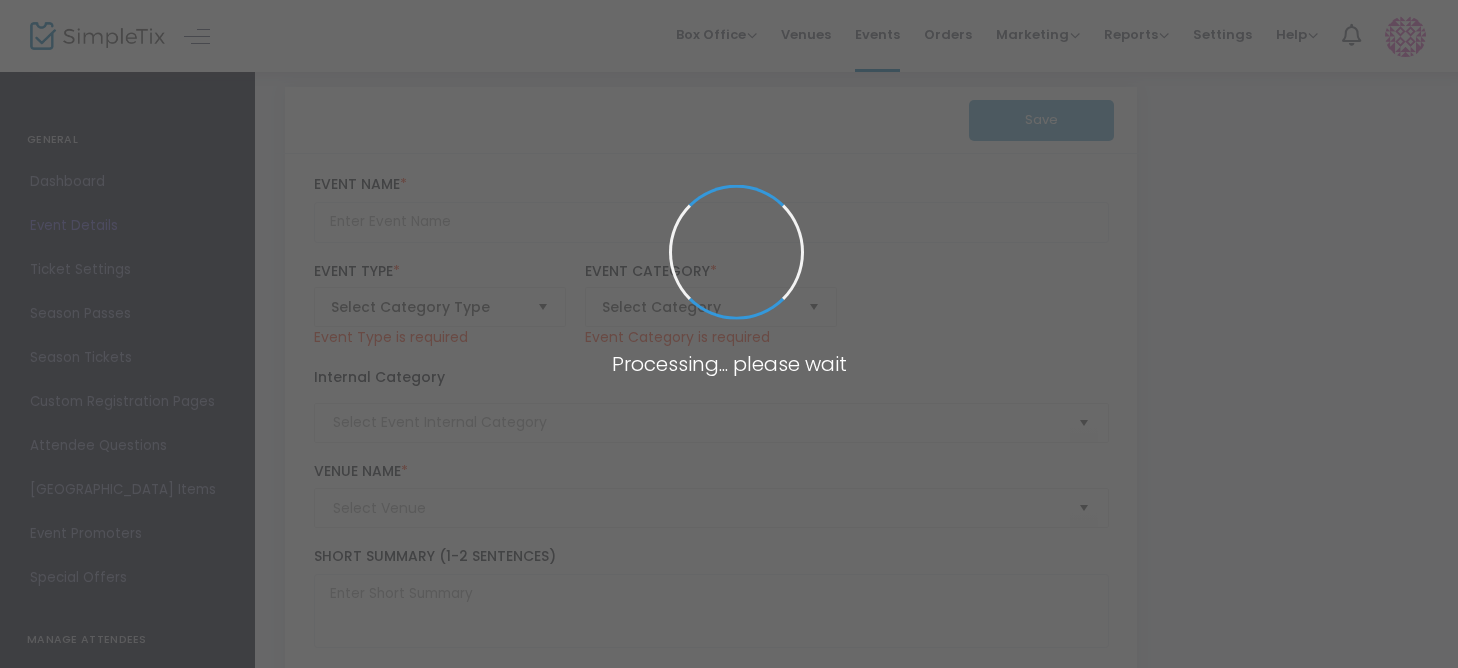 type on "UMC Trauma and Burn Survivor Celebration" 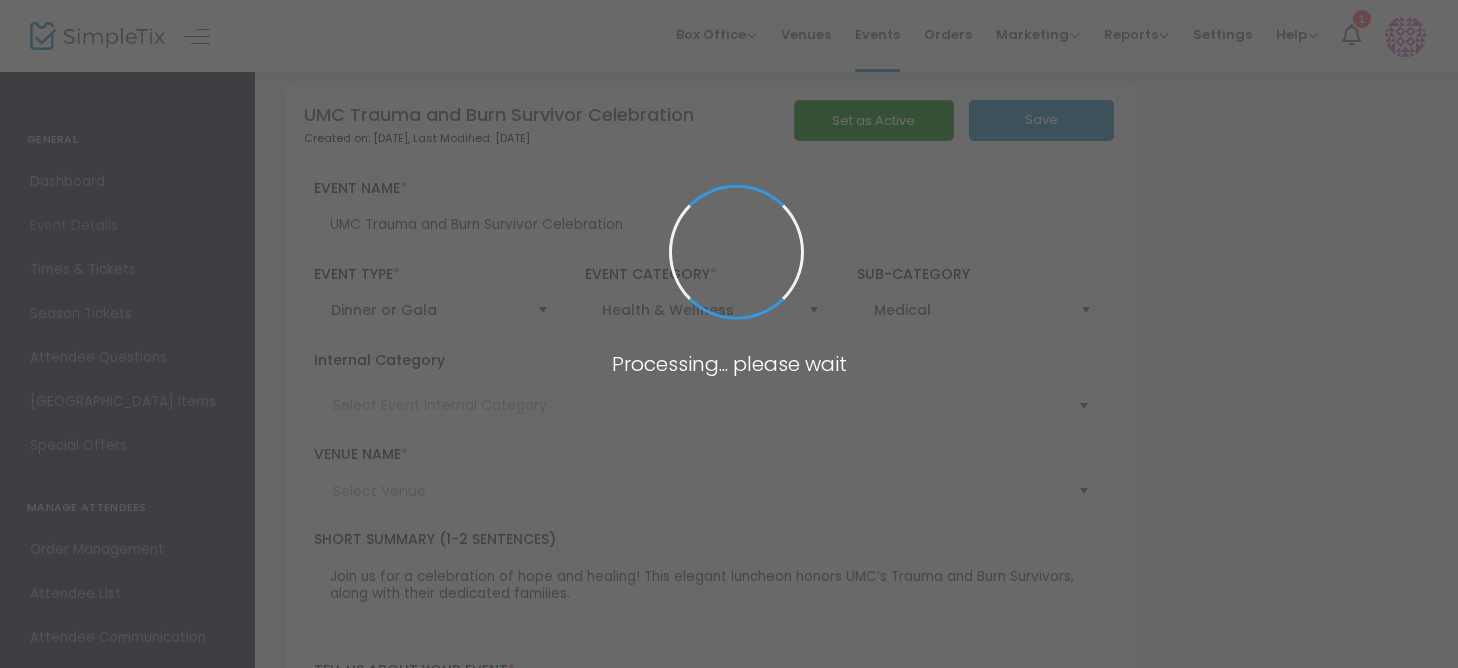 type on "[GEOGRAPHIC_DATA] - [GEOGRAPHIC_DATA]" 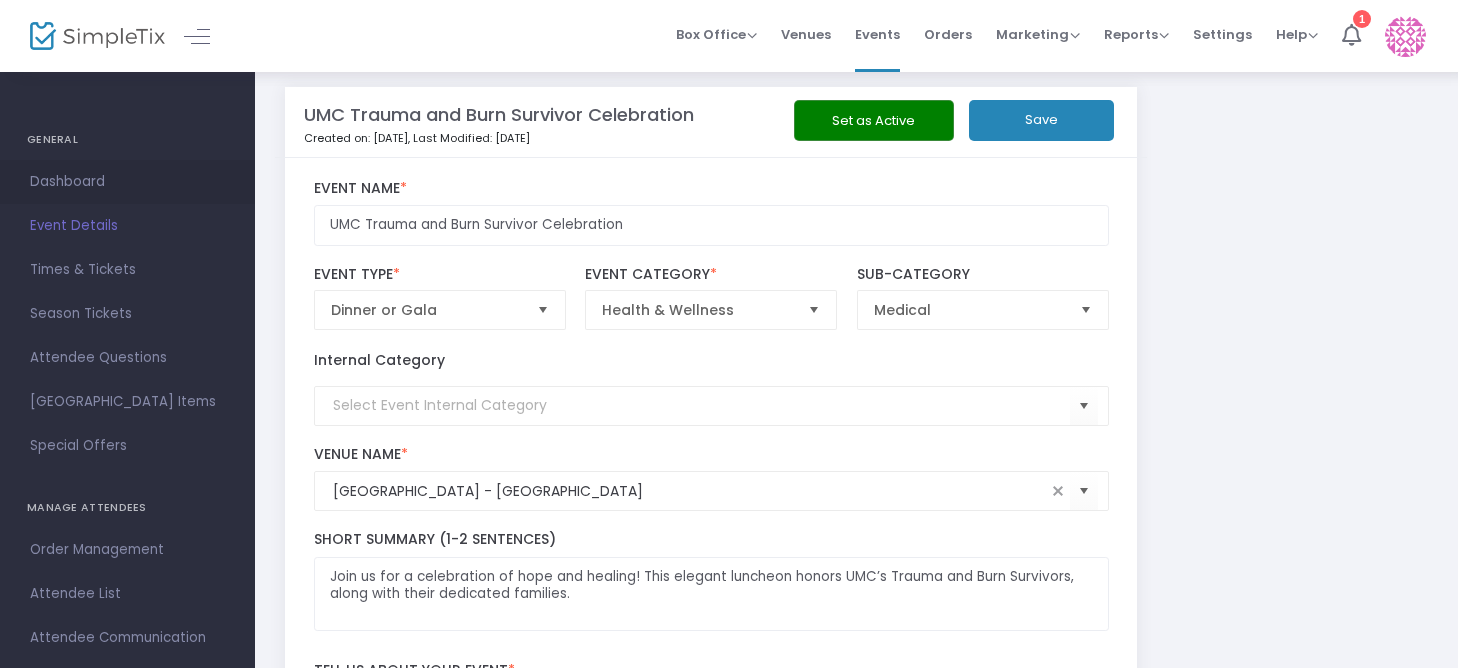 click on "Dashboard" at bounding box center [127, 182] 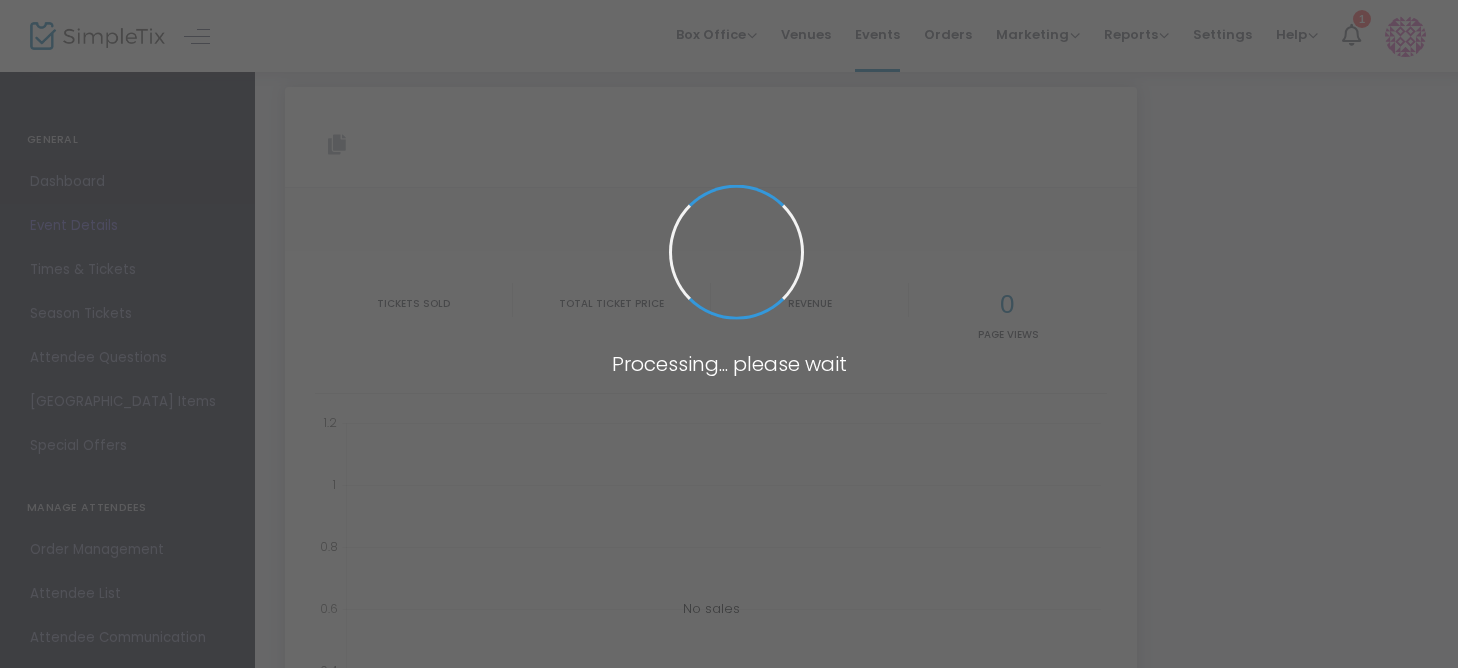 type on "https://www.simpletix.com/e/umc-trauma-and-burn-survivor-celebration-tickets-210201" 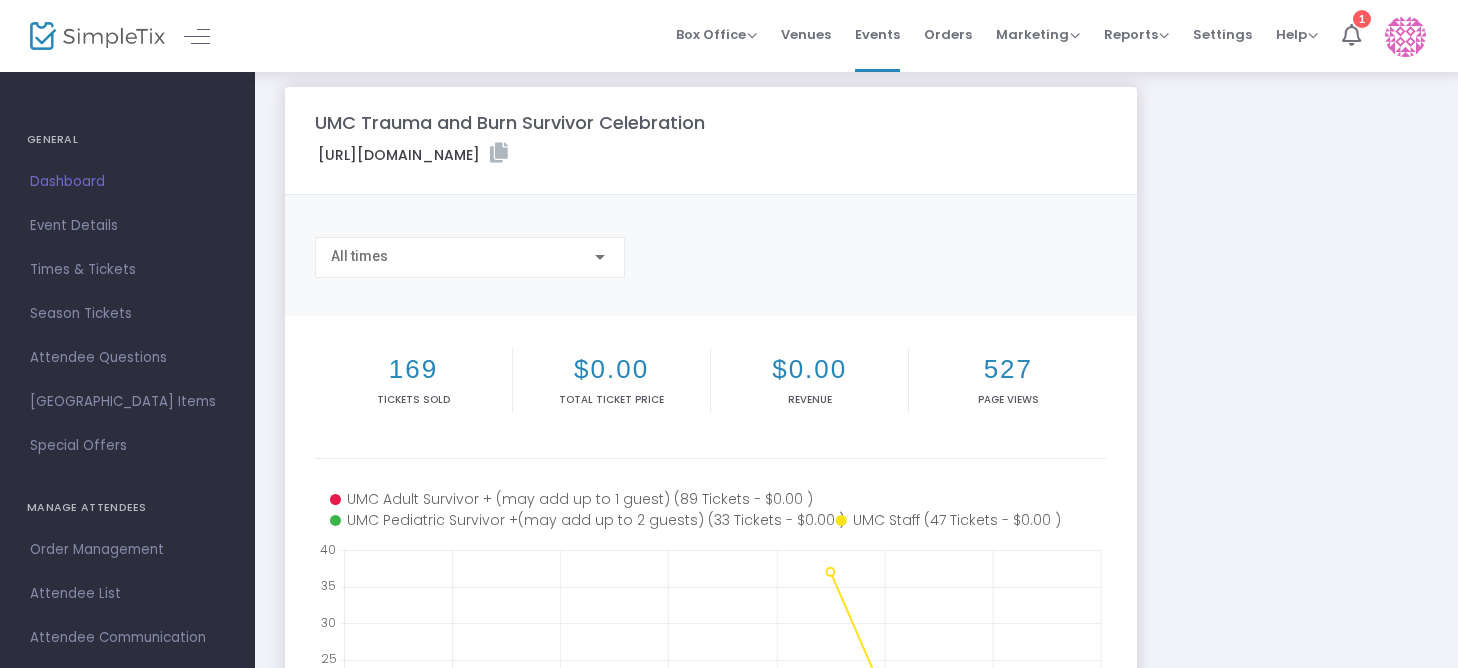 click 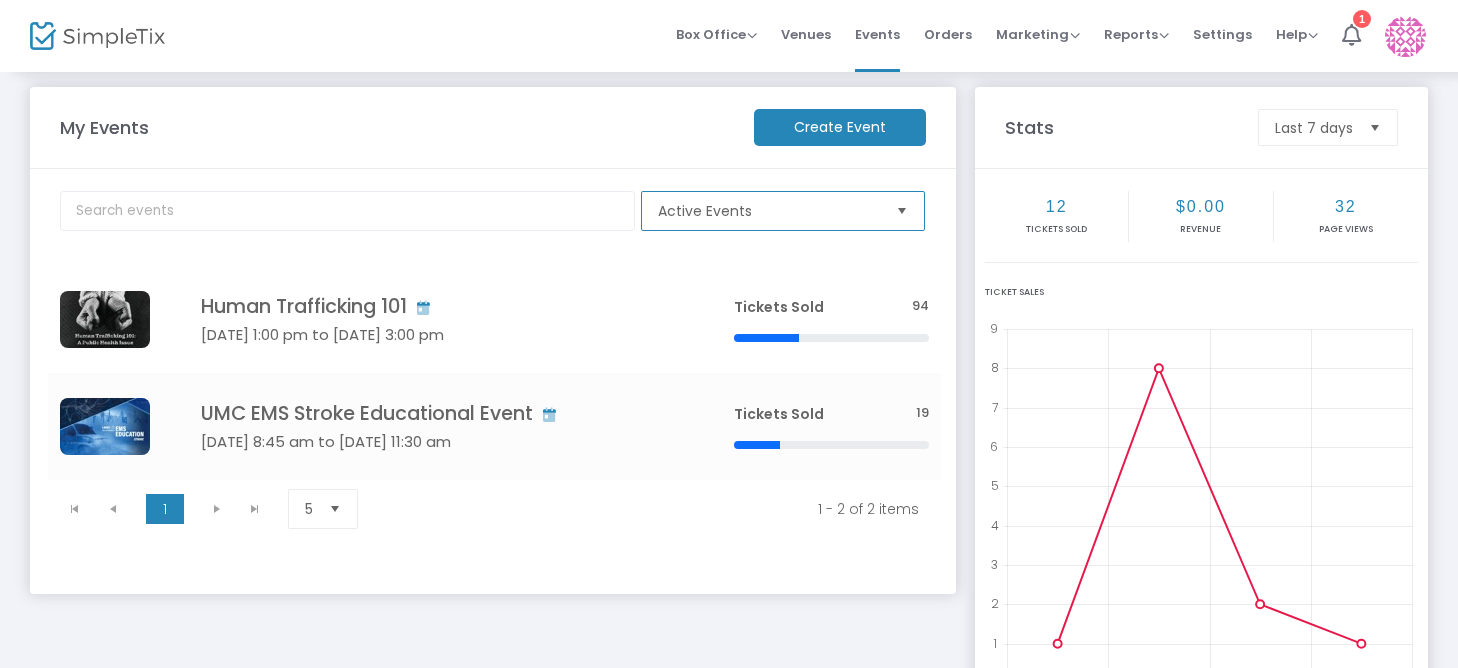 click on "Active Events" at bounding box center [769, 211] 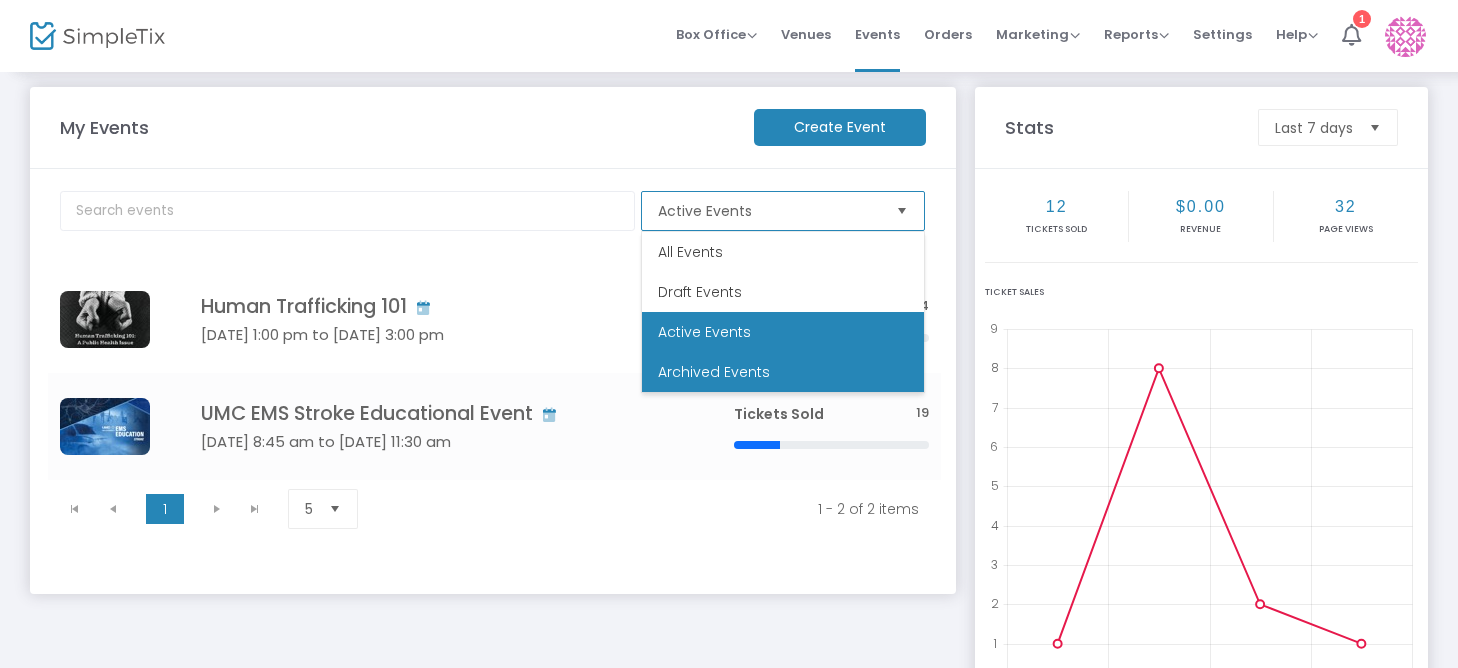 click on "Archived Events" at bounding box center (714, 372) 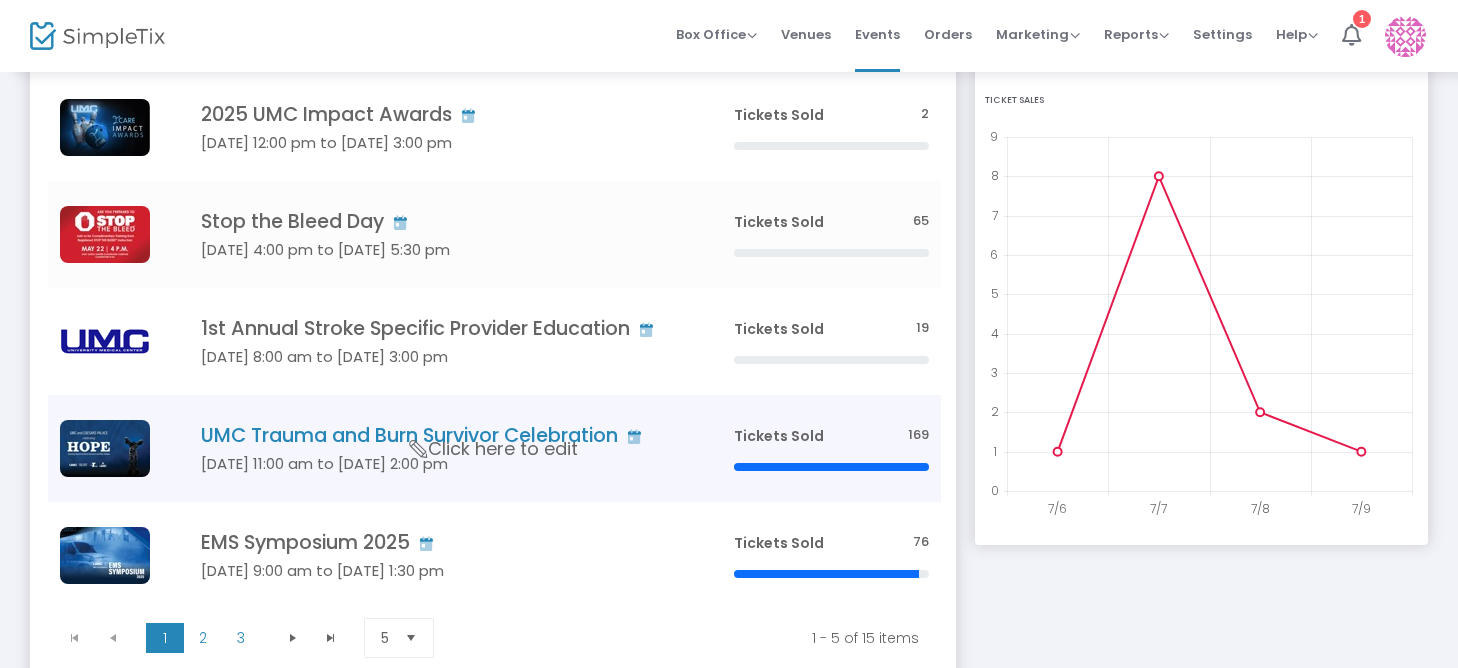 scroll, scrollTop: 213, scrollLeft: 0, axis: vertical 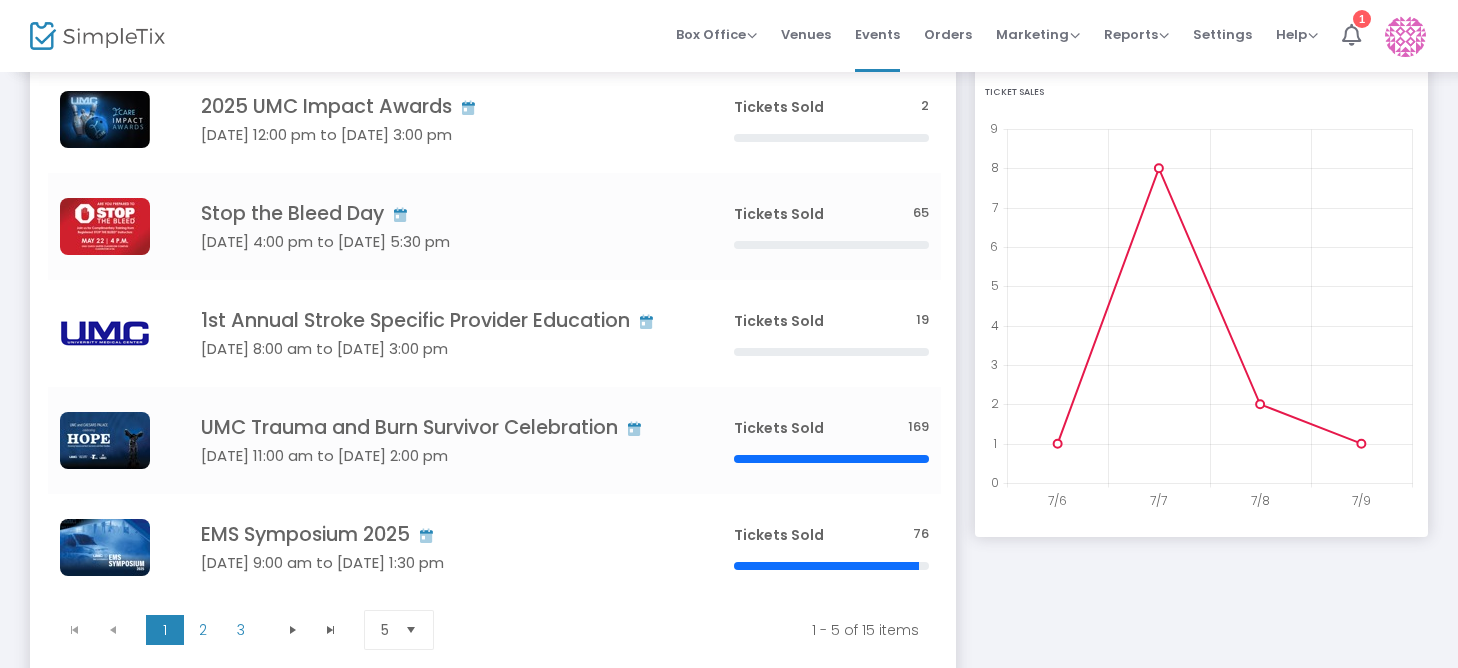 drag, startPoint x: 596, startPoint y: 434, endPoint x: 1030, endPoint y: 652, distance: 485.67477 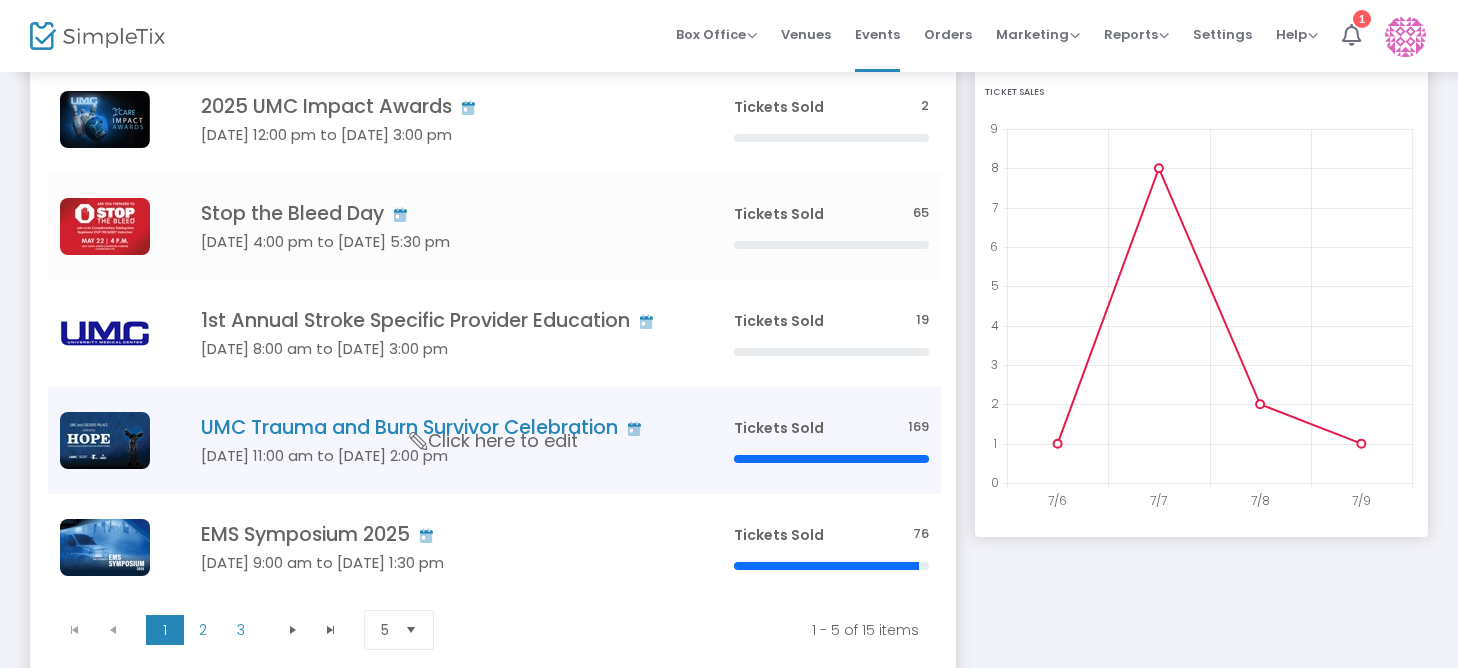click on "Click here to edit" 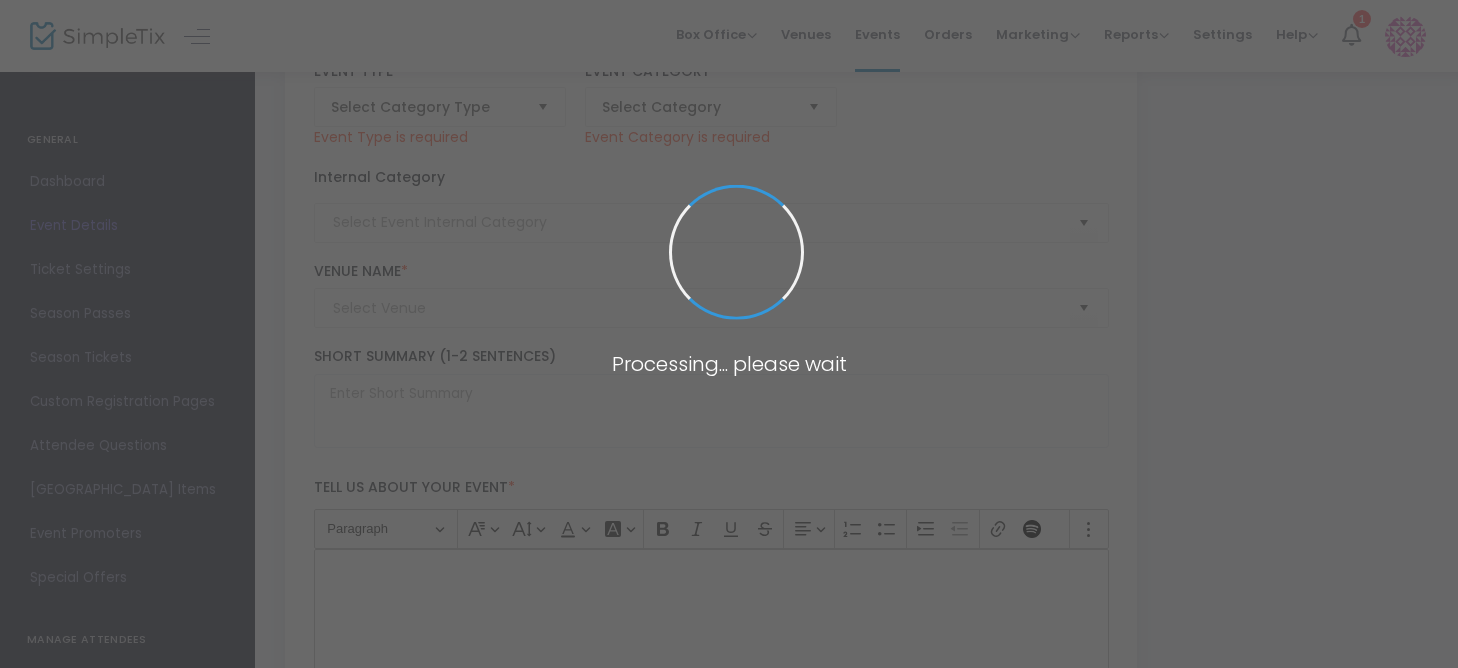 type on "UMC Trauma and Burn Survivor Celebration" 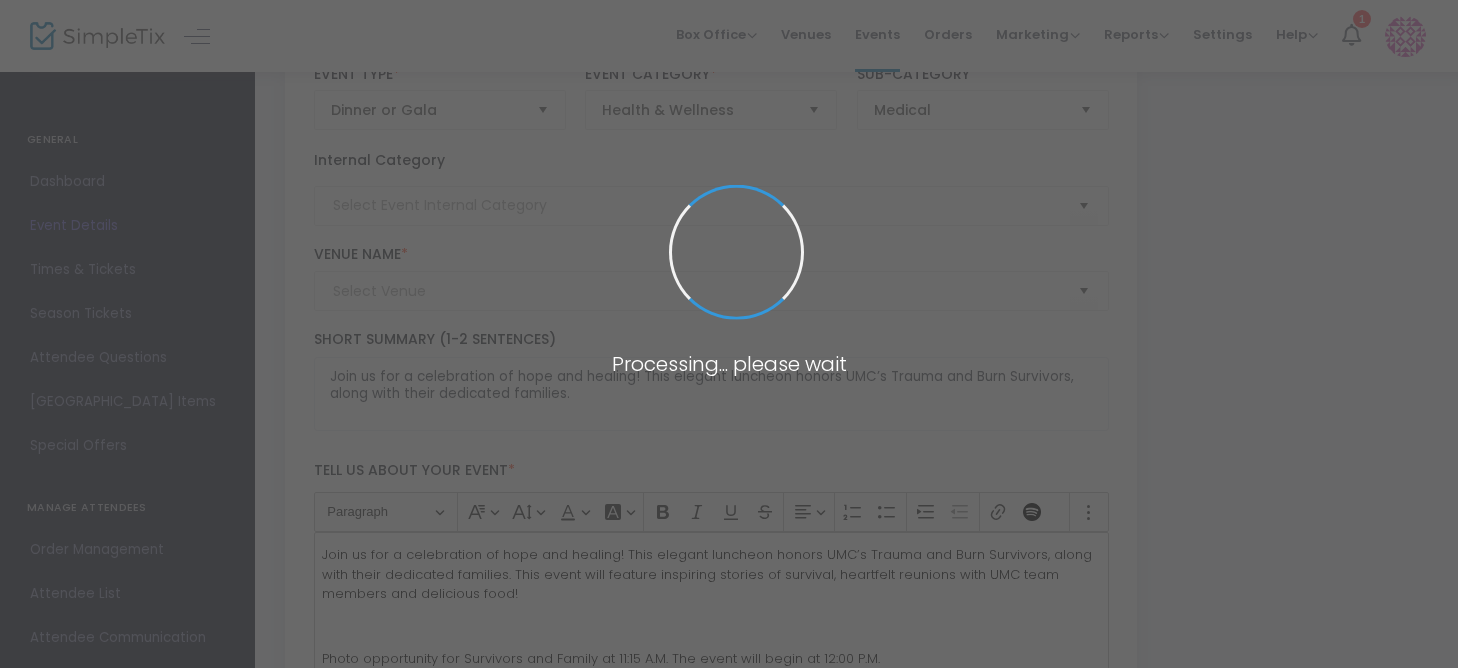 type on "[GEOGRAPHIC_DATA] - [GEOGRAPHIC_DATA]" 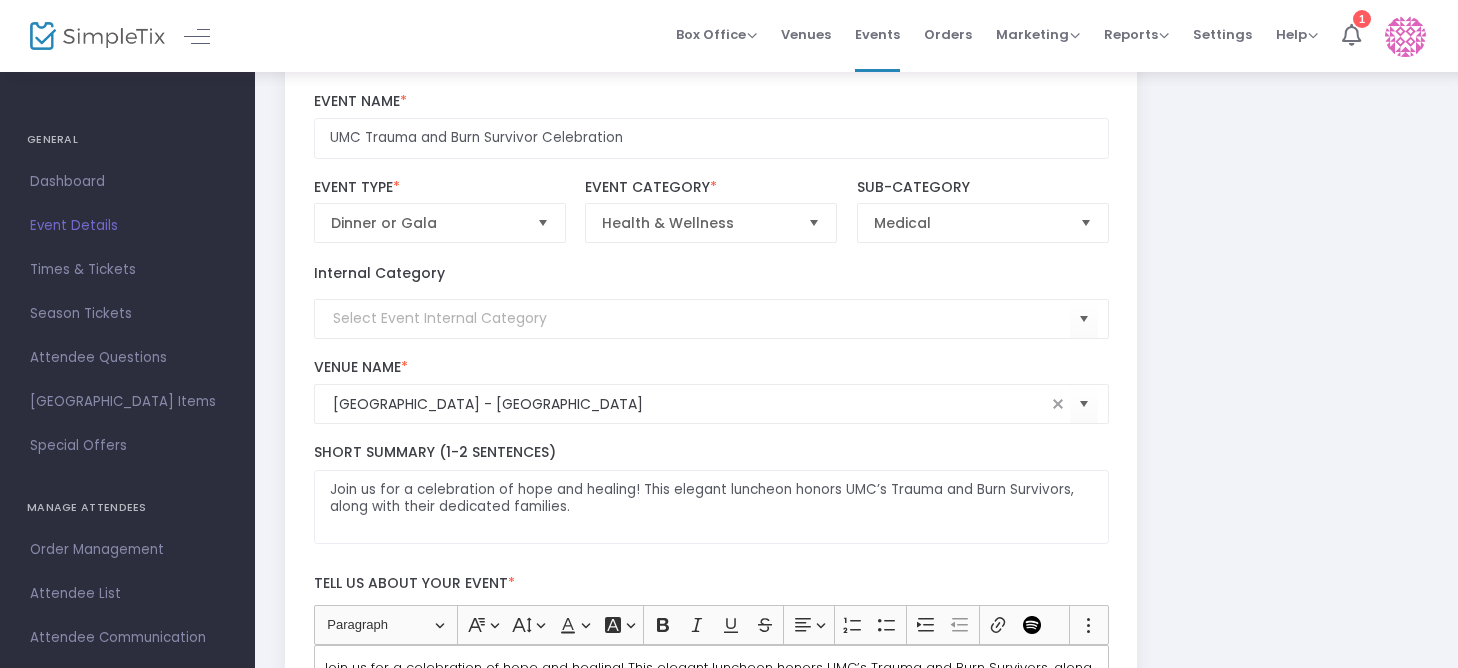 scroll, scrollTop: 0, scrollLeft: 0, axis: both 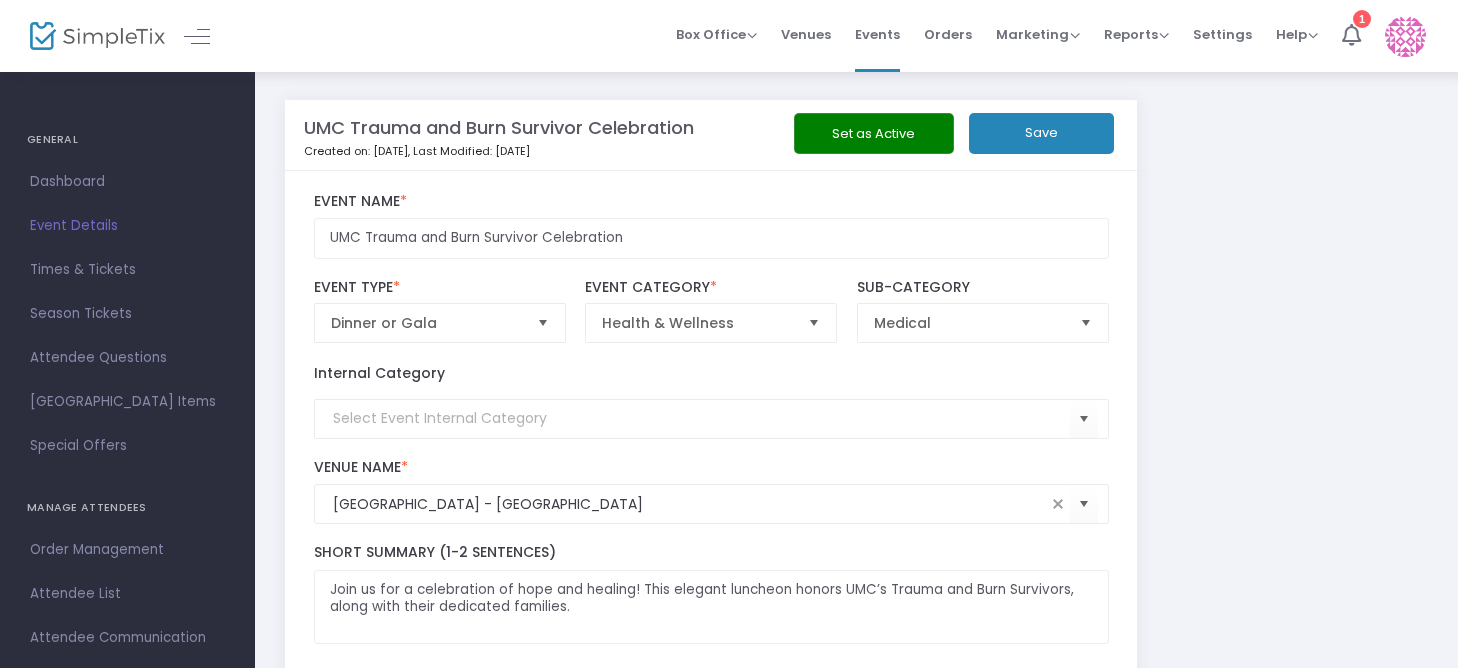 click 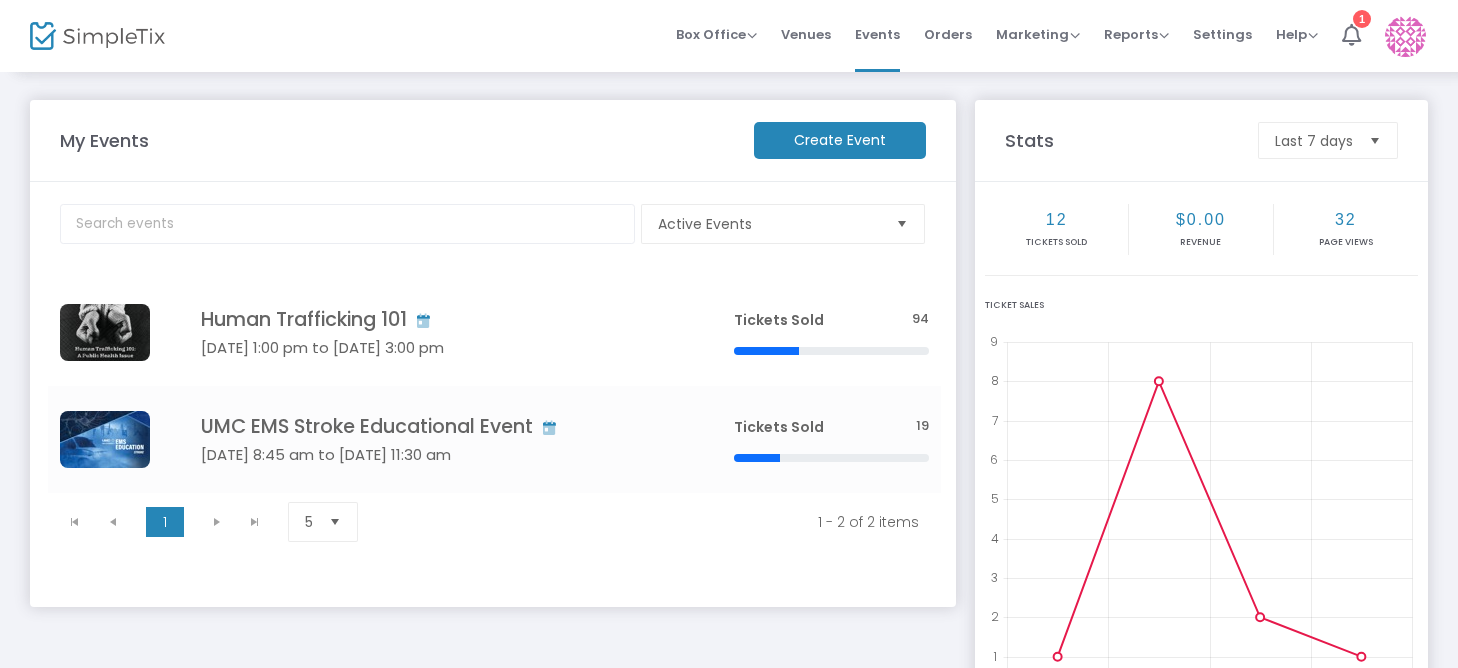 click on "Active Events  Event Category Type  No section found" 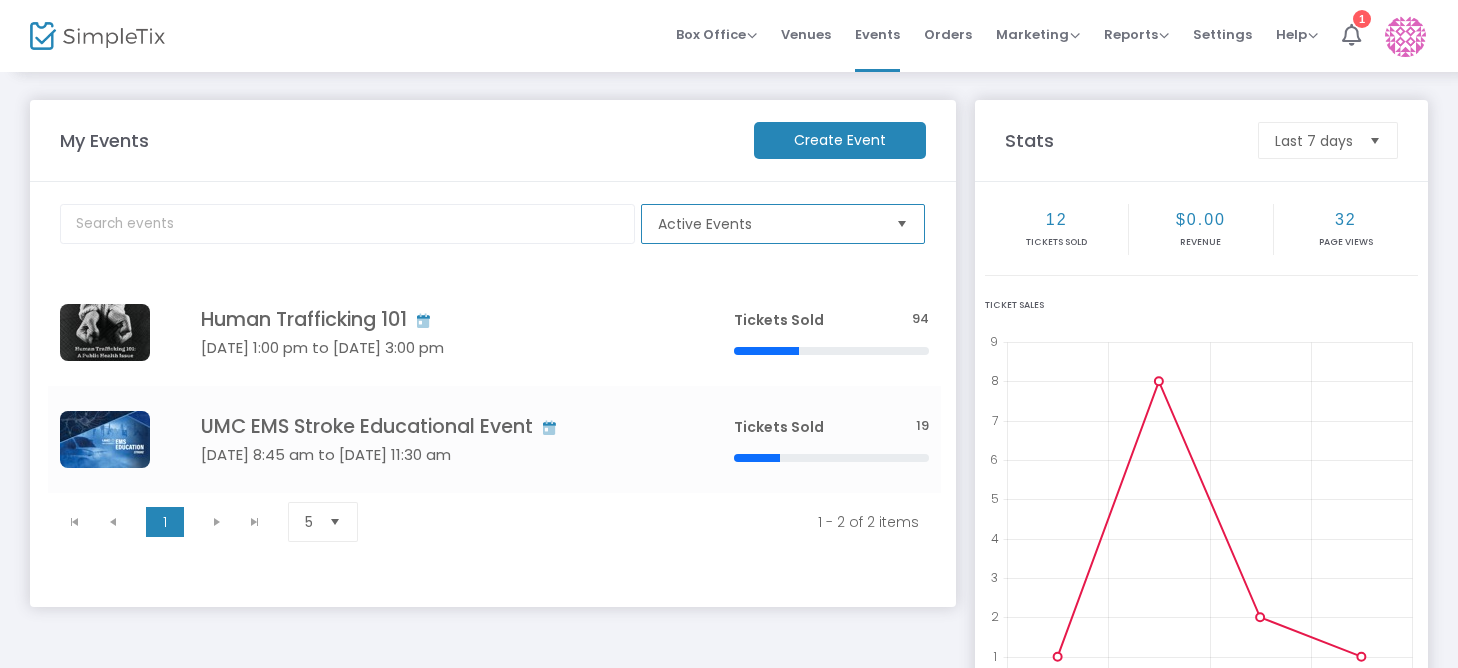 click on "Active Events" at bounding box center [769, 224] 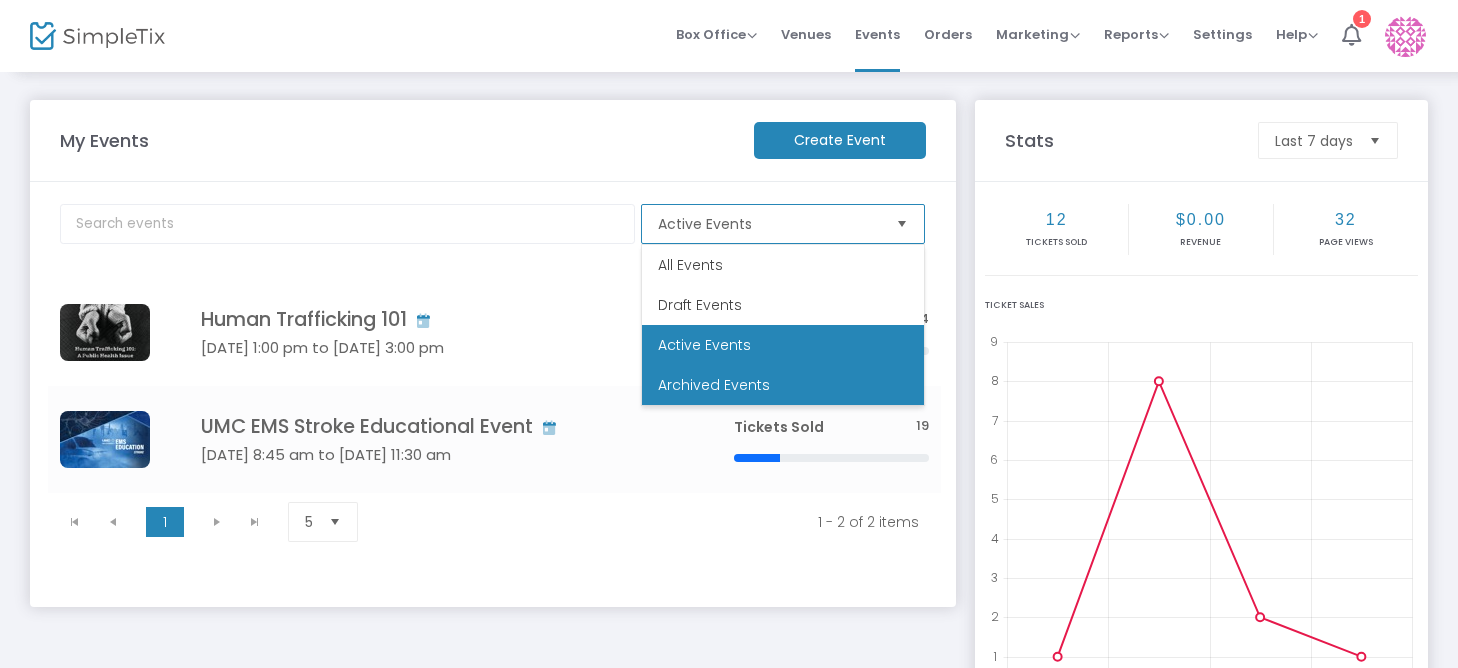 click on "Archived Events" at bounding box center [783, 385] 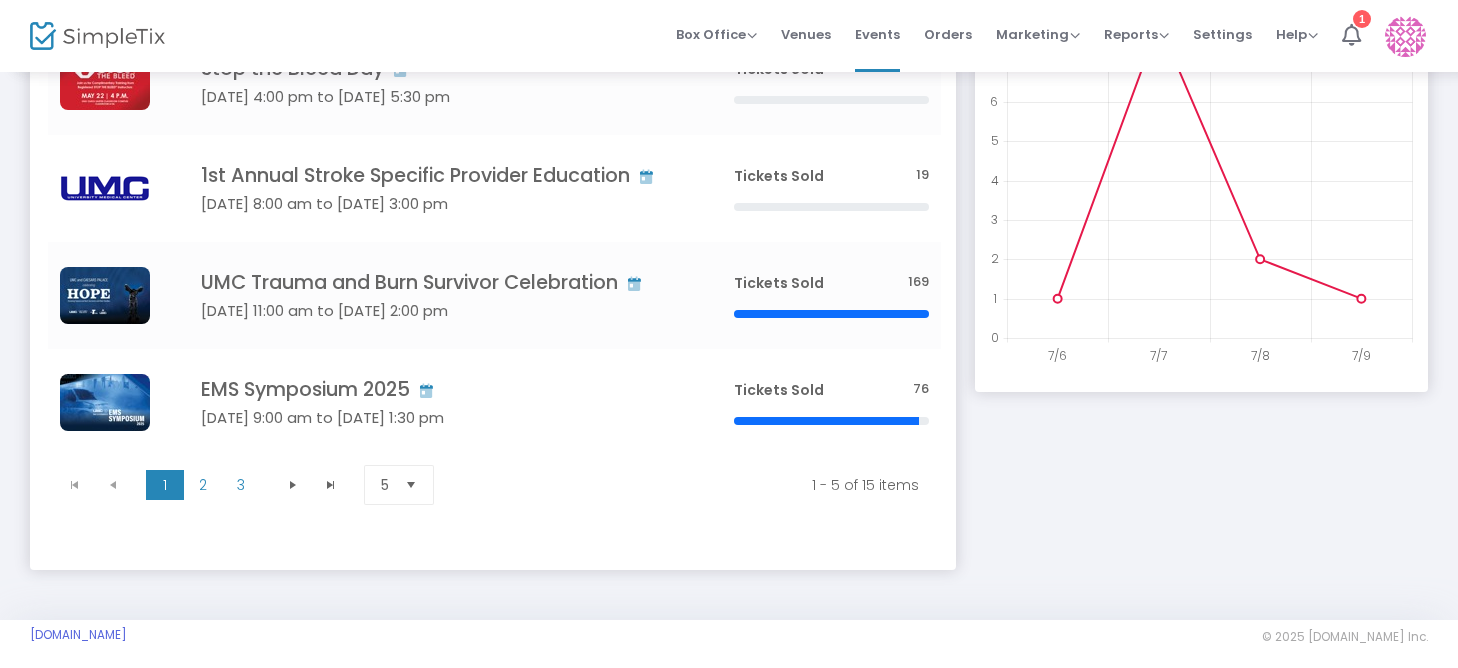 scroll, scrollTop: 370, scrollLeft: 0, axis: vertical 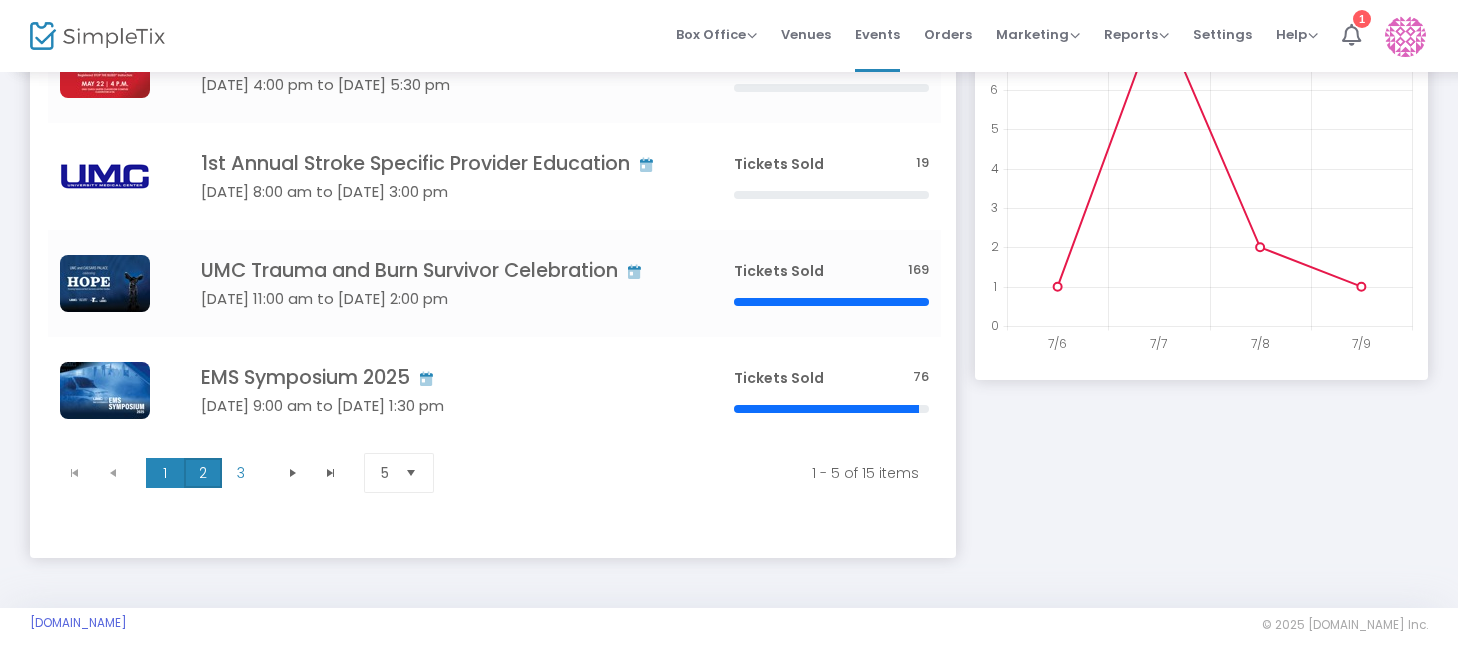 click on "2" 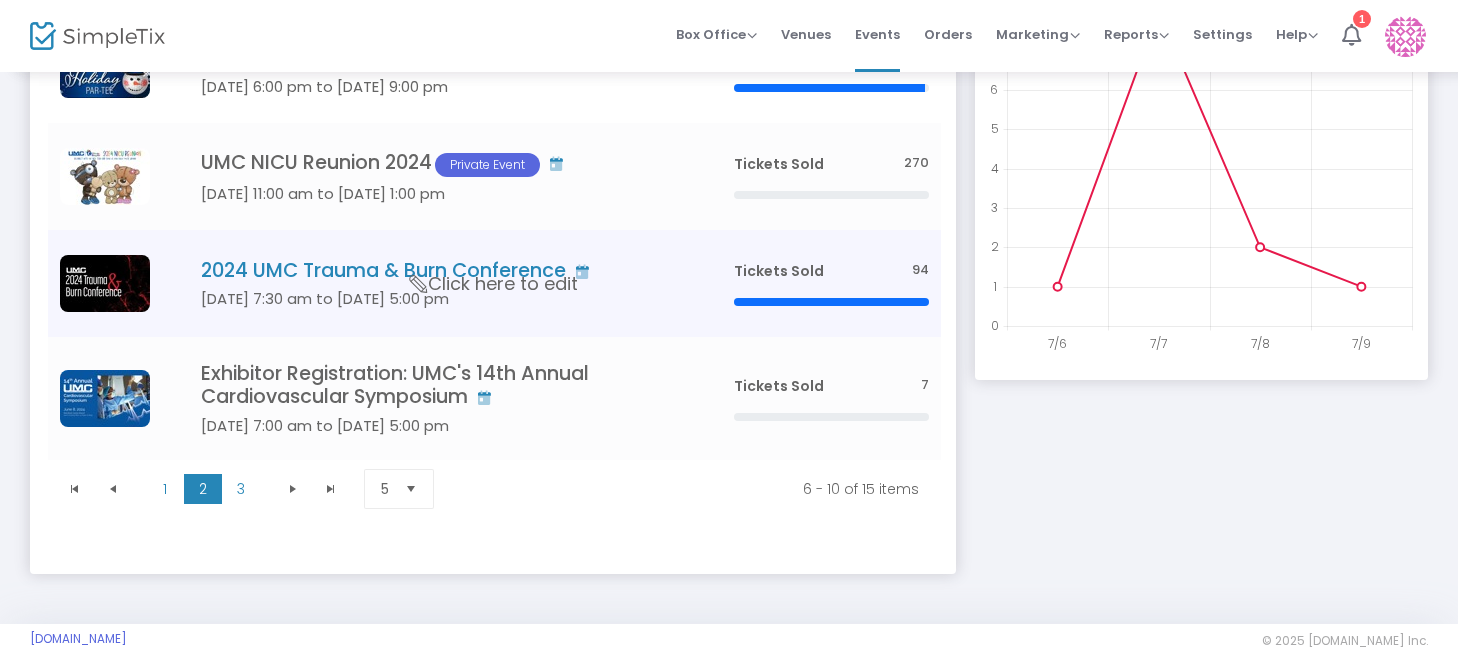 click on "2024 UMC Trauma & Burn Conference   Sep 24 7:30 am to Sep 24 5:00 pm     Click here to edit" 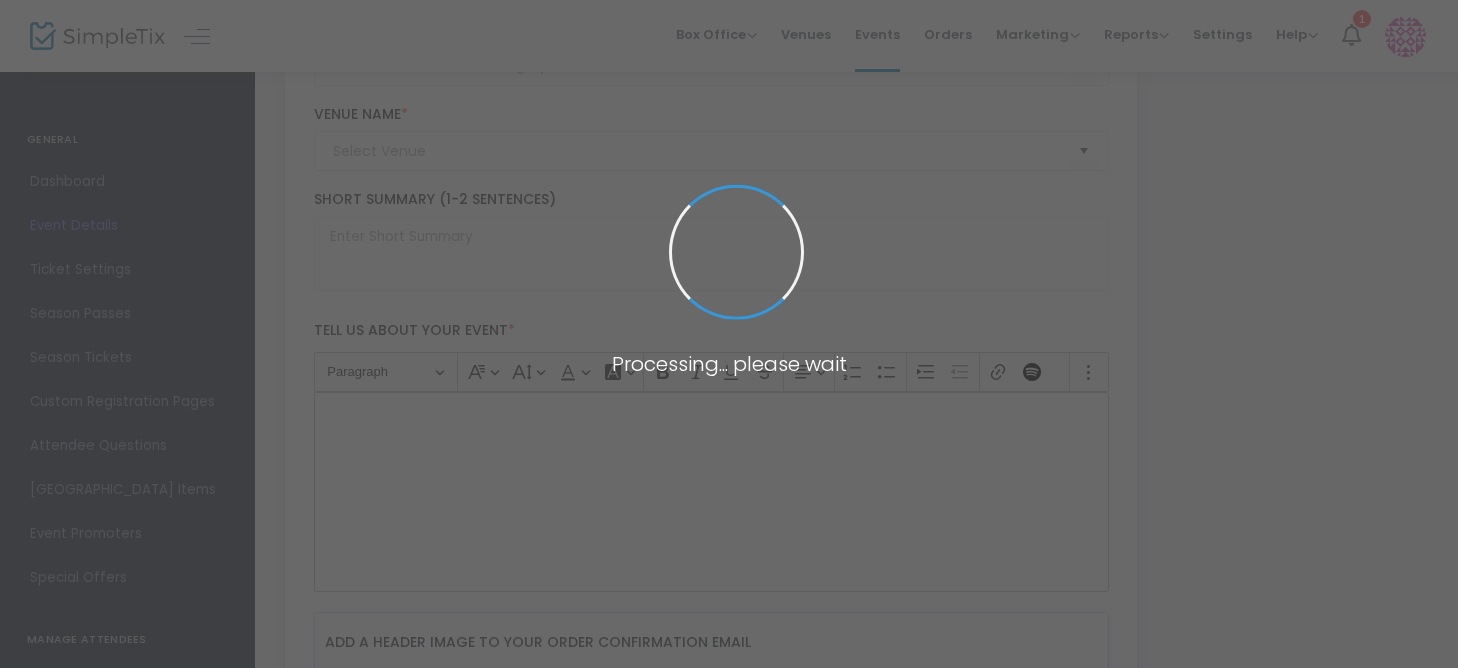 type on "2024 UMC Trauma & Burn Conference" 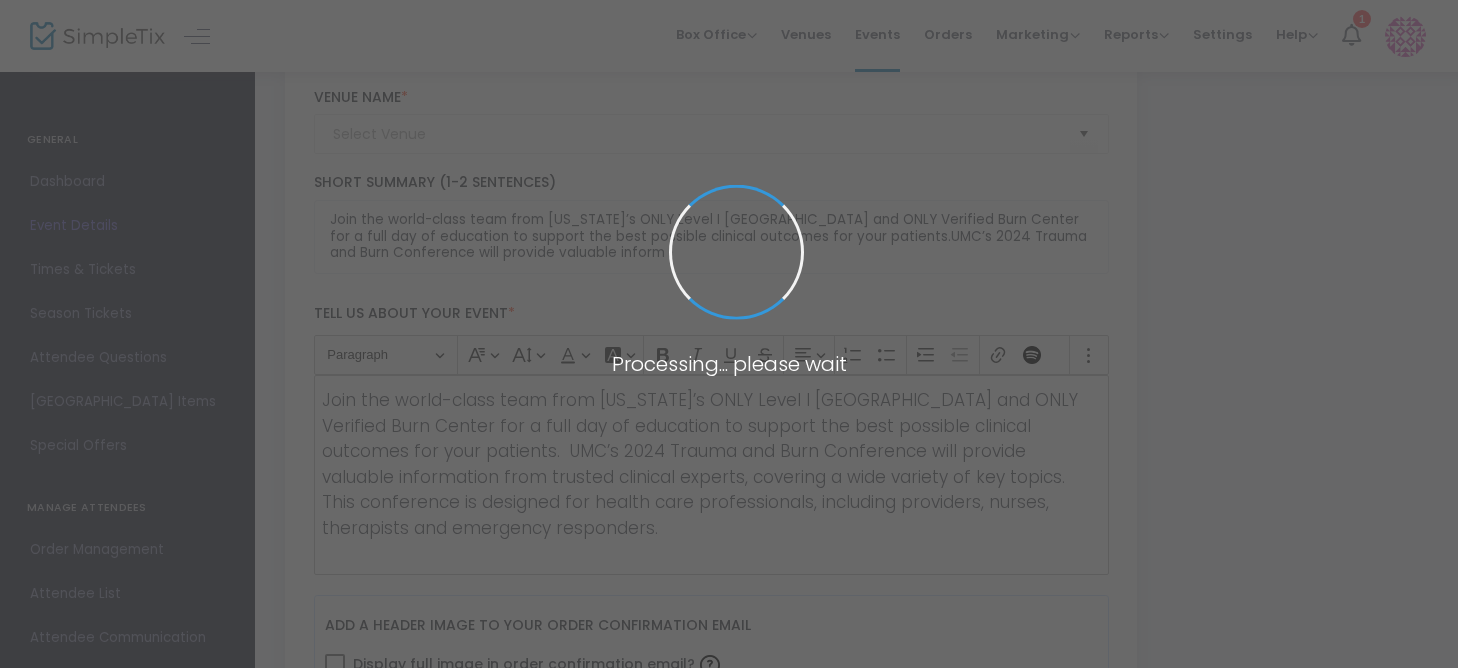 type on "Emerald Conference Room" 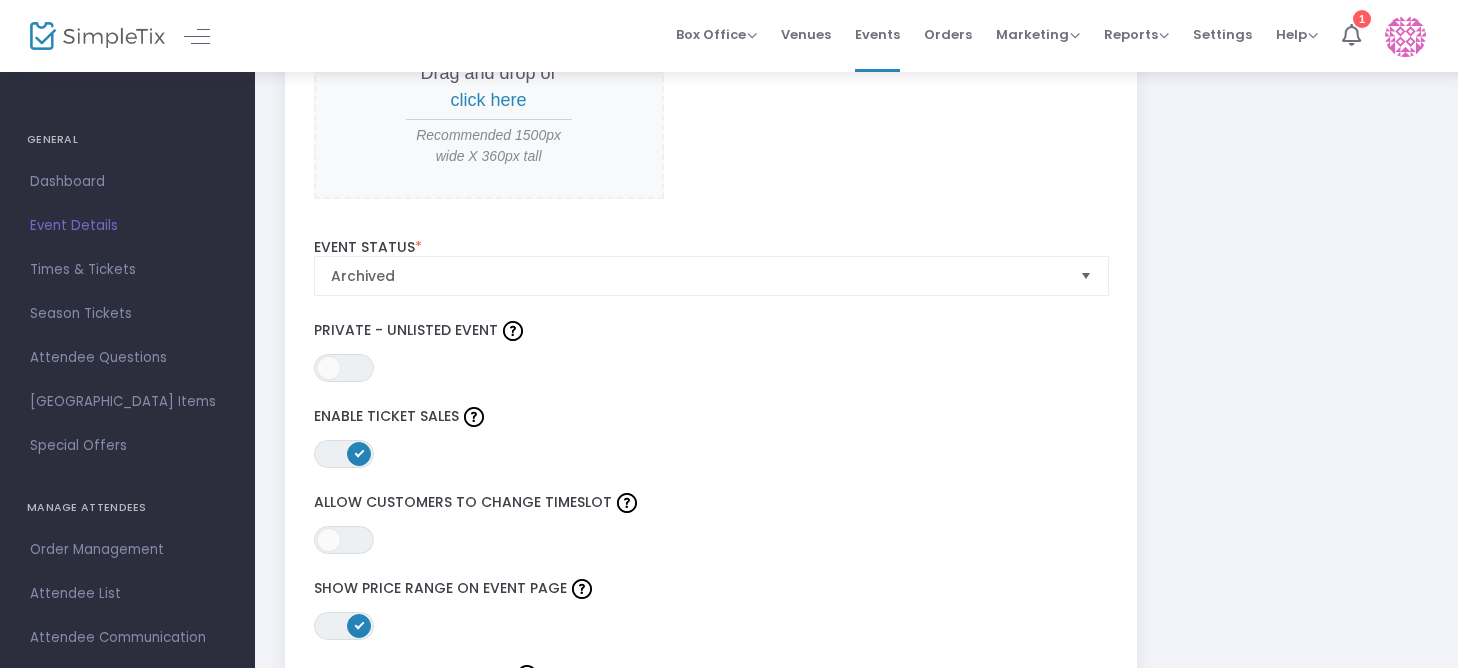 scroll, scrollTop: 2300, scrollLeft: 0, axis: vertical 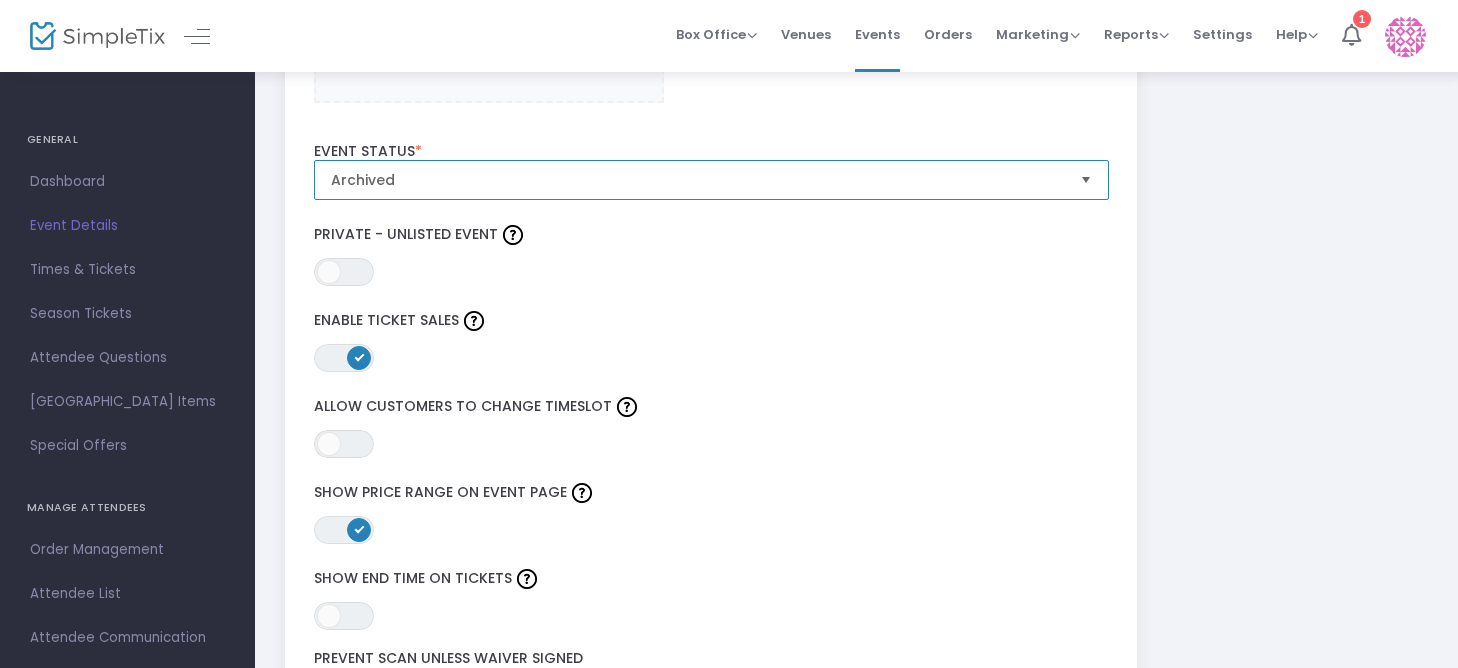 click on "Archived" at bounding box center (697, 180) 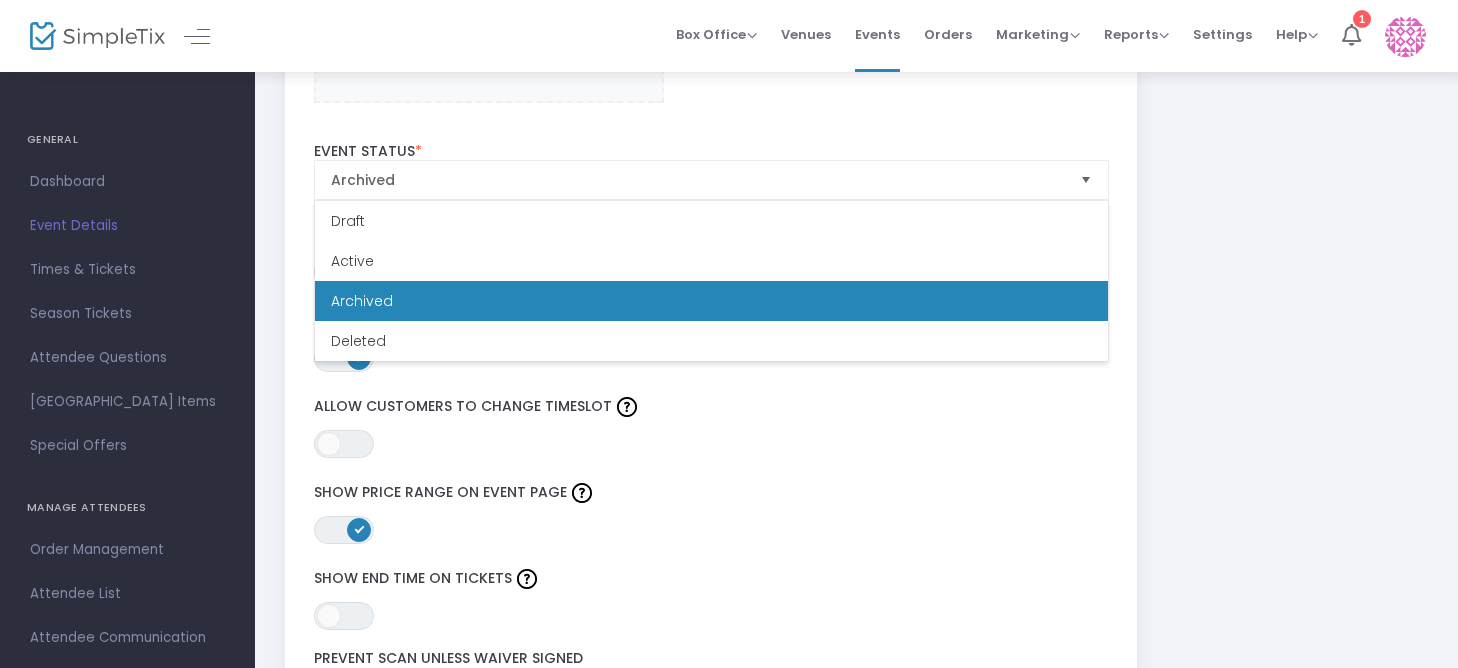 click on "2024 UMC Trauma & Burn Conference   Created on: 6/5/2024  , Last Modified: 9/19/2024   Set as Active   Save  2024 UMC Trauma & Burn Conference Event Name  * Class, Training, or Workshop  Event Type  *  Event Type is required  Health & Wellness  Event Category  * Medical  Sub-Category  Internal Category  Emerald Conference Room Venue Name  *  Venue is required  901 South Rancho Lane, Las Vegas, Nevada, US Venue Address Join the world-class team from Nevada’s ONLY Level I Trauma Center and ONLY Verified Burn Center for a full day of education to support the best possible clinical outcomes for your patients.UMC’s 2024 Trauma and Burn Conference will provide valuable inform Short Summary (1-2 Sentences) Tell us about your event  * Heading Paragraph Paragraph Heading 1 Heading 2 Heading 3 Font Family Font Family Default Arial Courier New Georgia Lucida Sans Unicode Tahoma Times New Roman Trebuchet MS Verdana Font Size Font Size 9 11 13 Default 17 19 21 Font Color Font Color Remove color Remove color Bold Link" 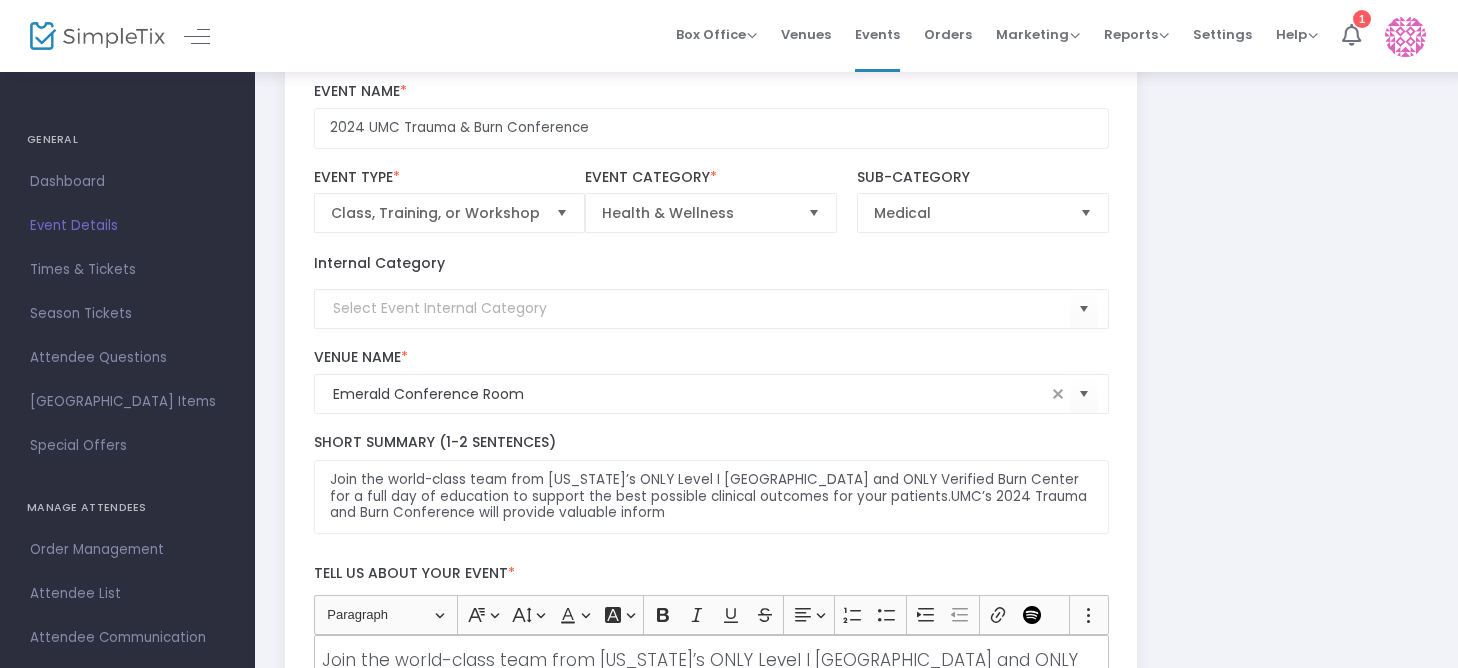 scroll, scrollTop: 0, scrollLeft: 0, axis: both 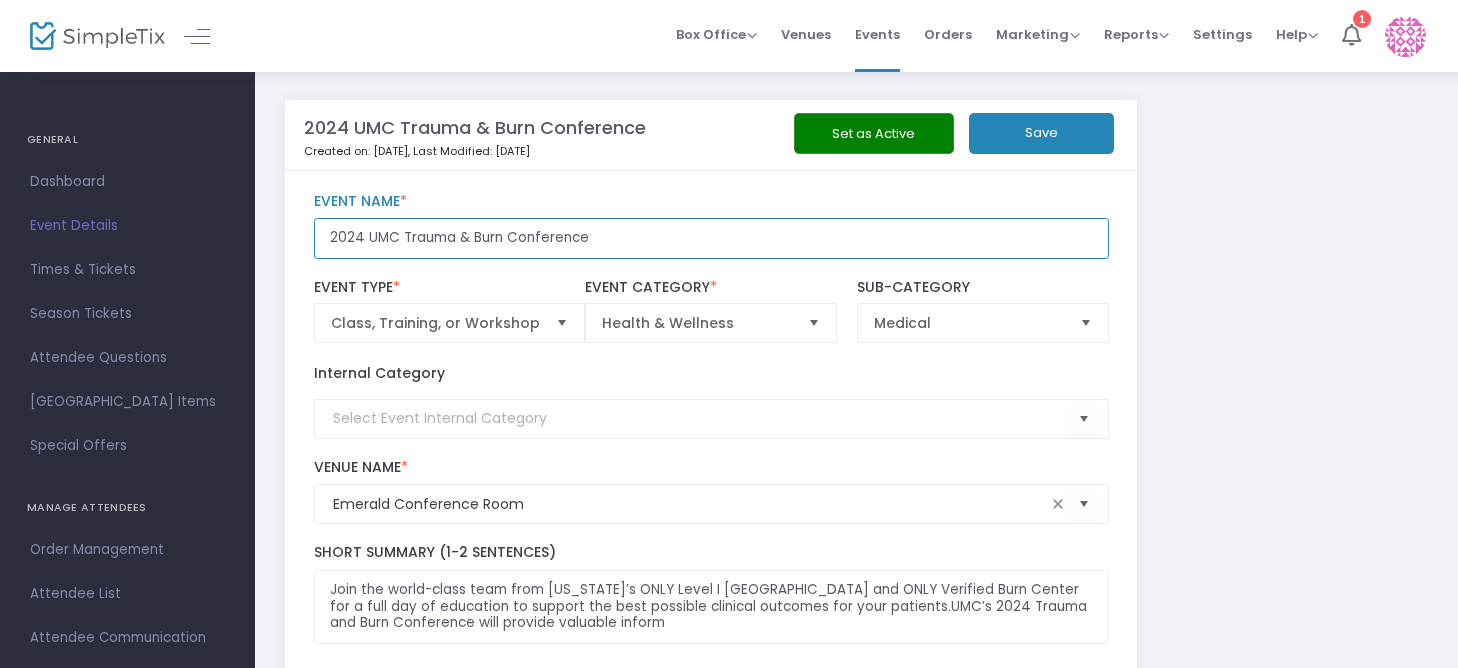 drag, startPoint x: 677, startPoint y: 234, endPoint x: 263, endPoint y: 227, distance: 414.05917 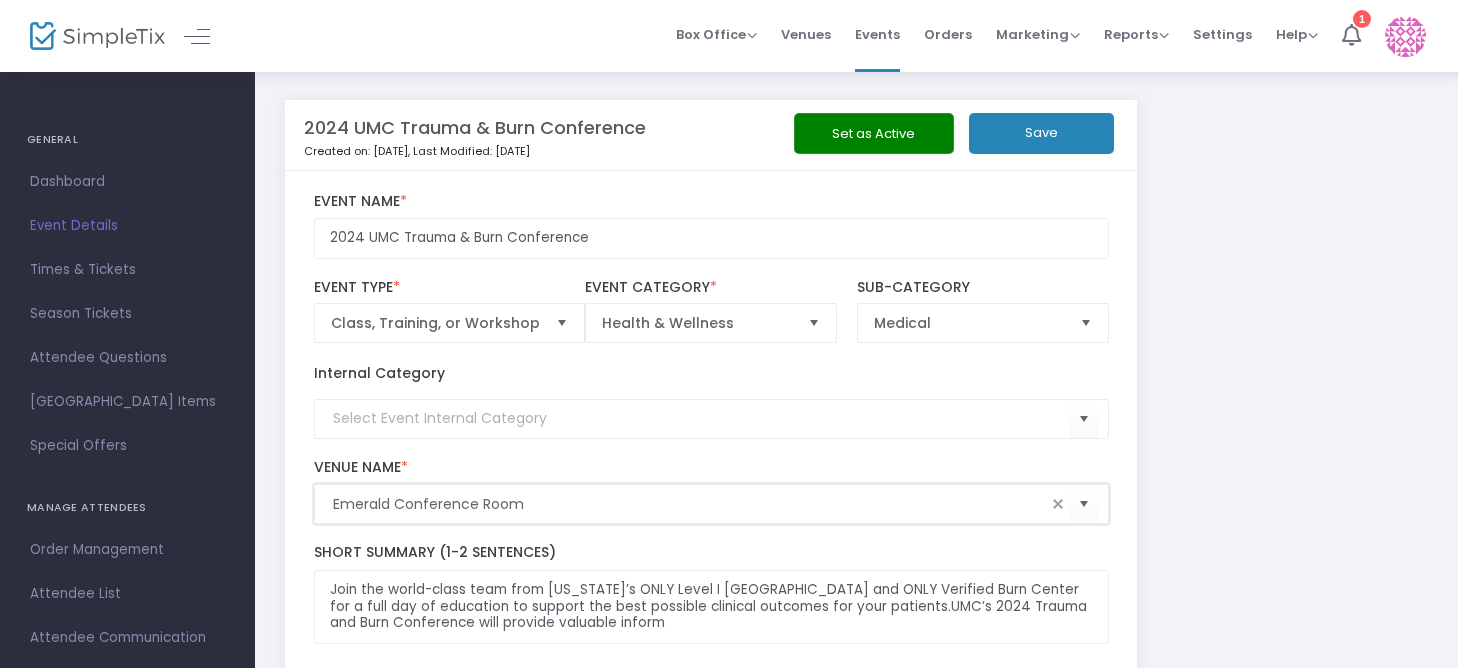 click on "Emerald Conference Room" at bounding box center (689, 504) 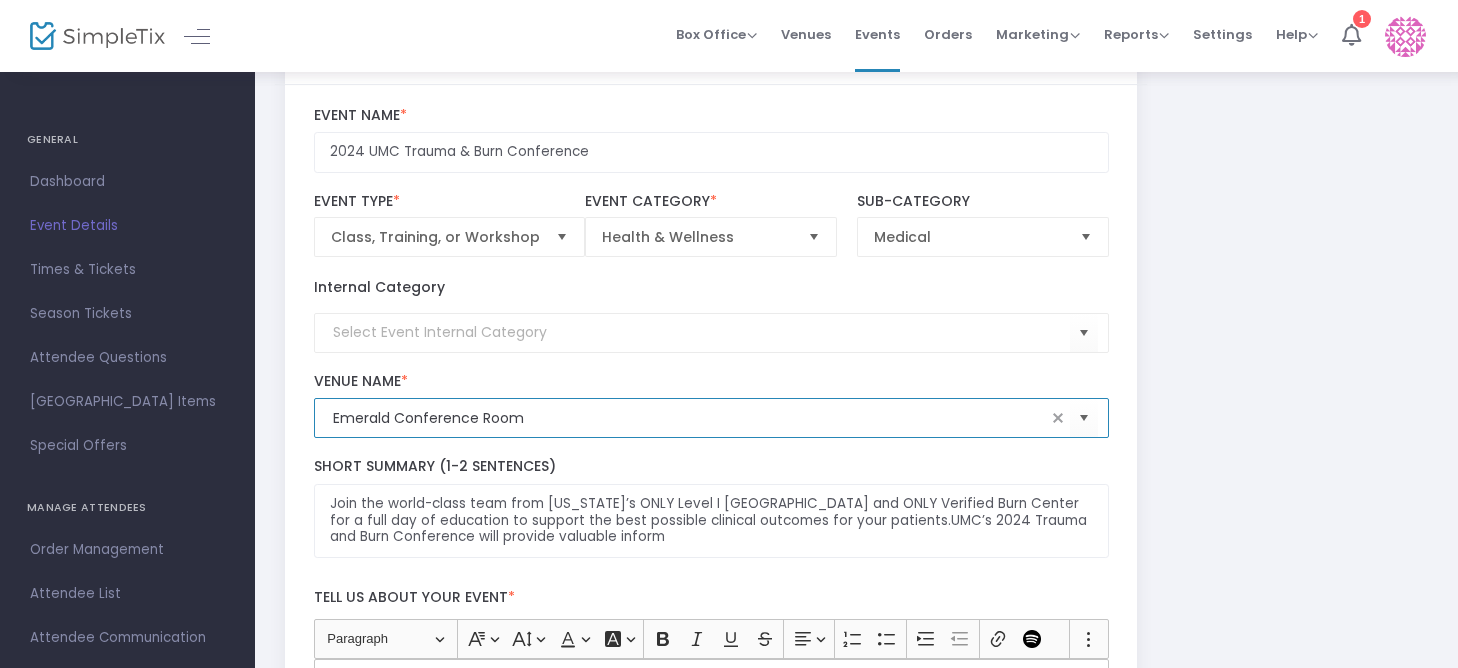 scroll, scrollTop: 300, scrollLeft: 0, axis: vertical 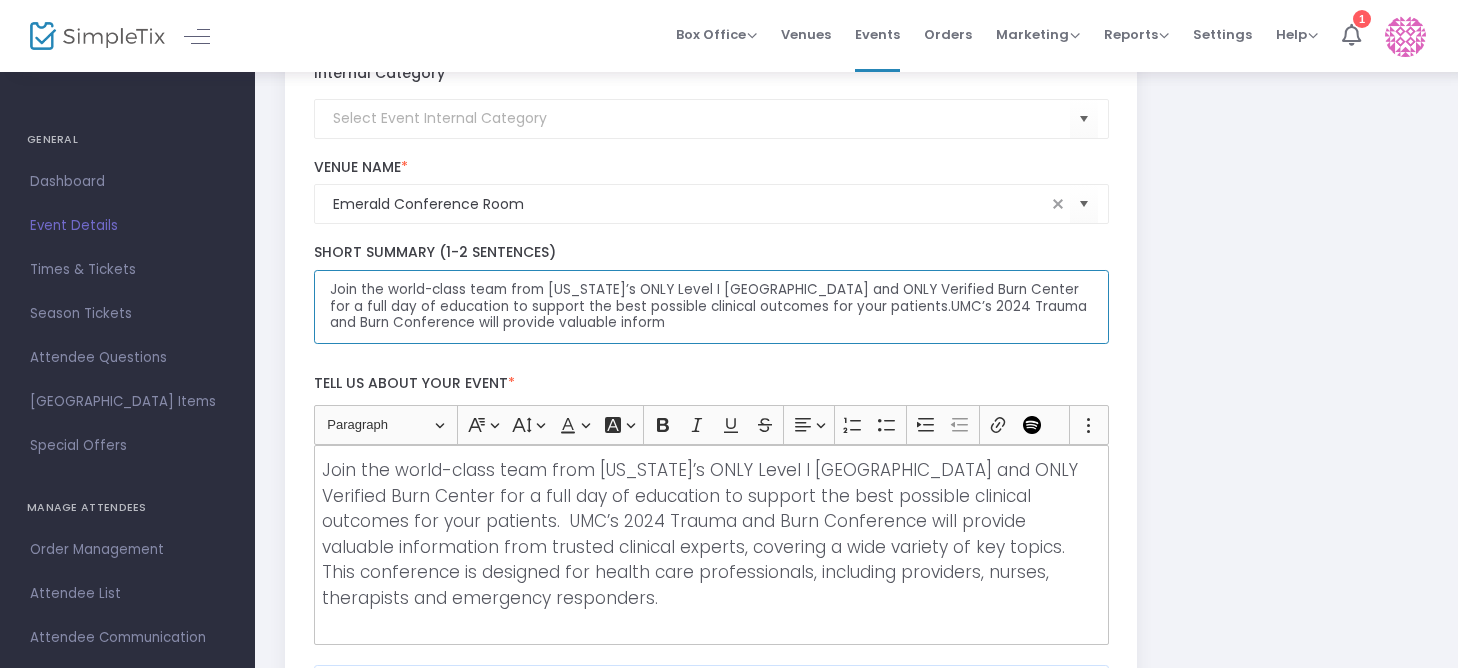 drag, startPoint x: 606, startPoint y: 326, endPoint x: 313, endPoint y: 284, distance: 295.99493 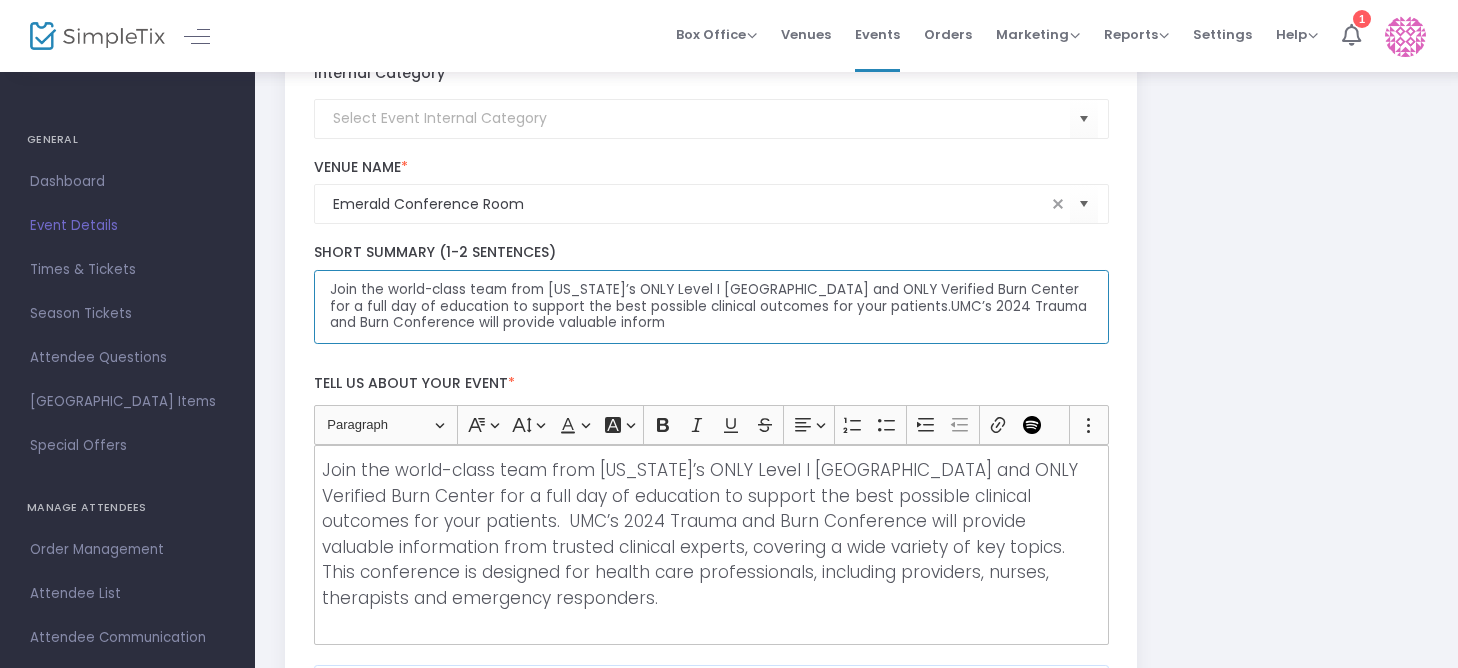 click on "Join the world-class team from [US_STATE]’s ONLY Level I [GEOGRAPHIC_DATA] and ONLY Verified Burn Center for a full day of education to support the best possible clinical outcomes for your patients.UMC’s 2024 Trauma and Burn Conference will provide valuable inform" 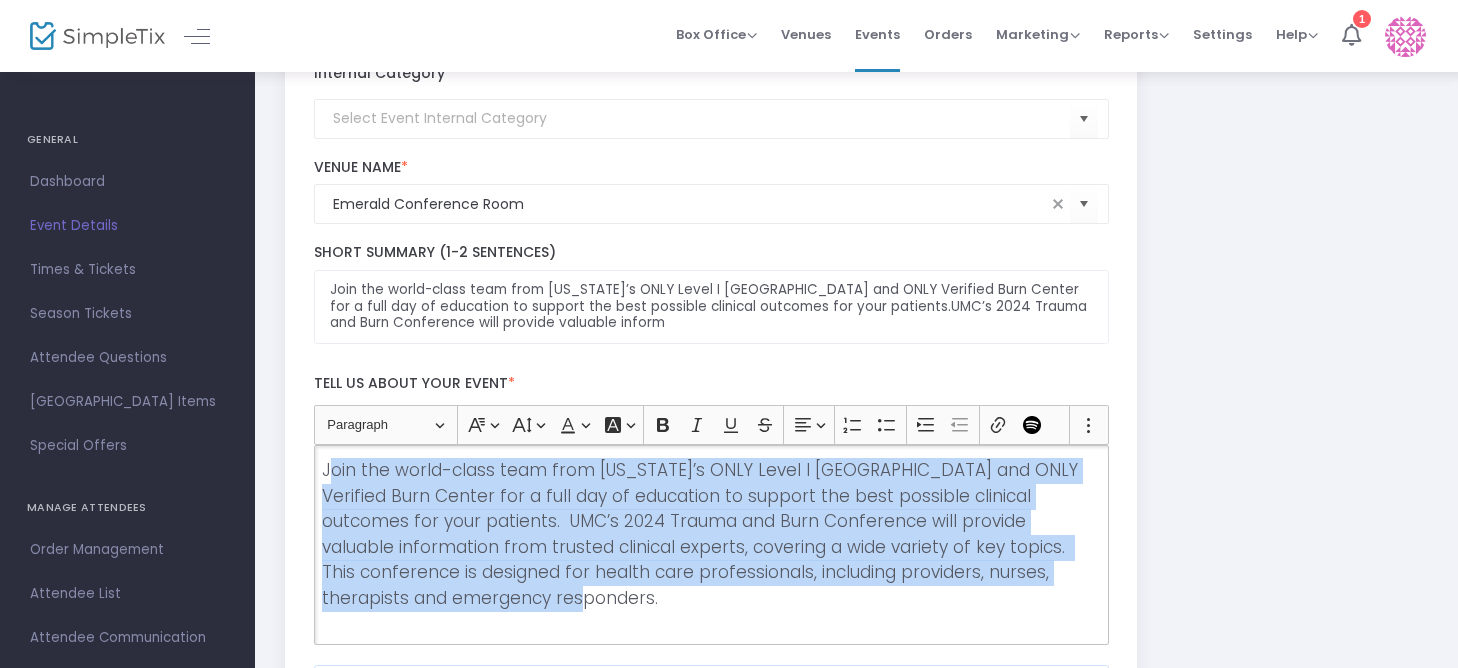 drag, startPoint x: 561, startPoint y: 607, endPoint x: 331, endPoint y: 461, distance: 272.42615 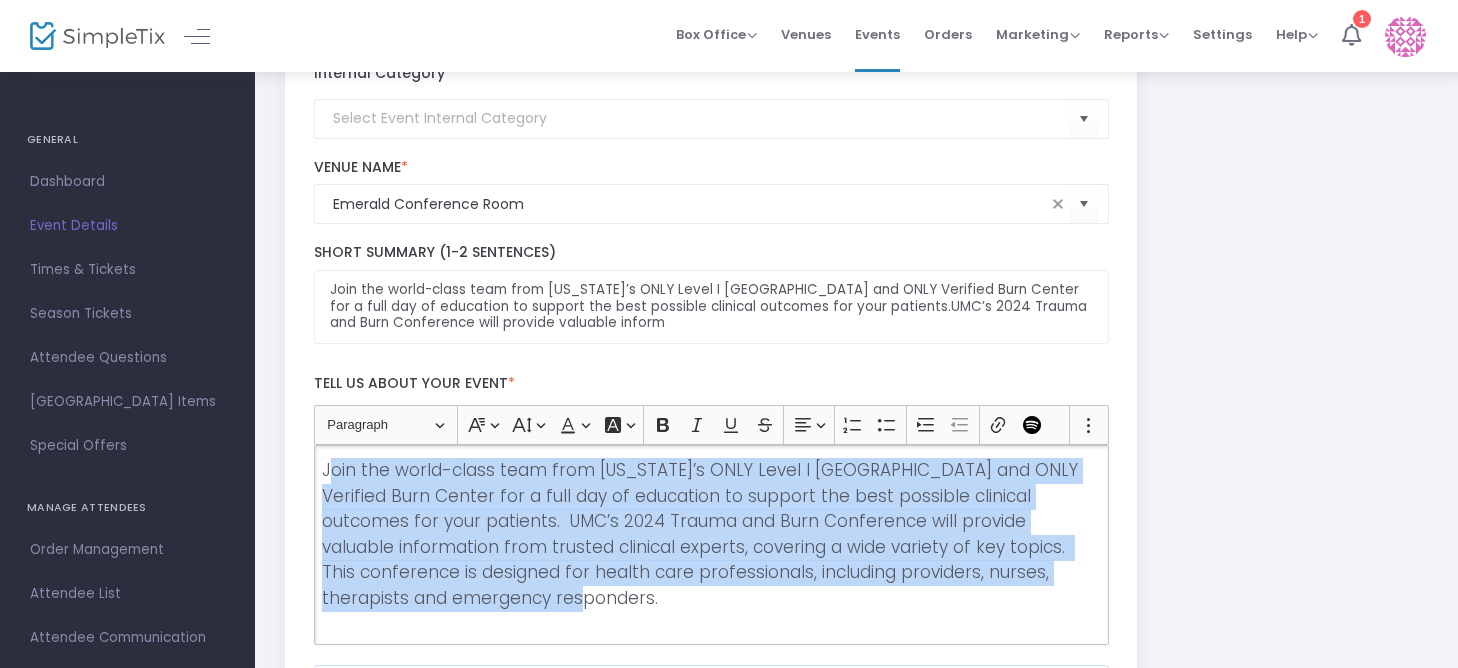 click on "Join the world-class team from [US_STATE]’s ONLY Level I [GEOGRAPHIC_DATA] and ONLY Verified Burn Center for a full day of education to support the best possible clinical outcomes for your patients.  UMC’s 2024 Trauma and Burn Conference will provide valuable information from trusted clinical experts, covering a wide variety of key topics.  This conference is designed for health care professionals, including providers, nurses, therapists and emergency responders." 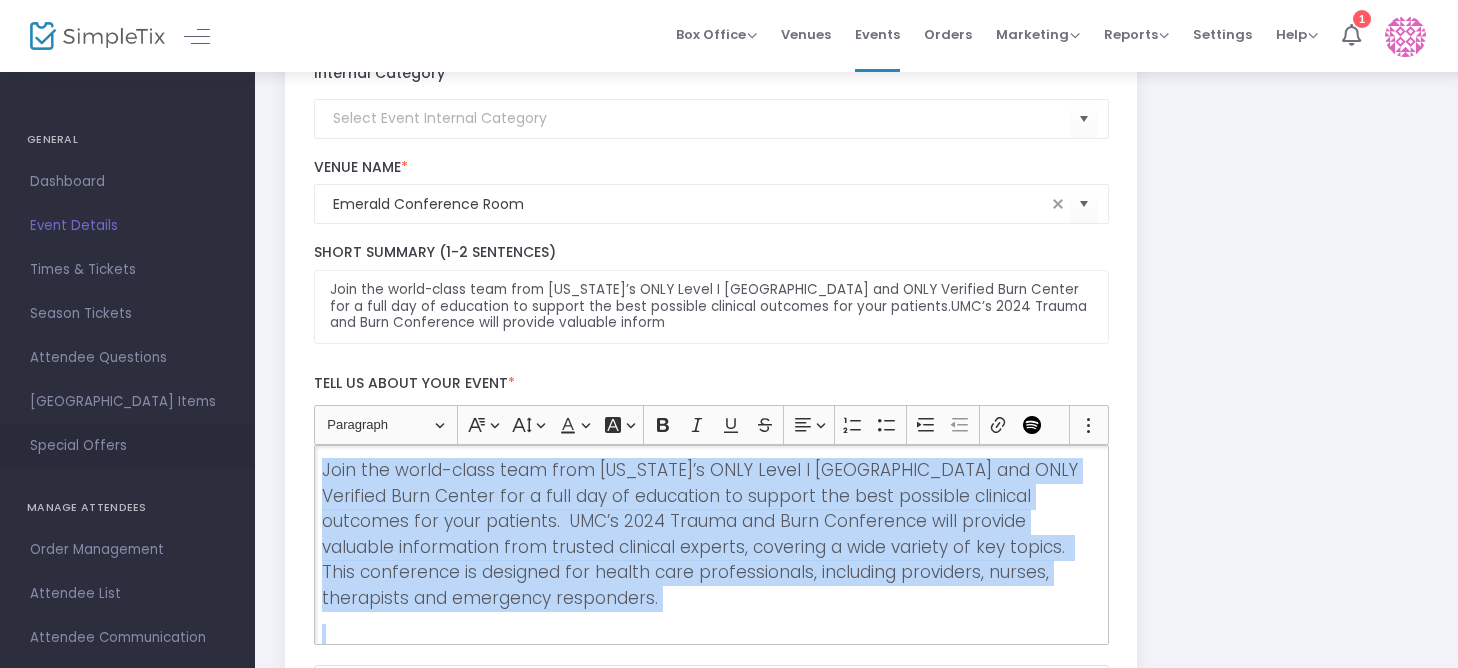 drag, startPoint x: 662, startPoint y: 615, endPoint x: 229, endPoint y: 440, distance: 467.02676 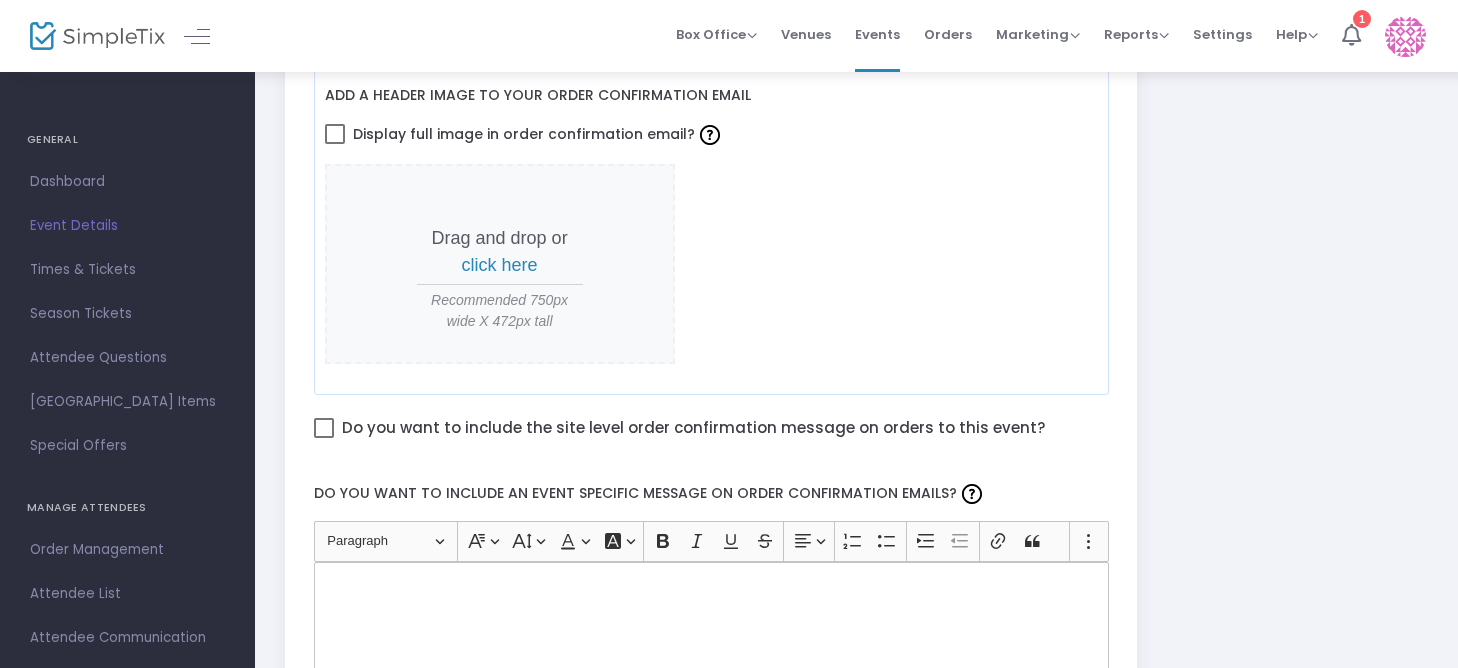 scroll, scrollTop: 0, scrollLeft: 0, axis: both 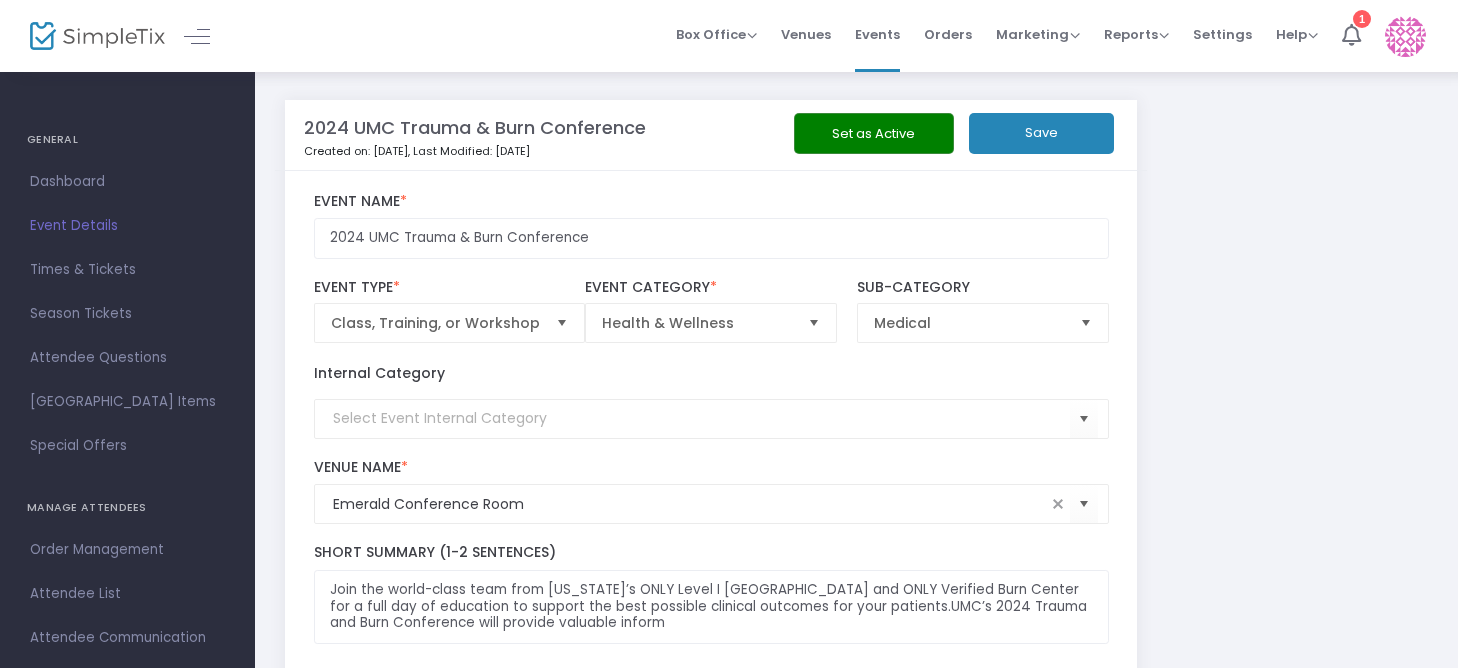 click on "Event Details" at bounding box center [127, 226] 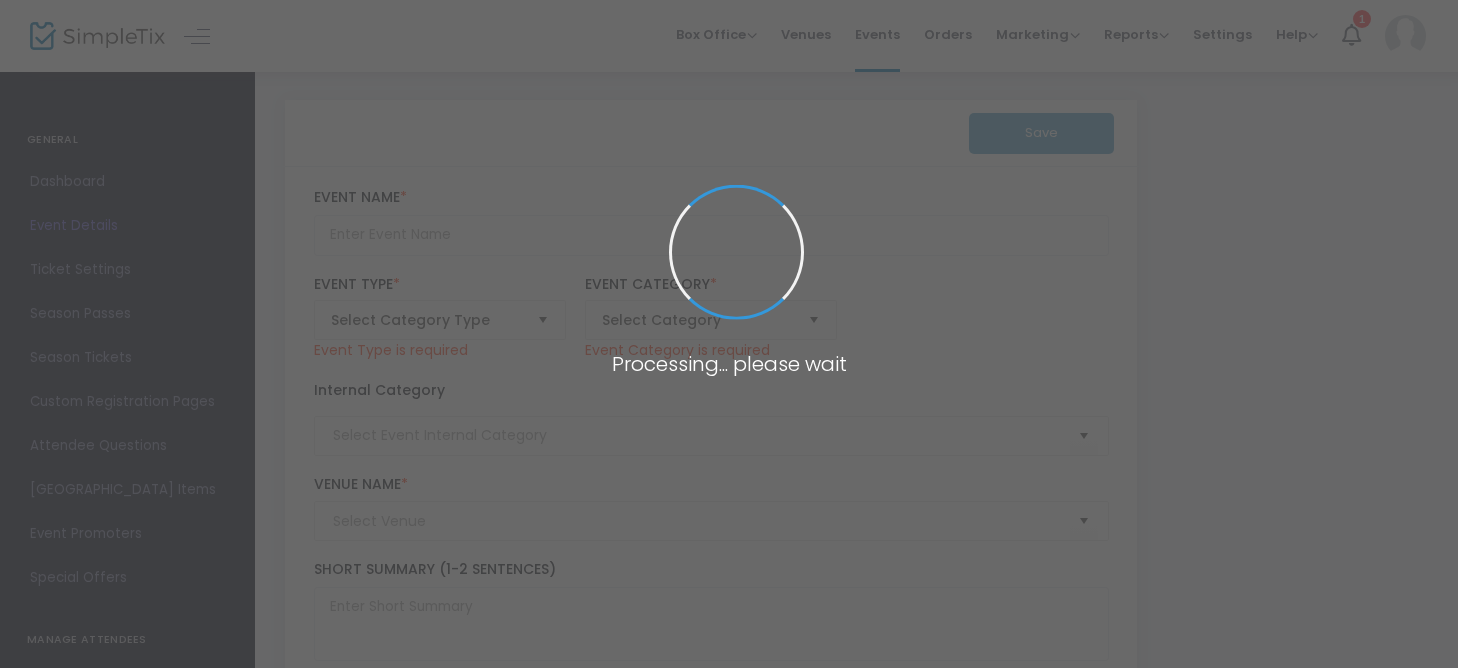 type on "2024 UMC Trauma & Burn Conference" 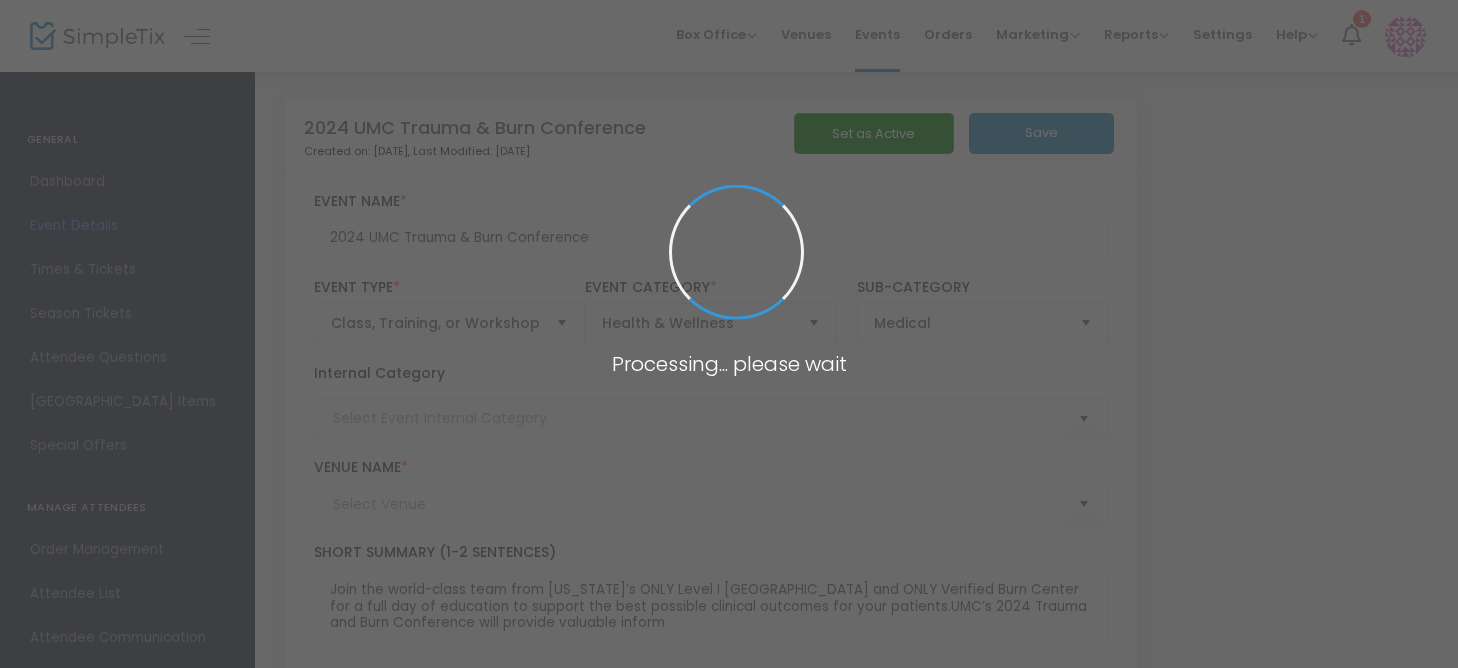 type on "Emerald Conference Room" 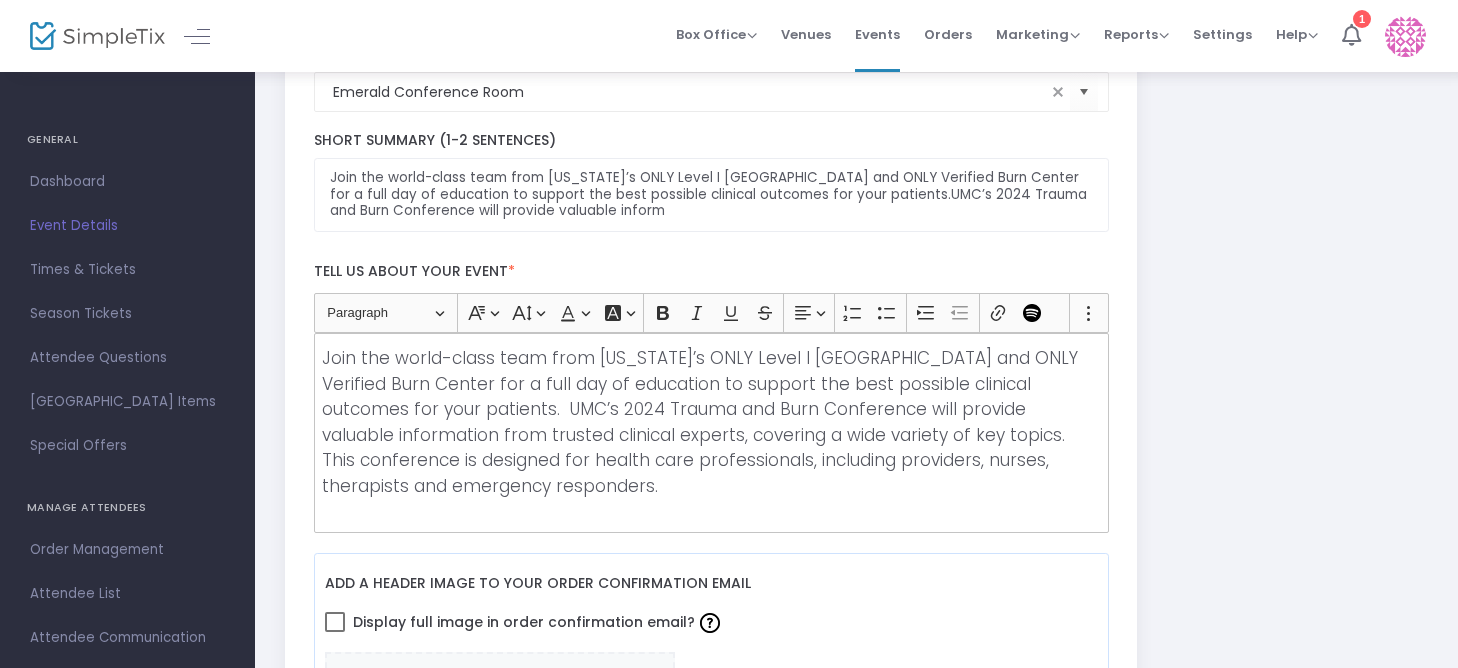 scroll, scrollTop: 0, scrollLeft: 0, axis: both 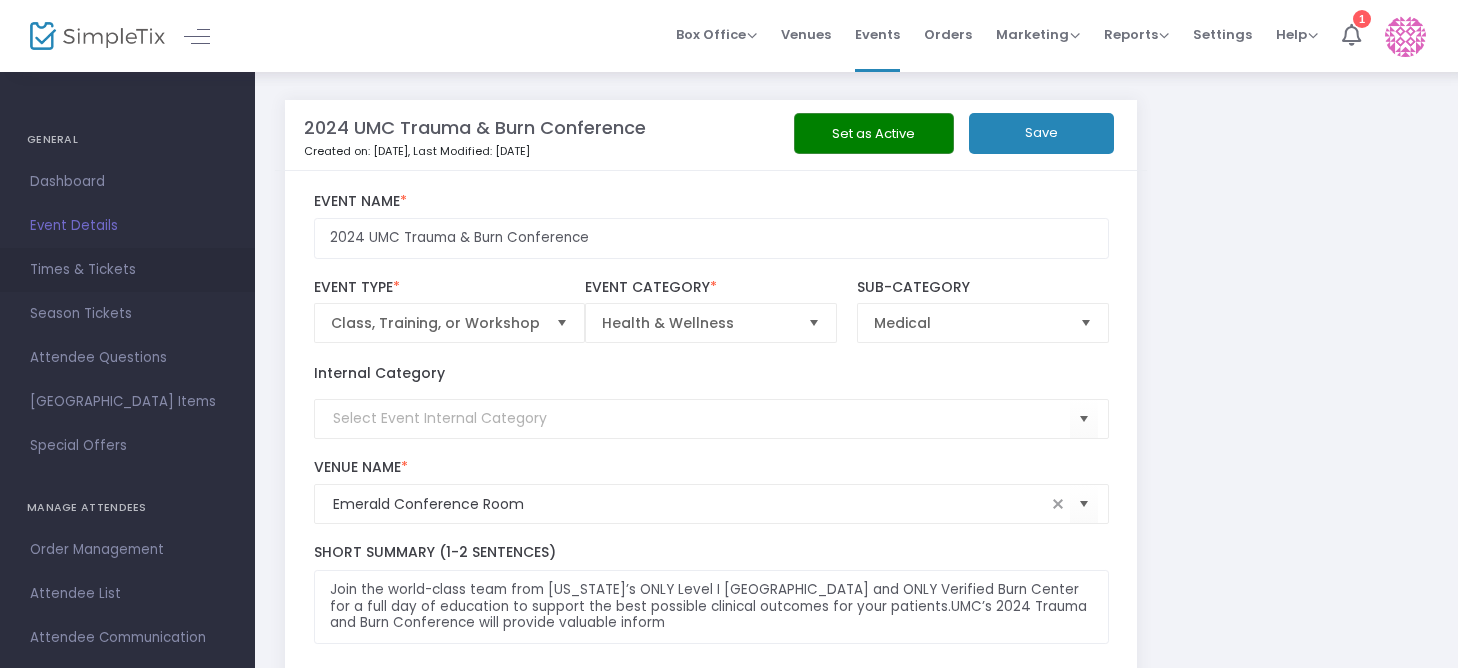 click on "Times & Tickets" at bounding box center [127, 270] 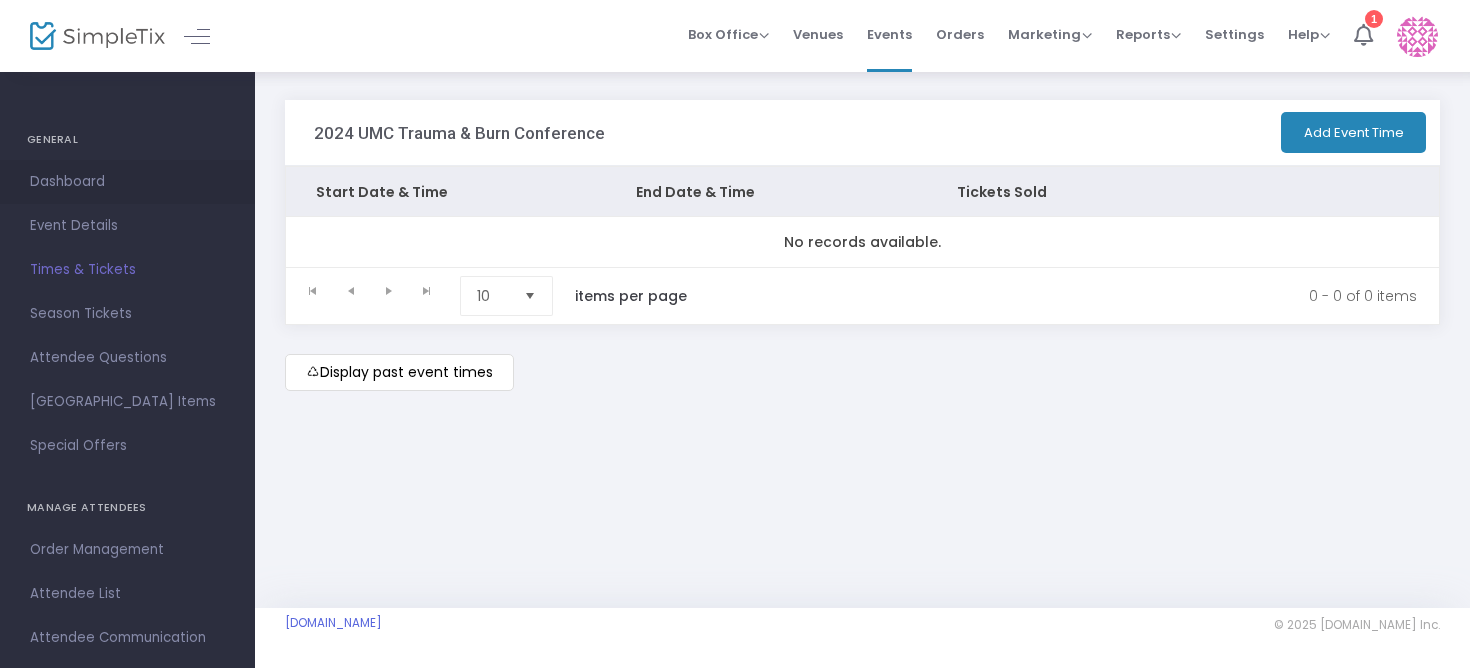 click on "Dashboard" at bounding box center [127, 182] 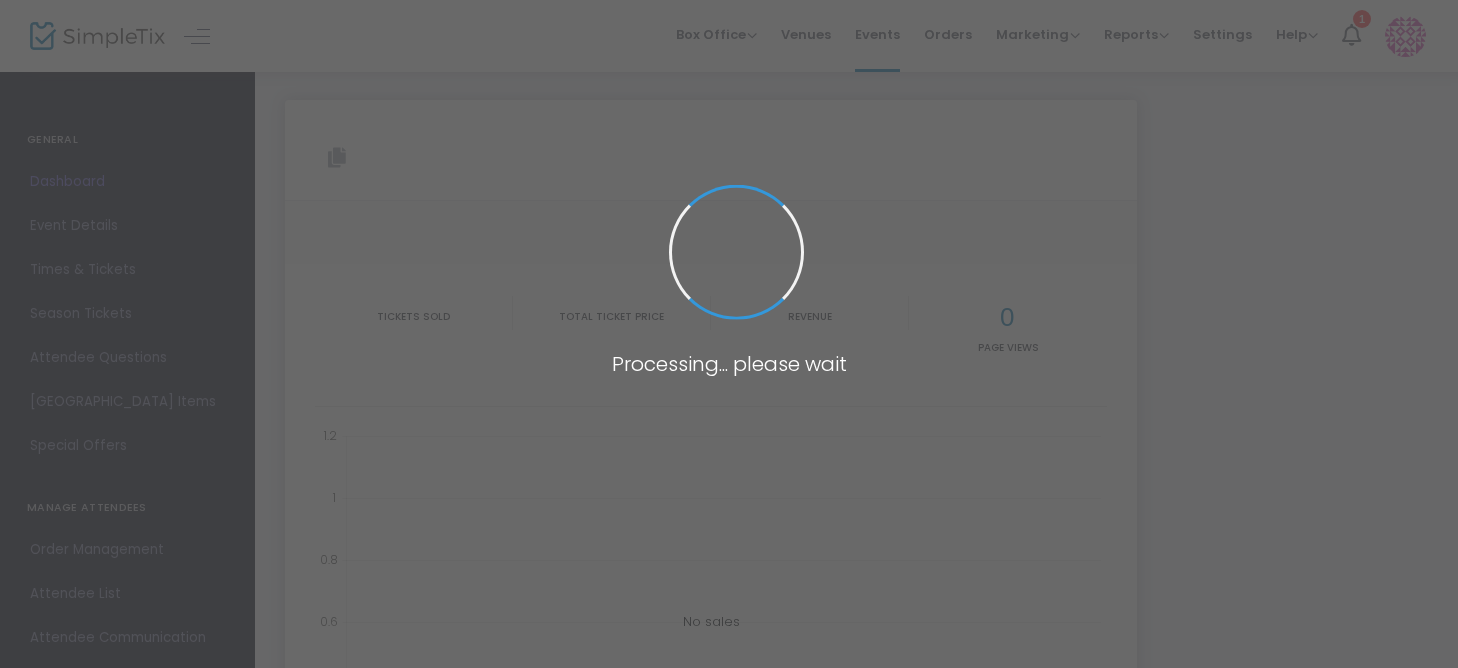 type on "https://www.simpletix.com/e/2024-umc-trauma-burn-conference-tickets-173841" 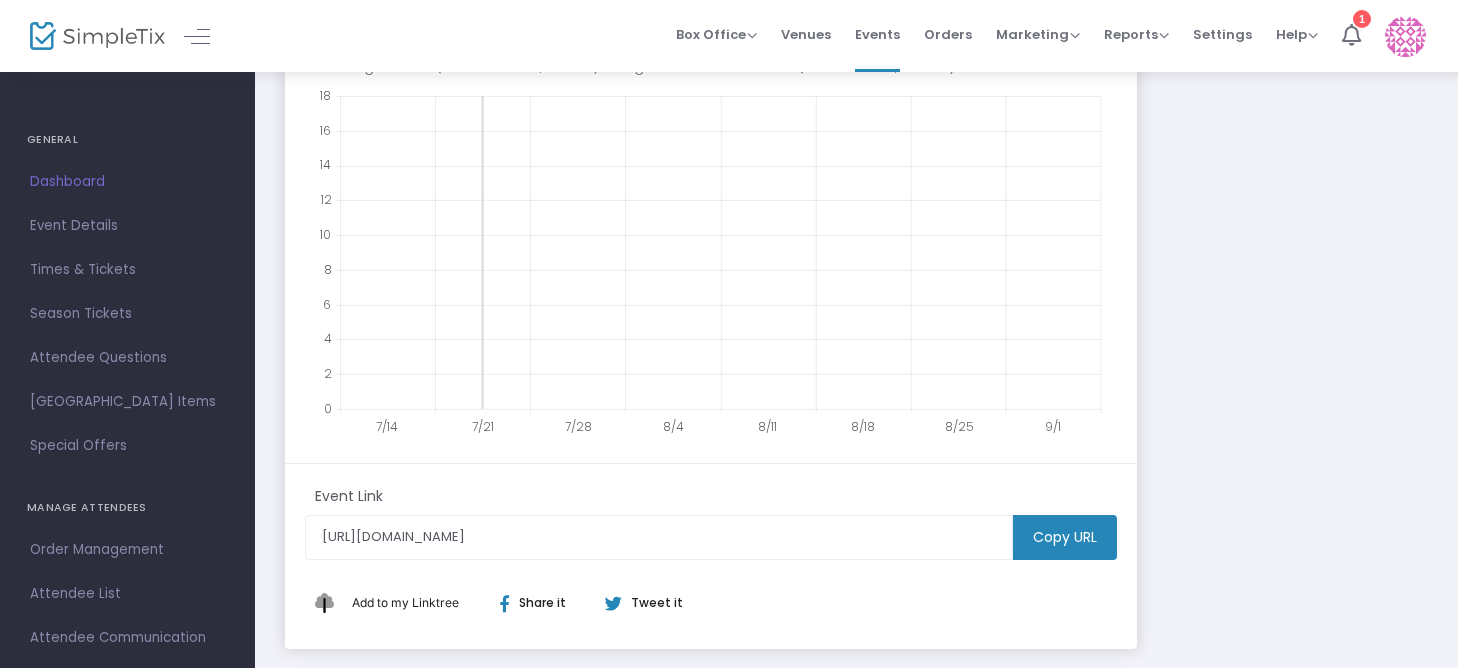 scroll, scrollTop: 157, scrollLeft: 0, axis: vertical 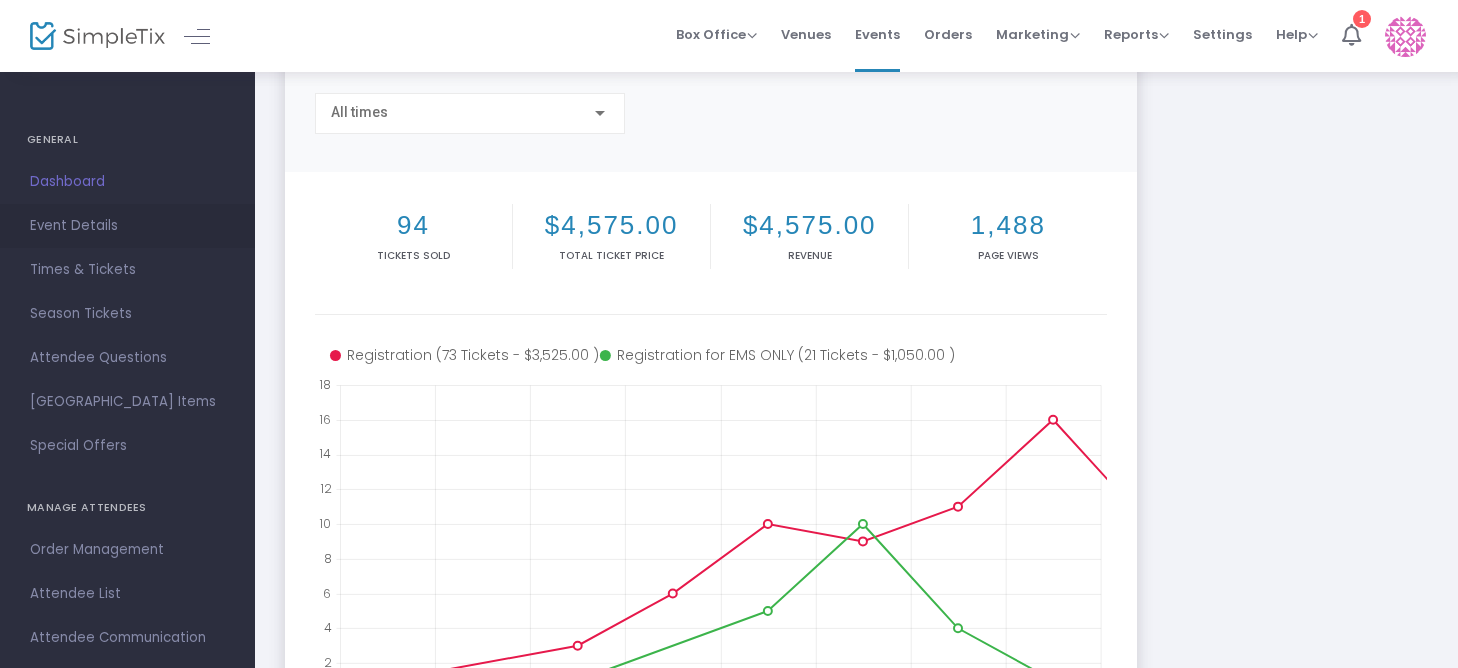 click on "Event Details" at bounding box center (127, 226) 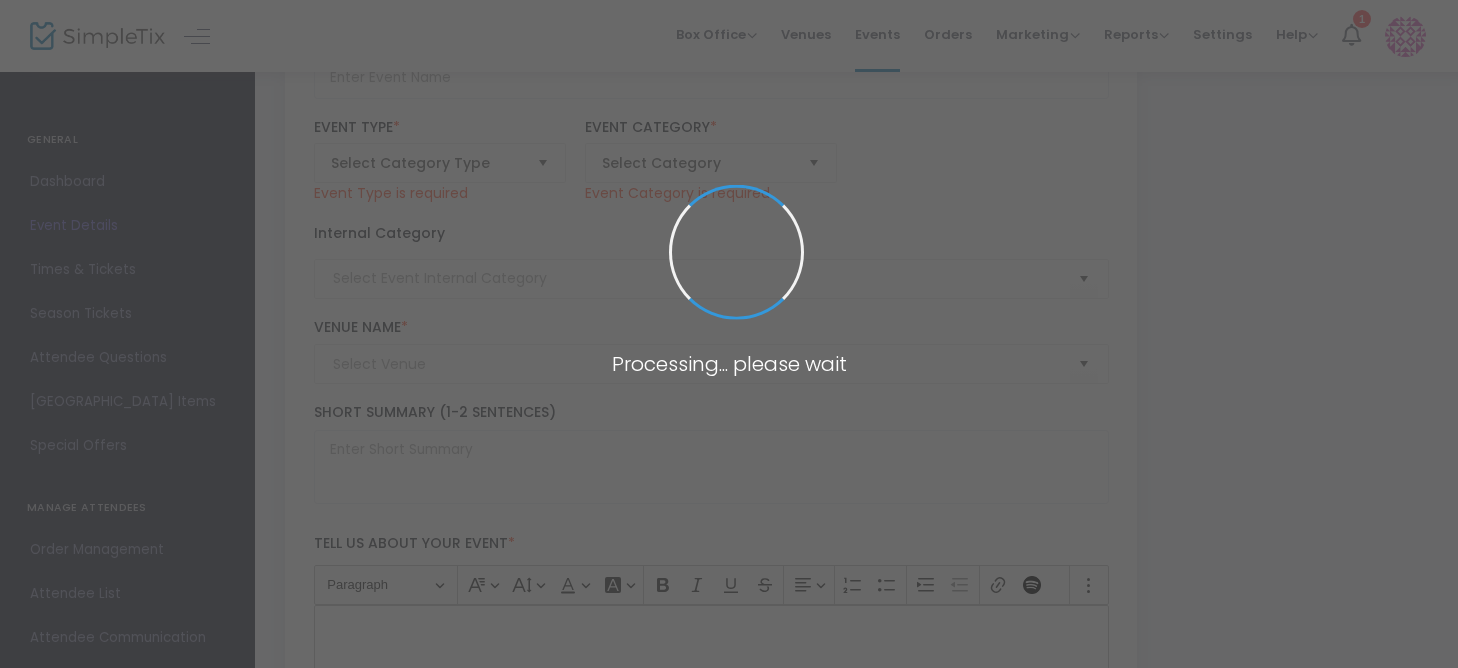 type on "2024 UMC Trauma & Burn Conference" 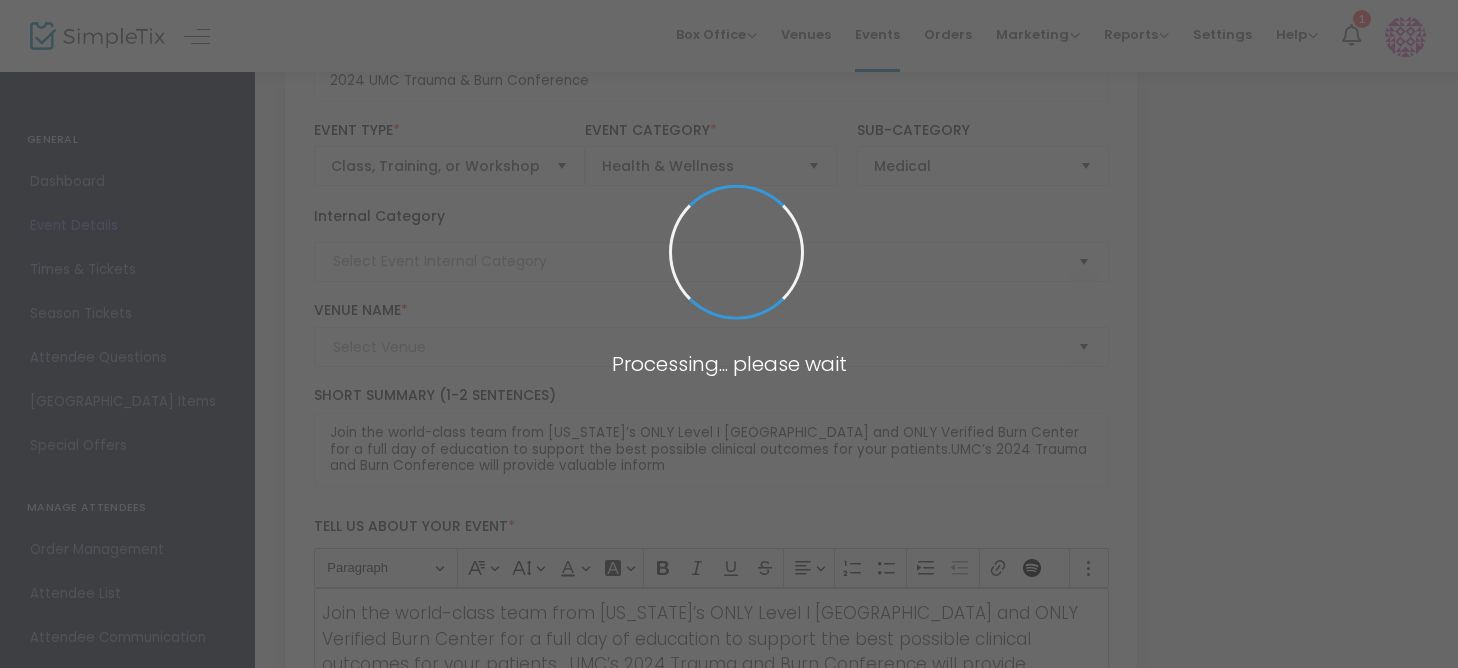 type on "Emerald Conference Room" 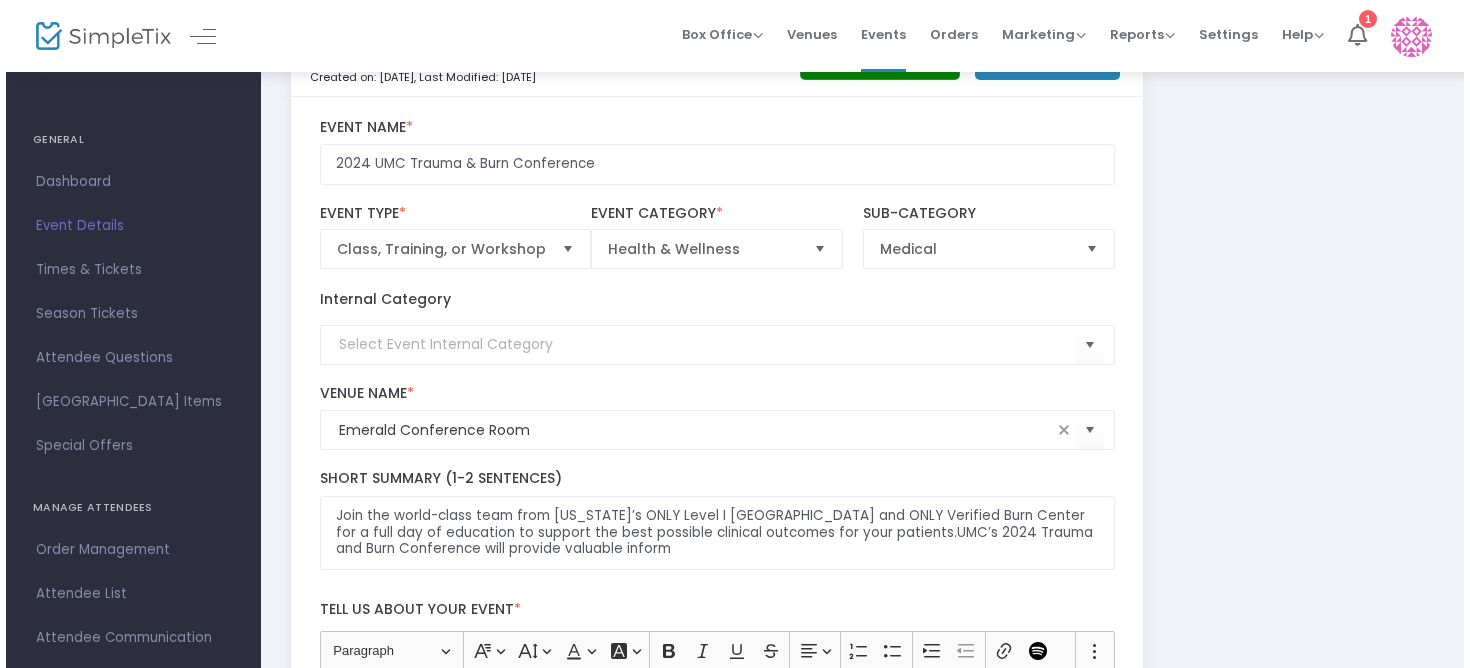 scroll, scrollTop: 0, scrollLeft: 0, axis: both 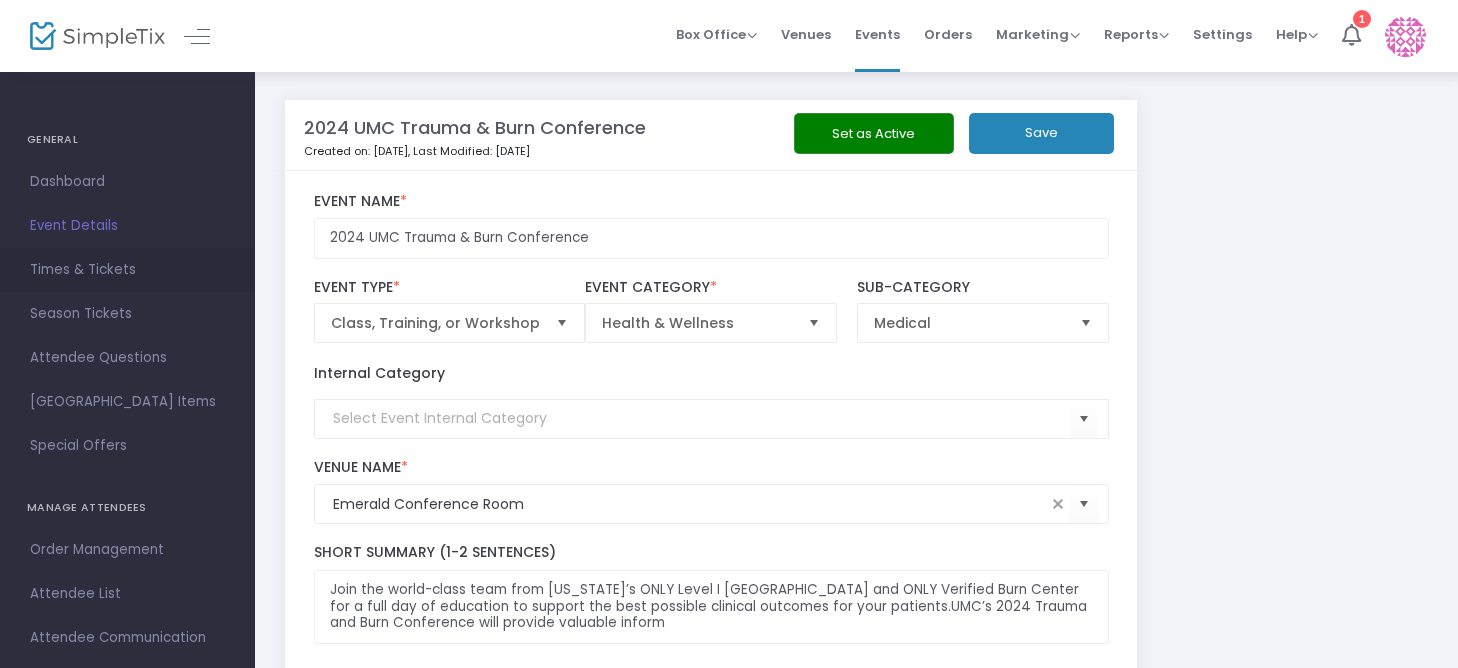 click on "Times & Tickets" at bounding box center (127, 270) 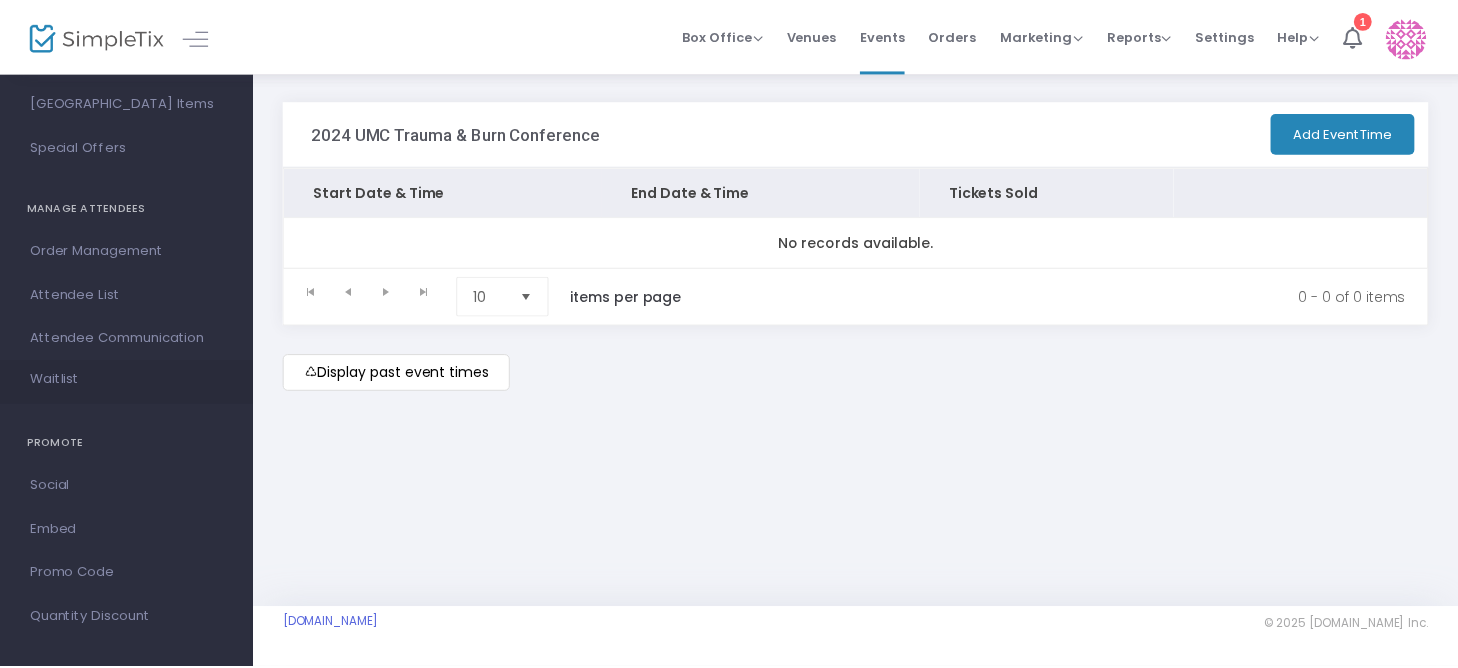 scroll, scrollTop: 0, scrollLeft: 0, axis: both 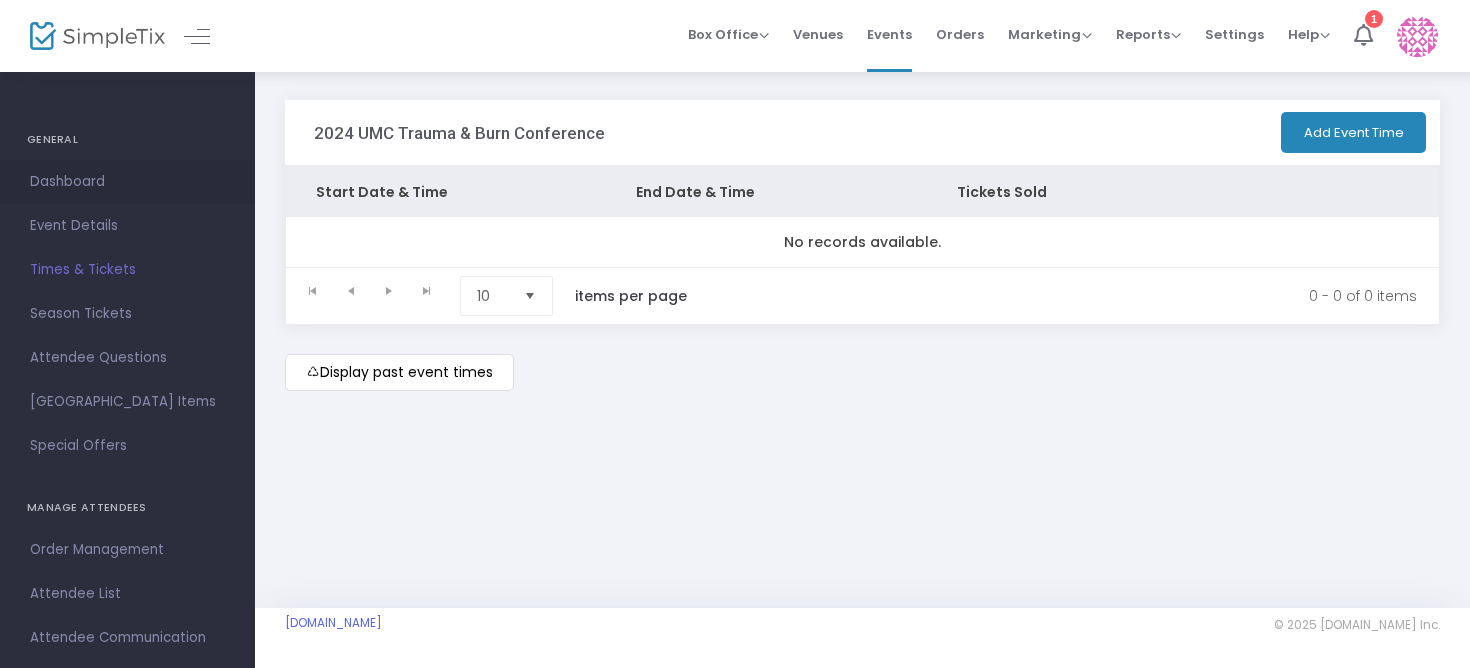click on "Dashboard" at bounding box center (127, 182) 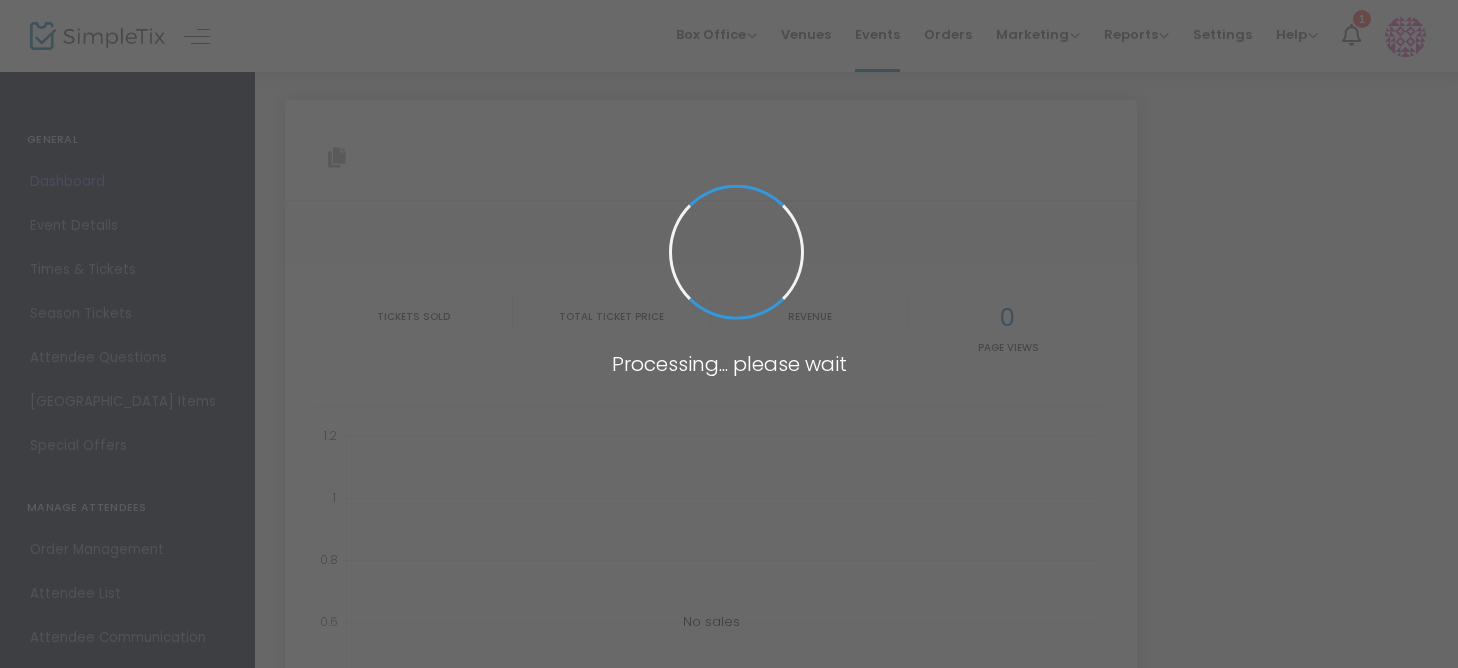 type on "https://www.simpletix.com/e/2024-umc-trauma-burn-conference-tickets-173841" 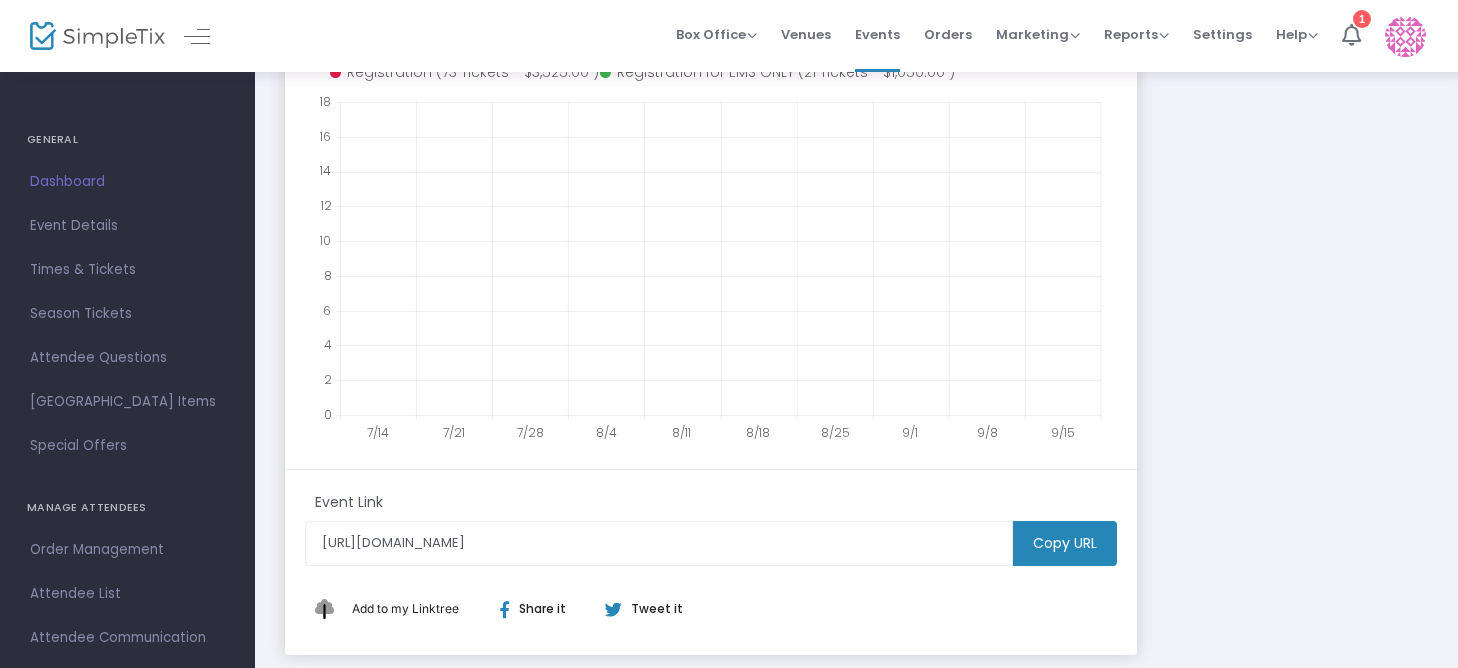 scroll, scrollTop: 257, scrollLeft: 0, axis: vertical 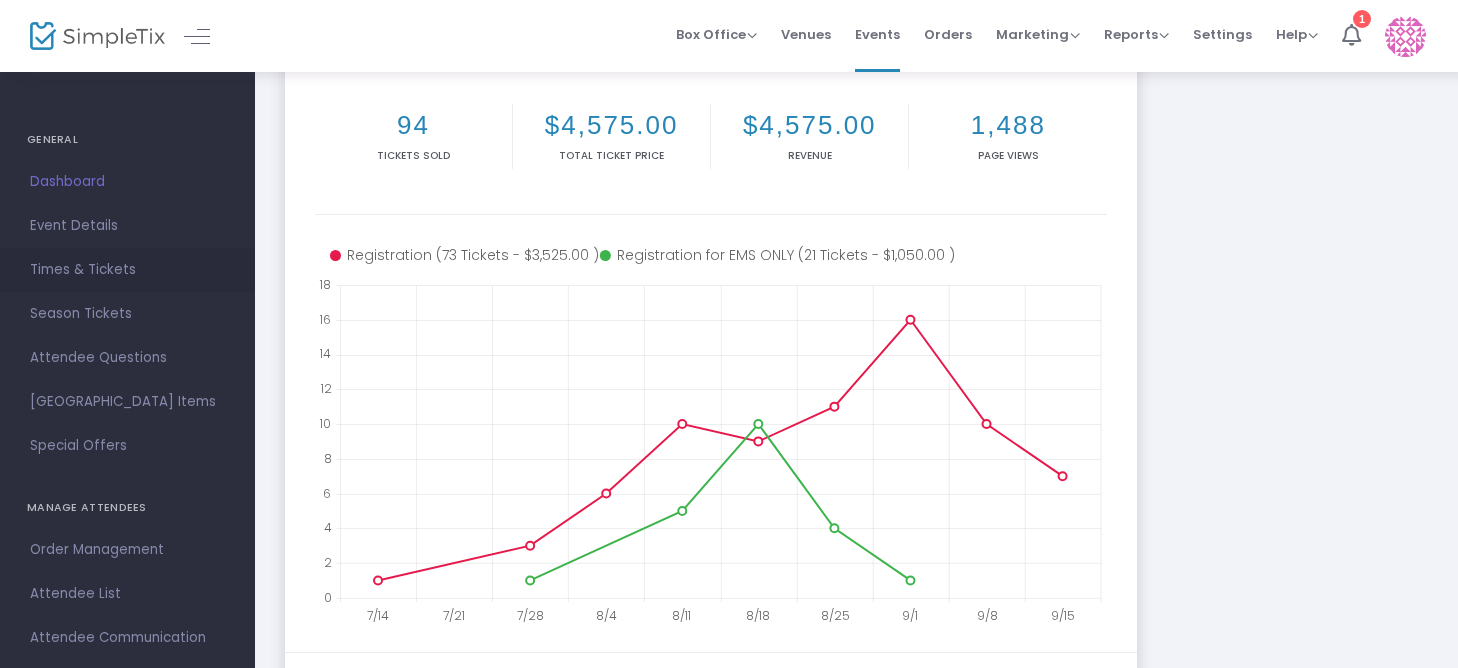 click on "Times & Tickets" at bounding box center (127, 270) 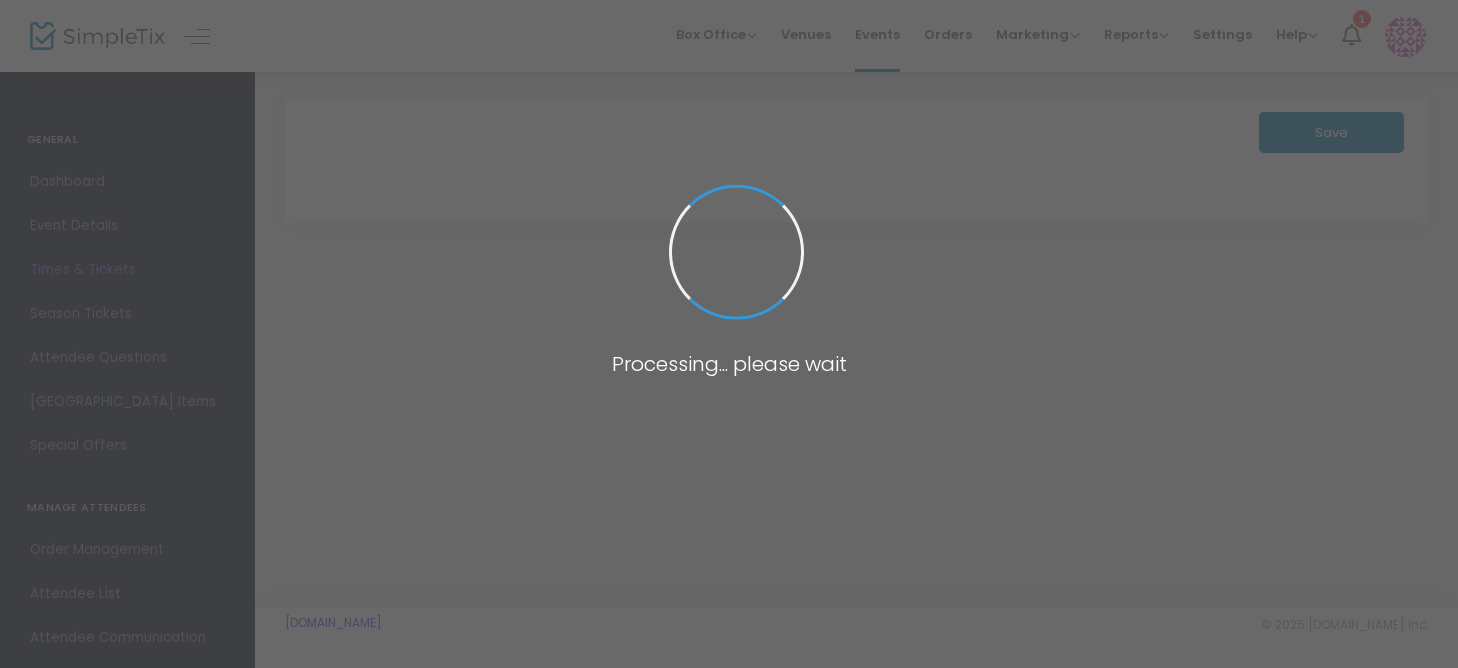 scroll, scrollTop: 0, scrollLeft: 0, axis: both 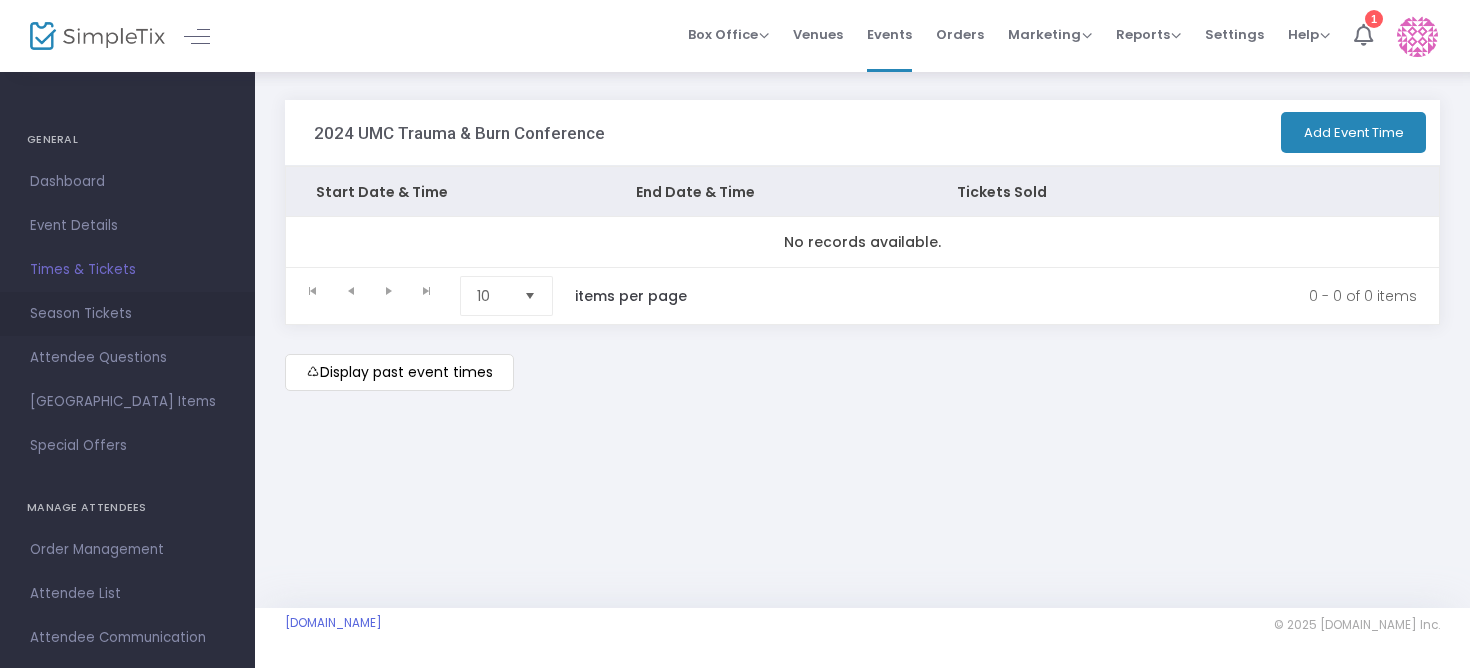 click on "Season Tickets" at bounding box center (127, 314) 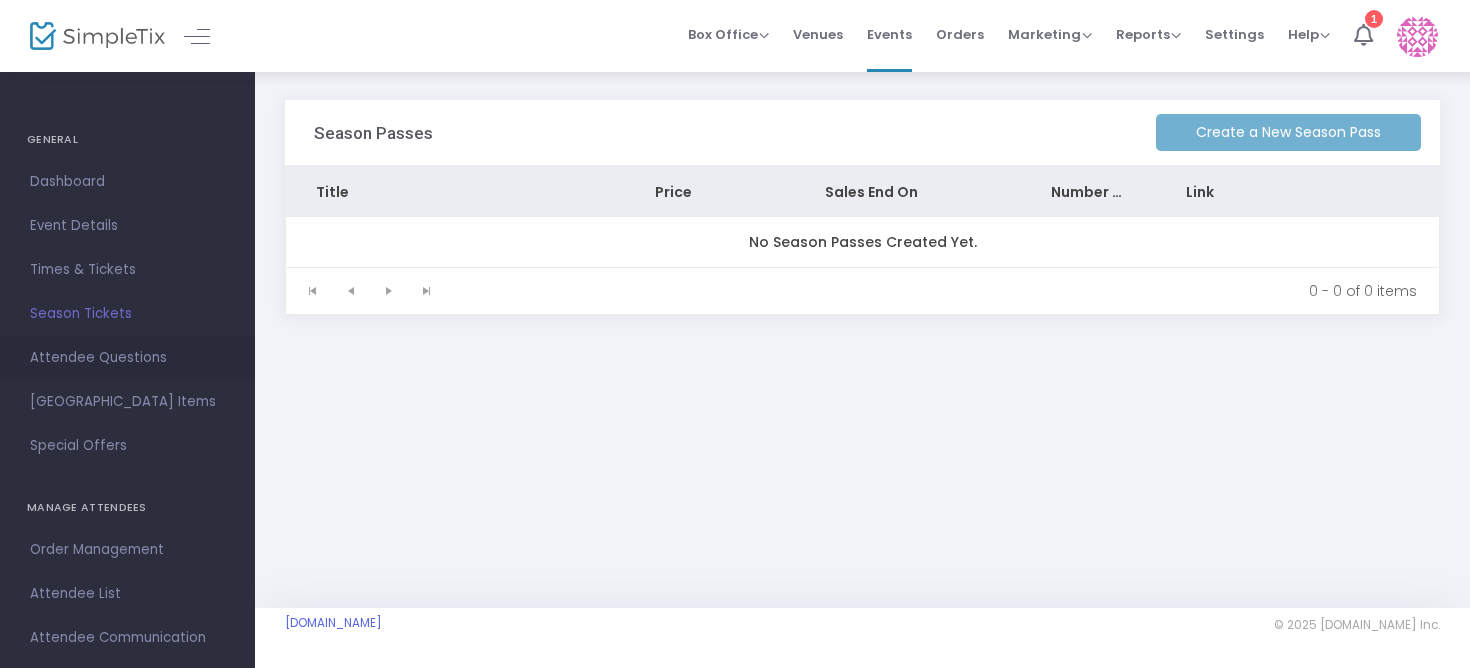 click on "Attendee Questions" at bounding box center [127, 358] 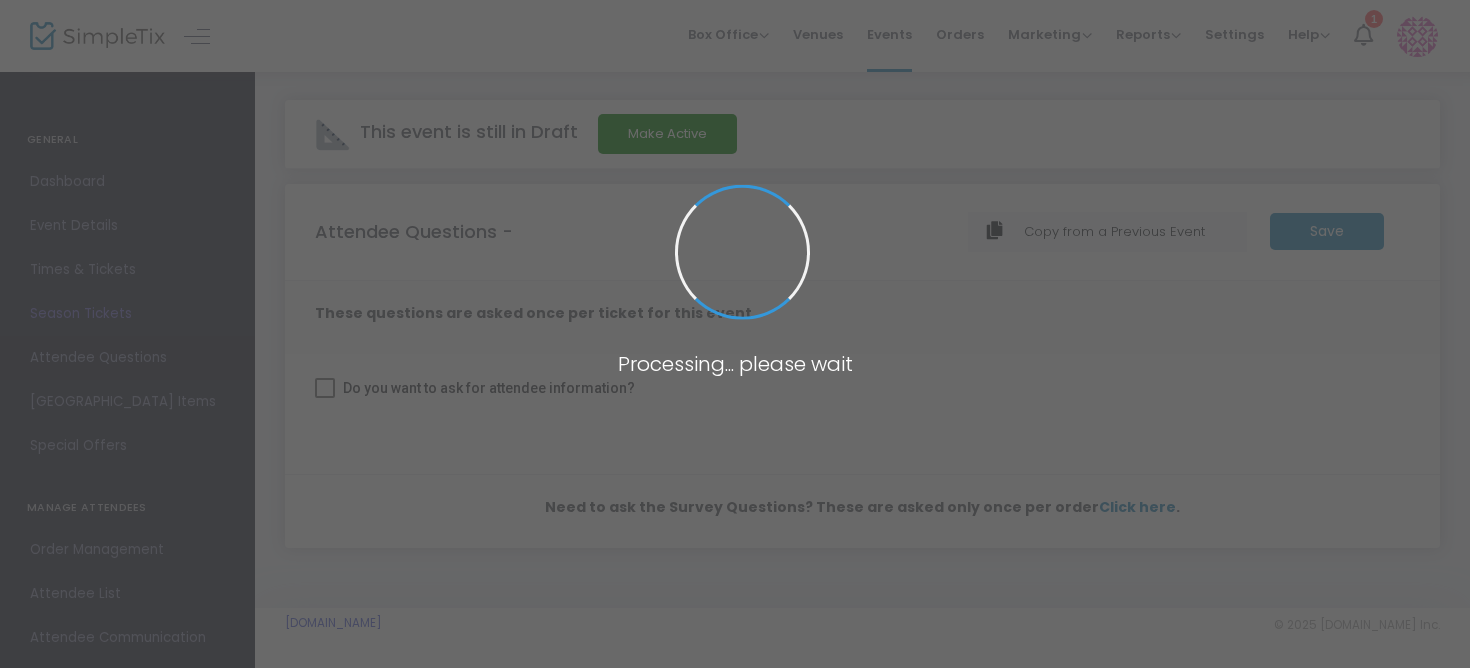 checkbox on "true" 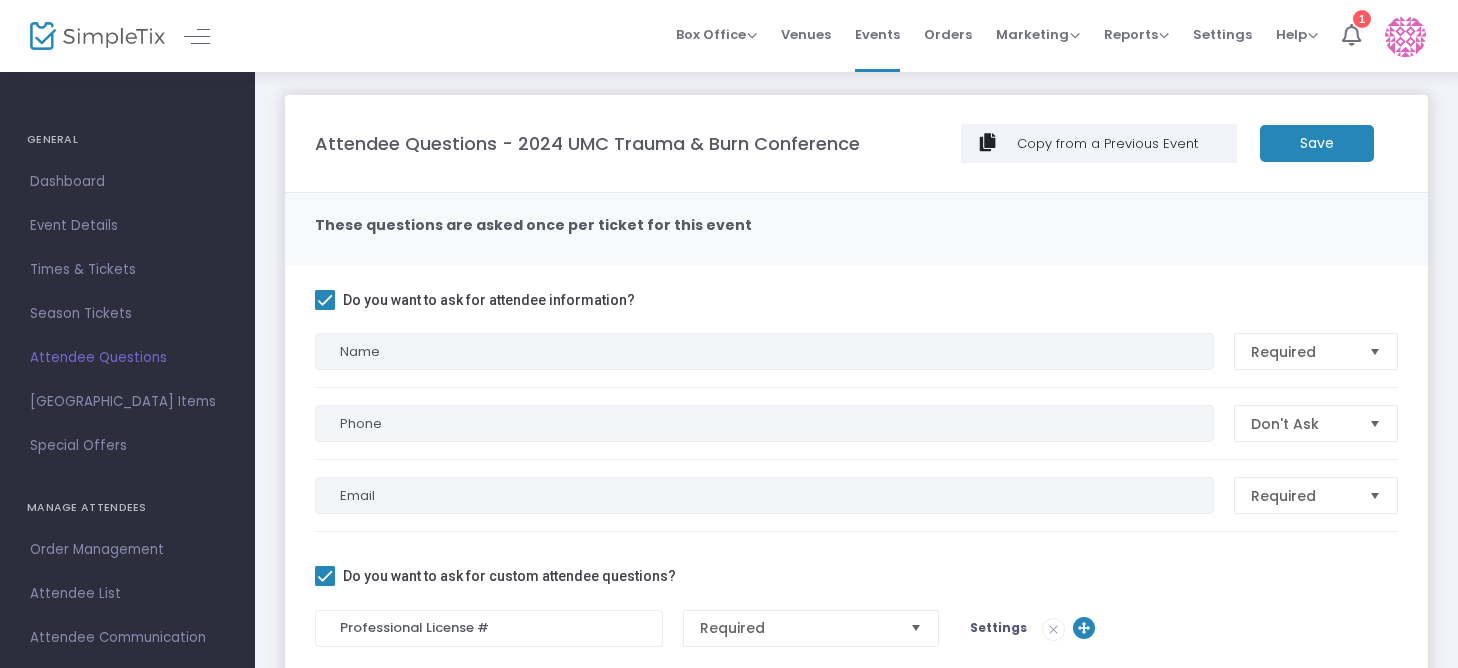 scroll, scrollTop: 0, scrollLeft: 0, axis: both 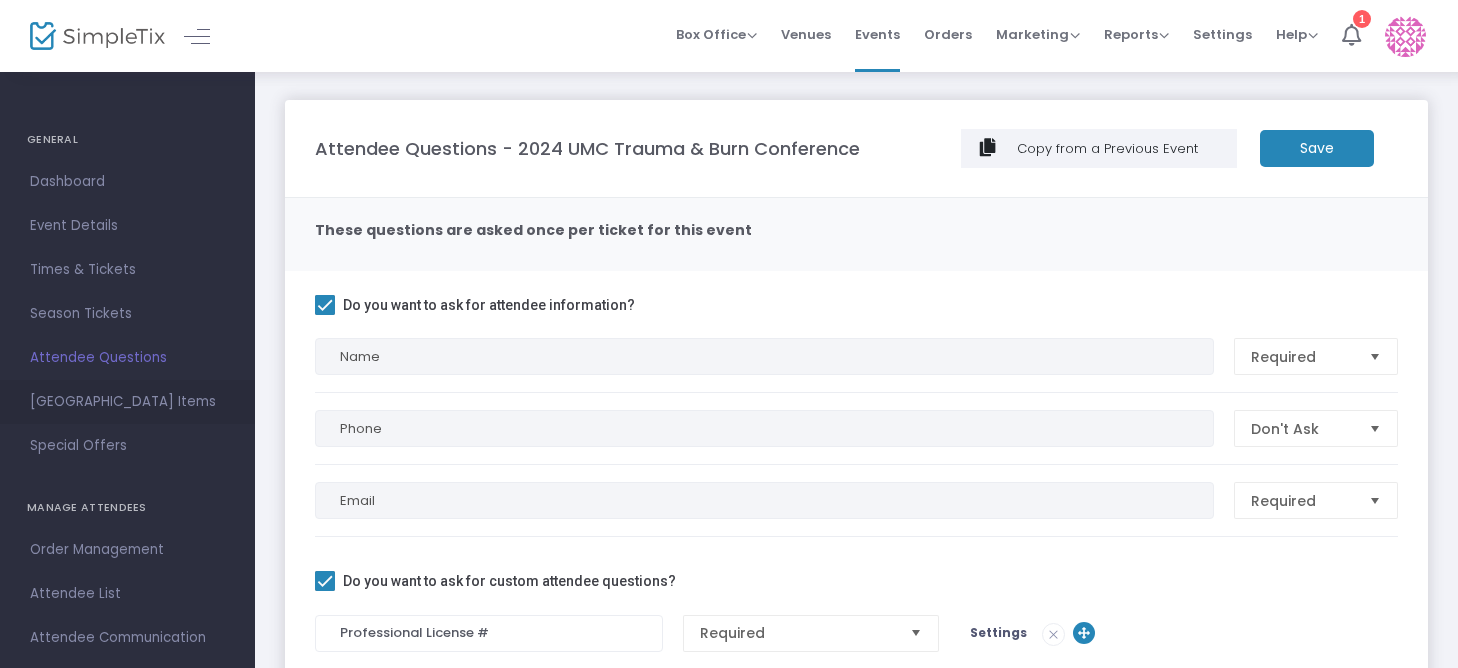 click on "[GEOGRAPHIC_DATA] Items" at bounding box center (127, 402) 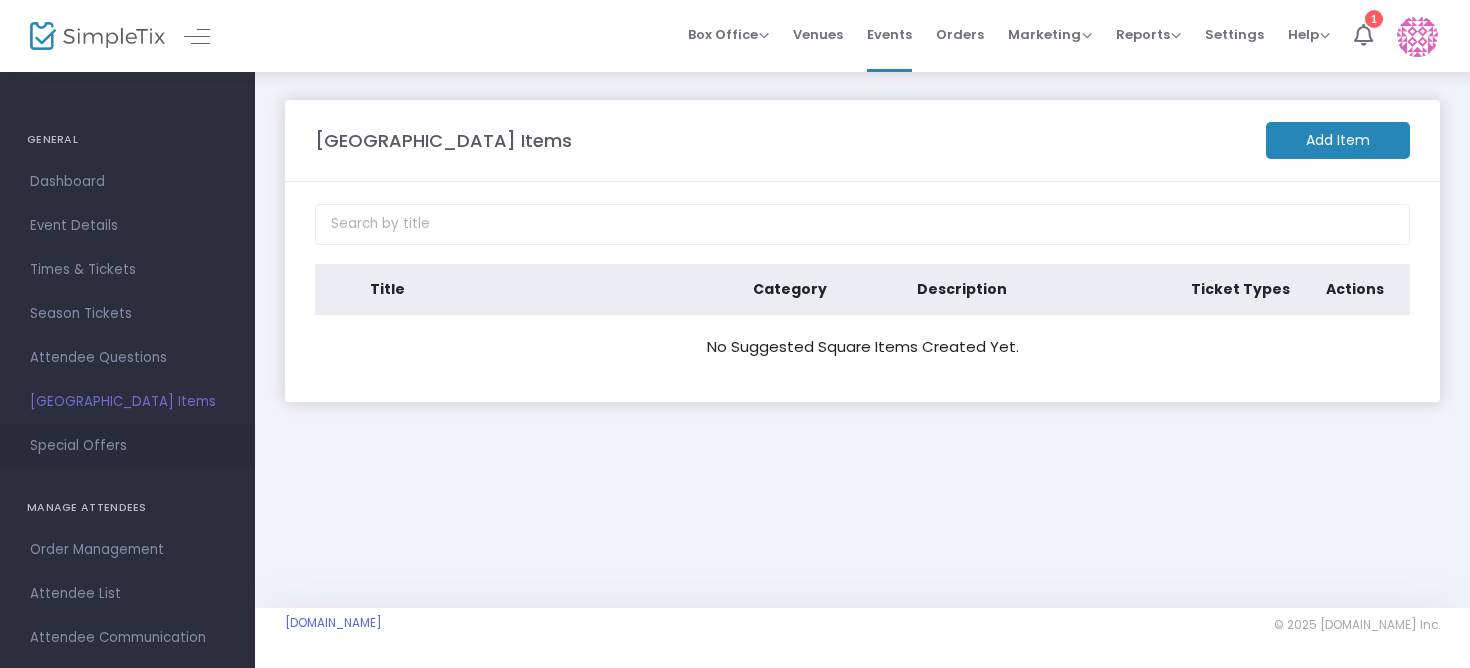 click on "Special Offers" at bounding box center [127, 446] 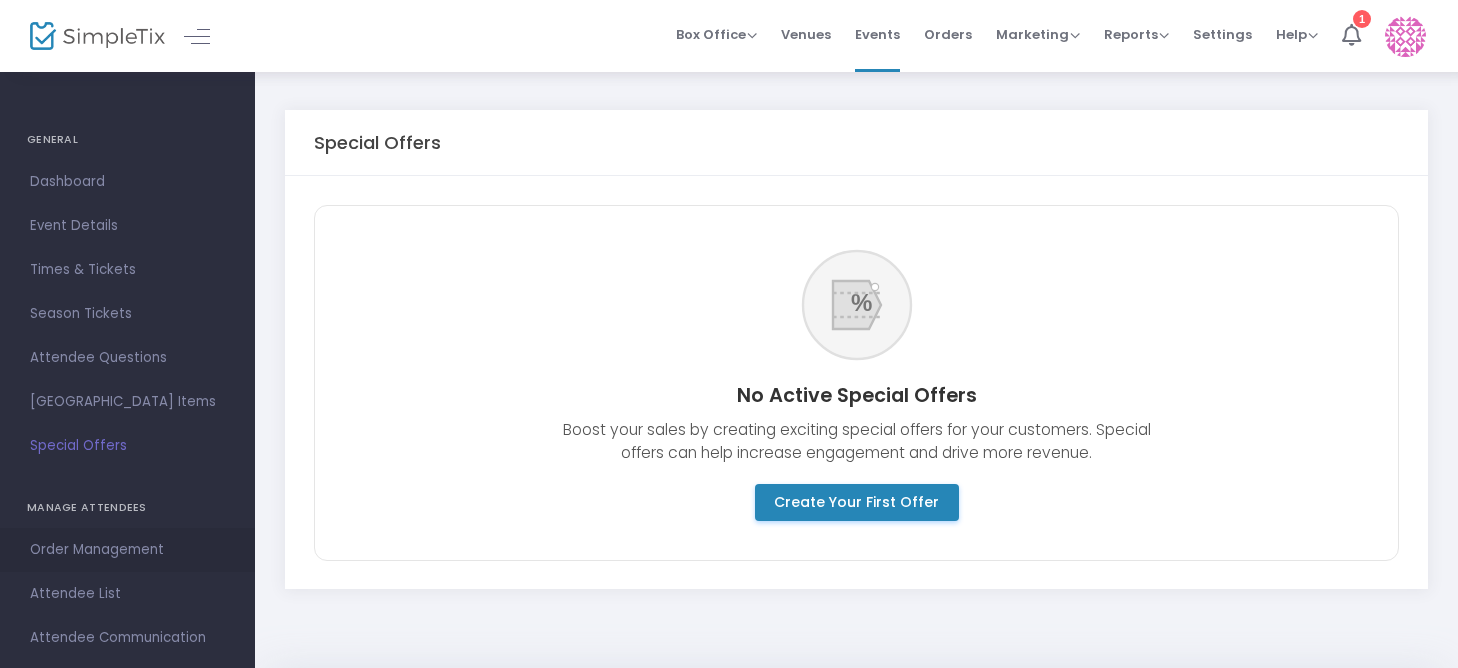 click on "Order Management" at bounding box center [127, 550] 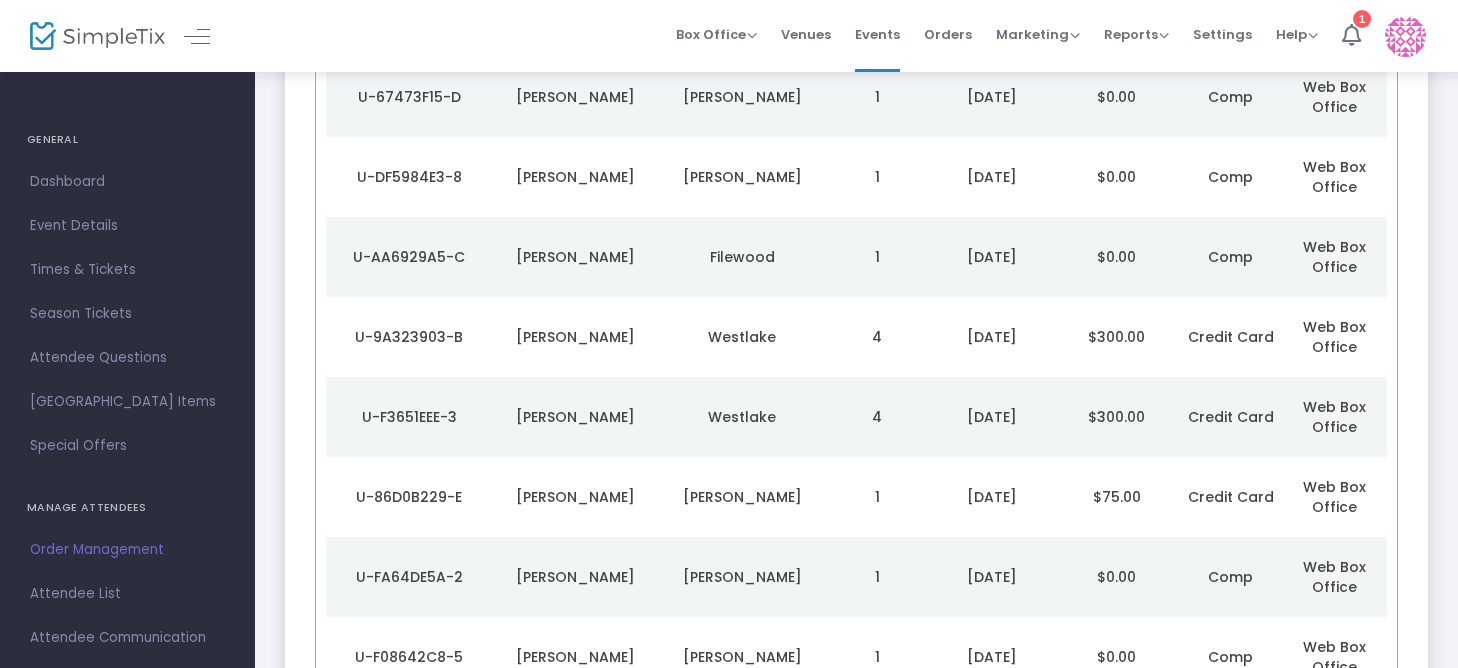 scroll, scrollTop: 533, scrollLeft: 0, axis: vertical 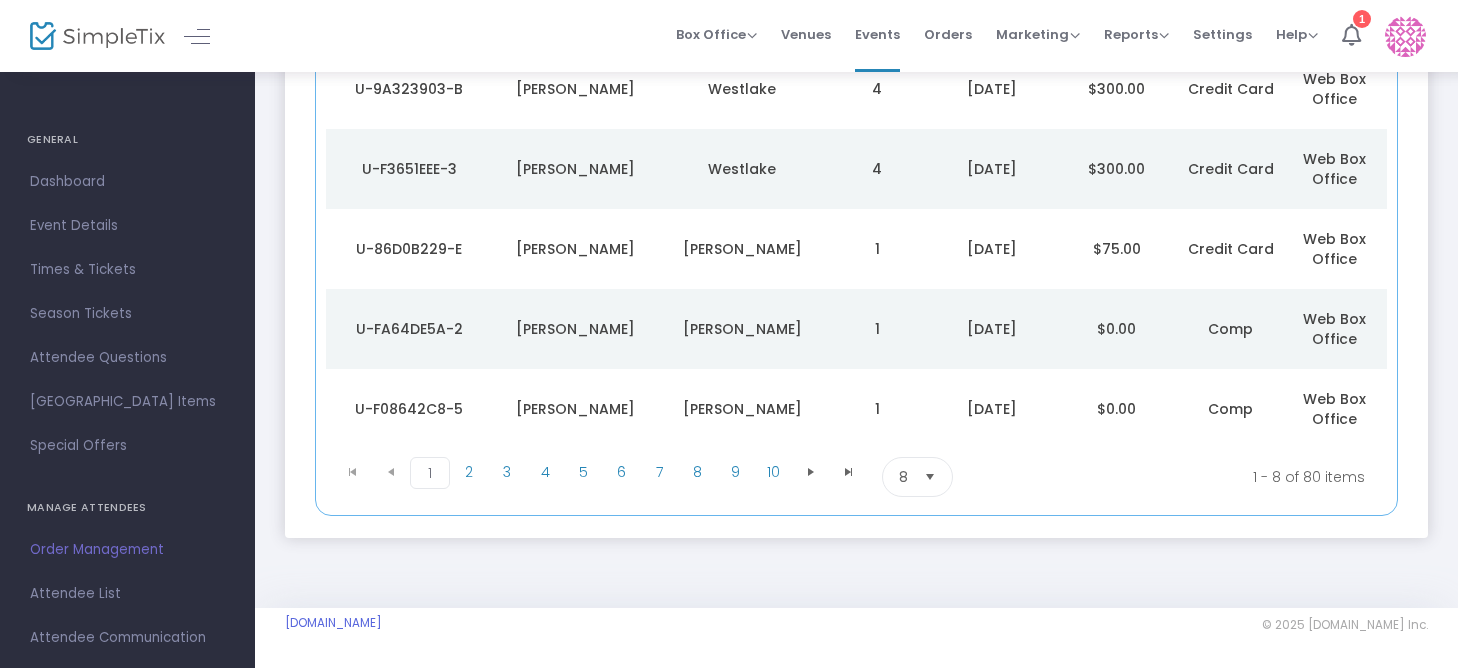 click on "$75.00" 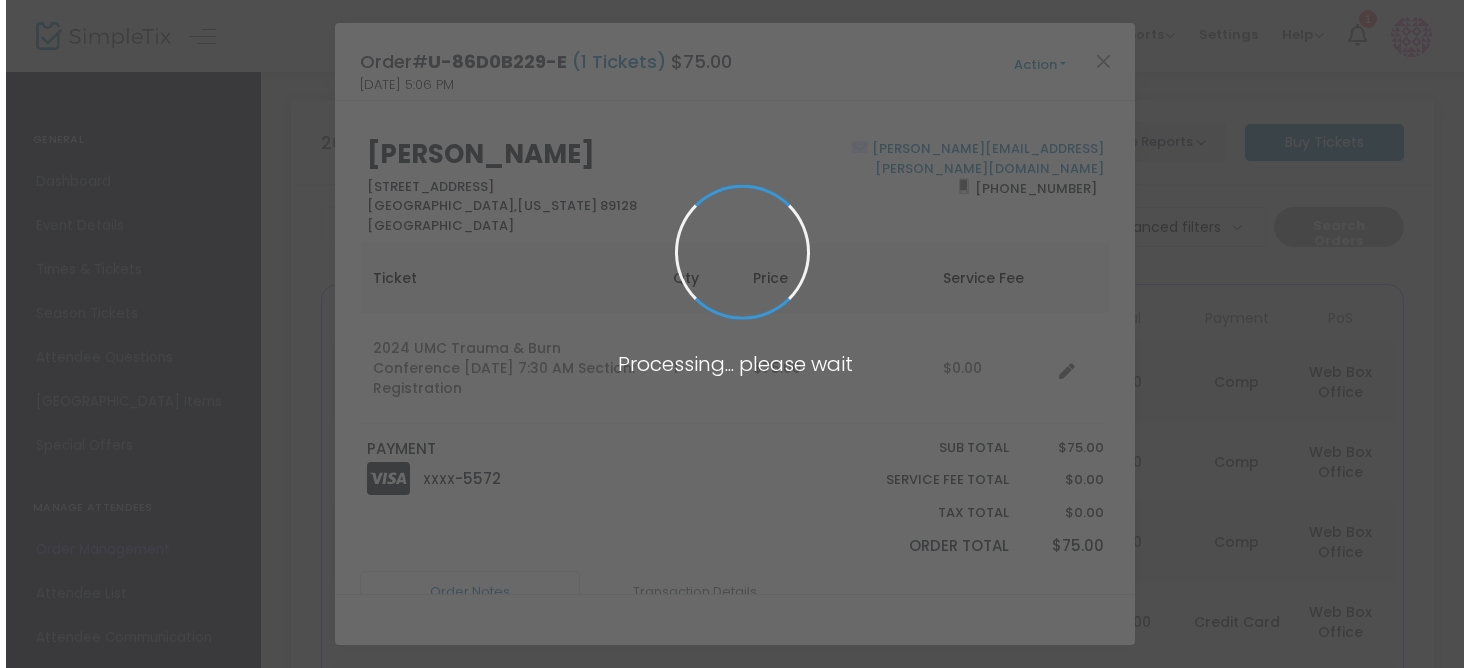 scroll, scrollTop: 0, scrollLeft: 0, axis: both 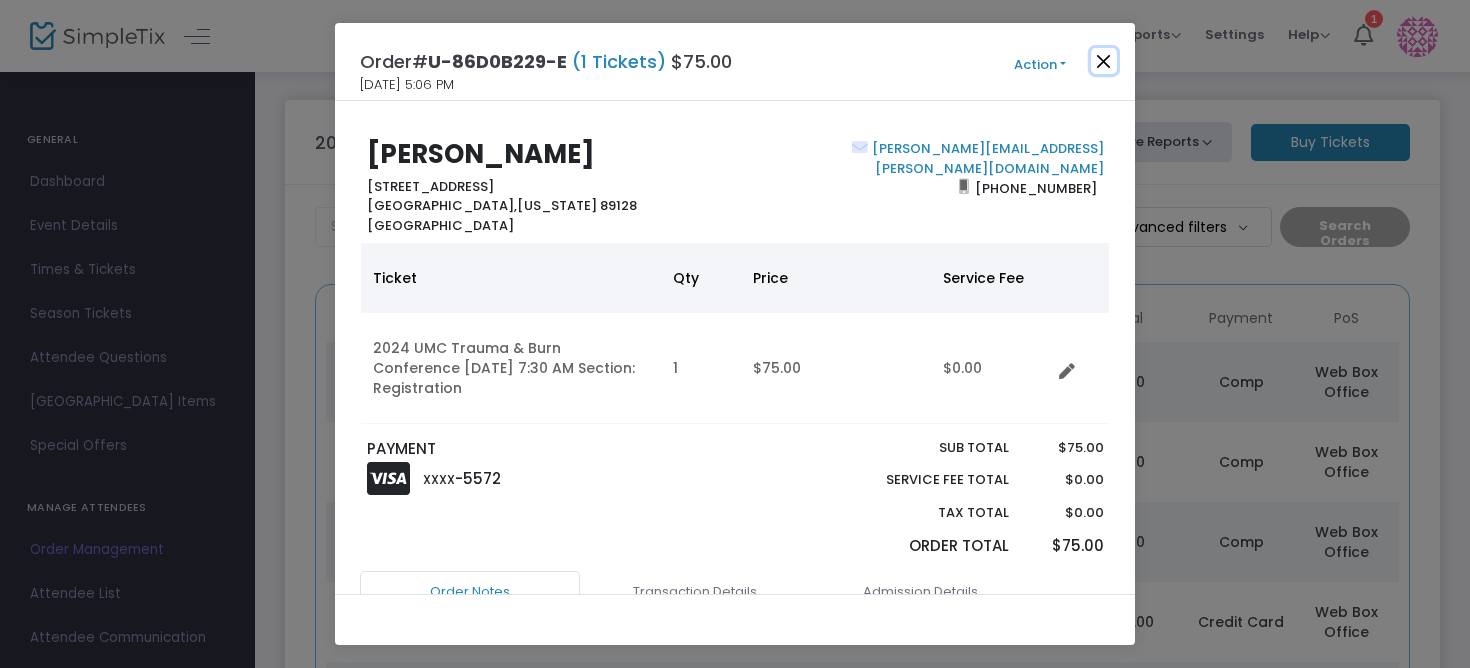 click 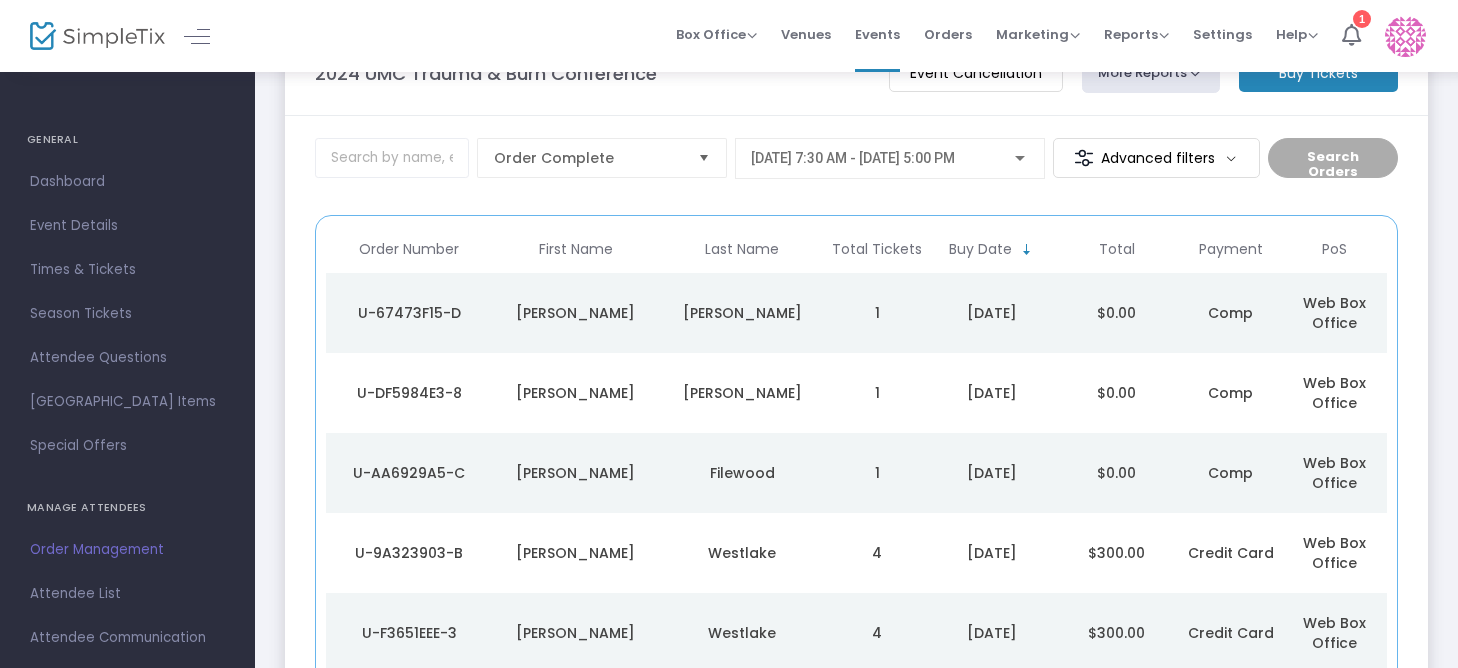 scroll, scrollTop: 0, scrollLeft: 0, axis: both 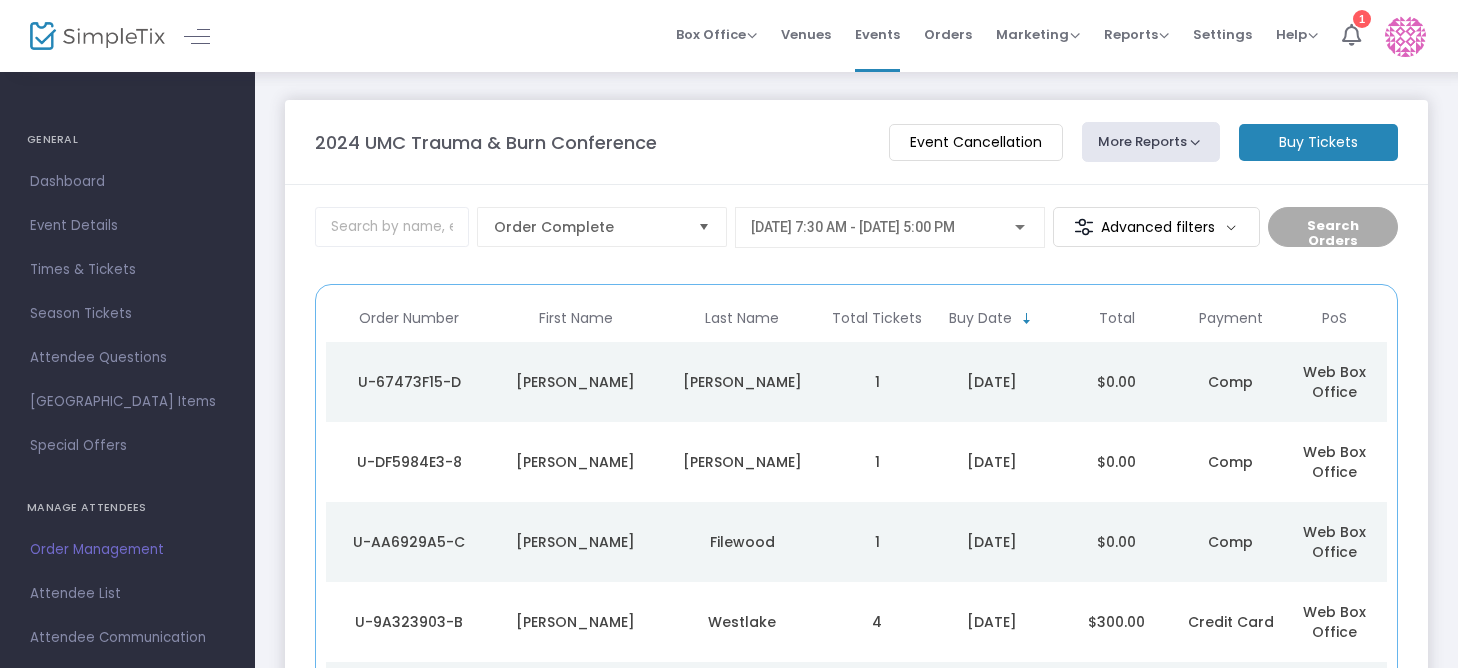 click on "Order Management" at bounding box center [127, 550] 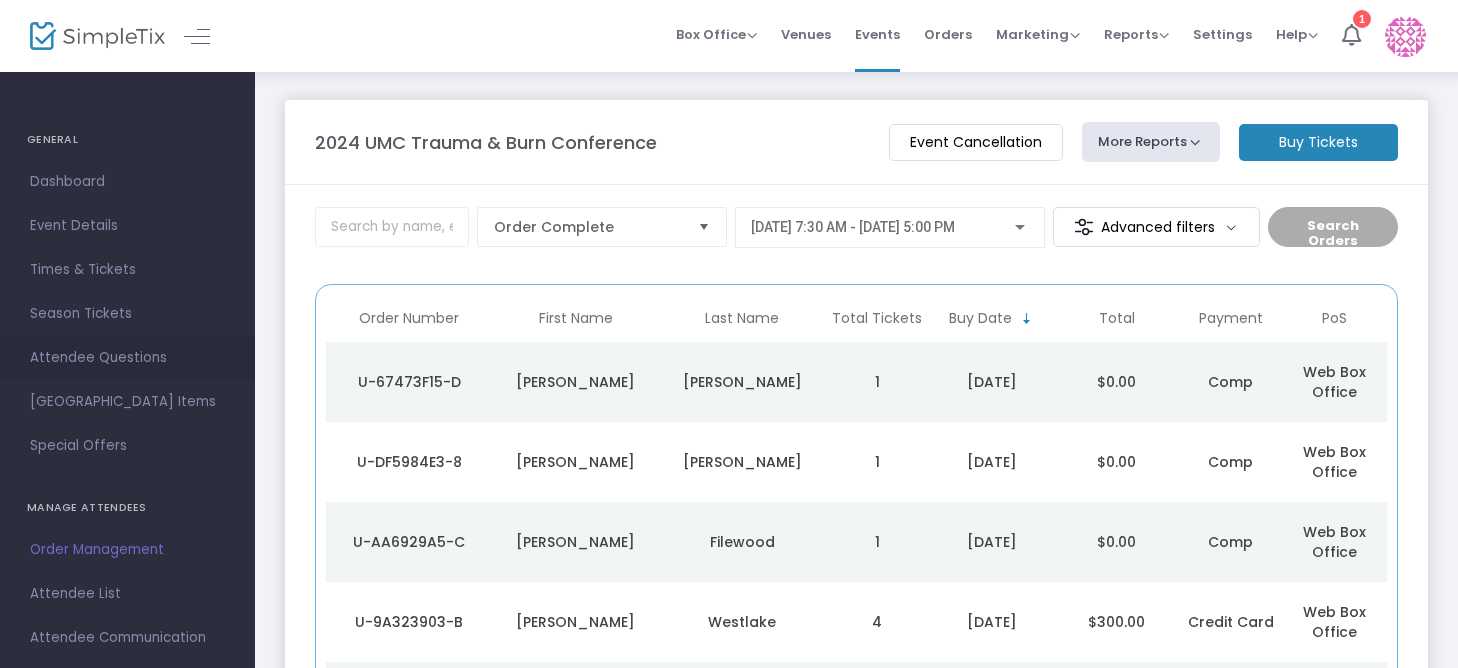 click on "Attendee Questions" at bounding box center [127, 358] 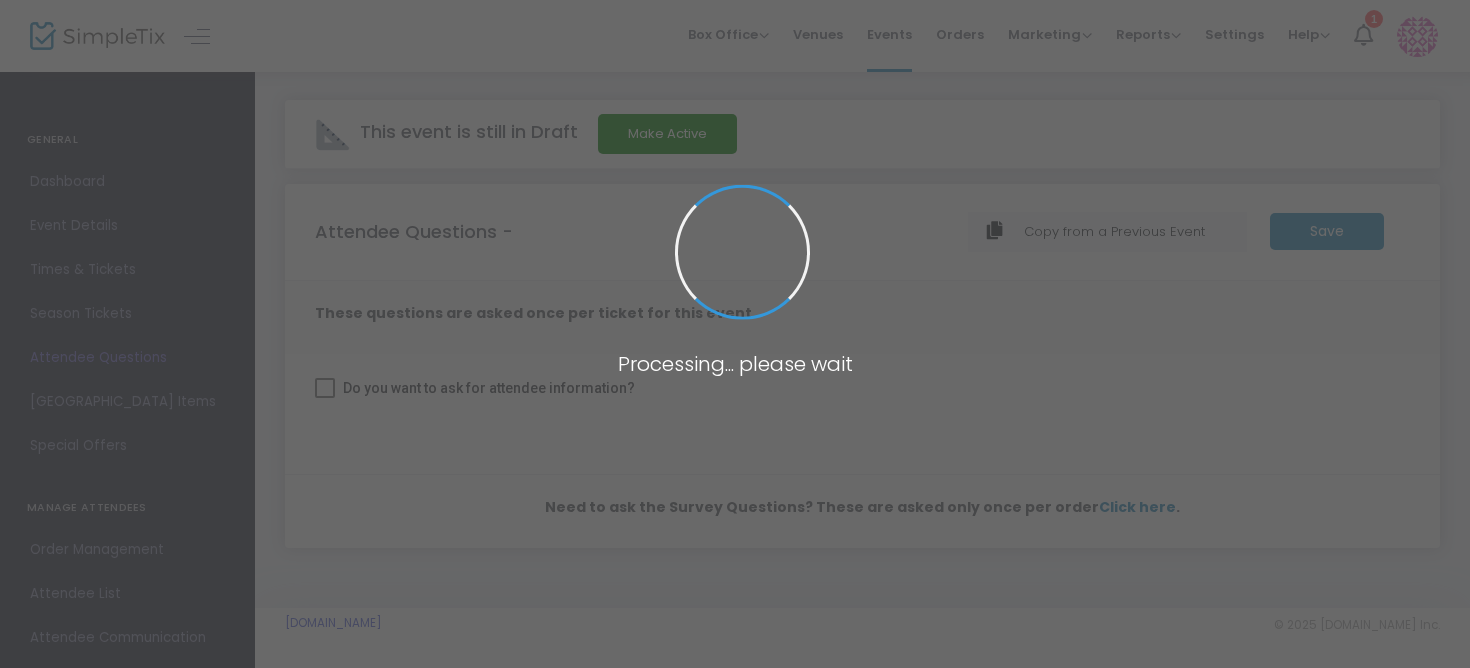 checkbox on "true" 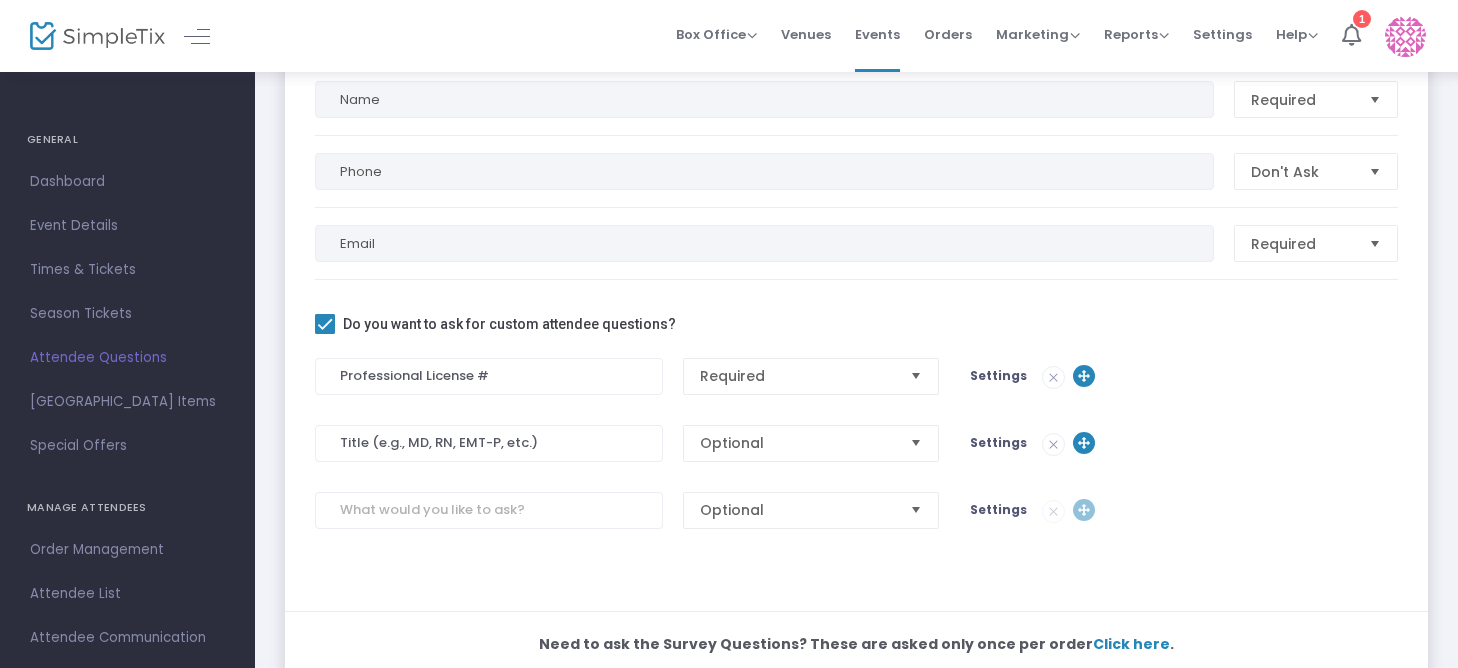 scroll, scrollTop: 300, scrollLeft: 0, axis: vertical 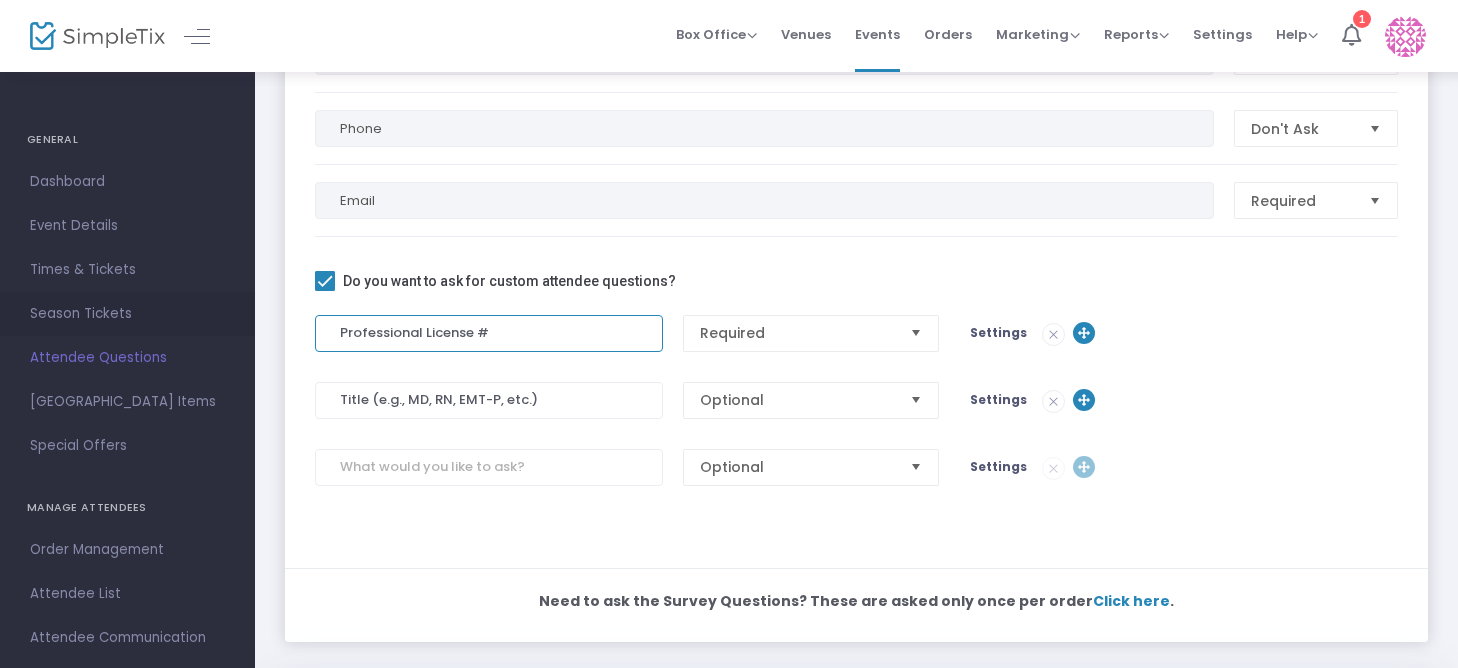 drag, startPoint x: 525, startPoint y: 351, endPoint x: 192, endPoint y: 321, distance: 334.34863 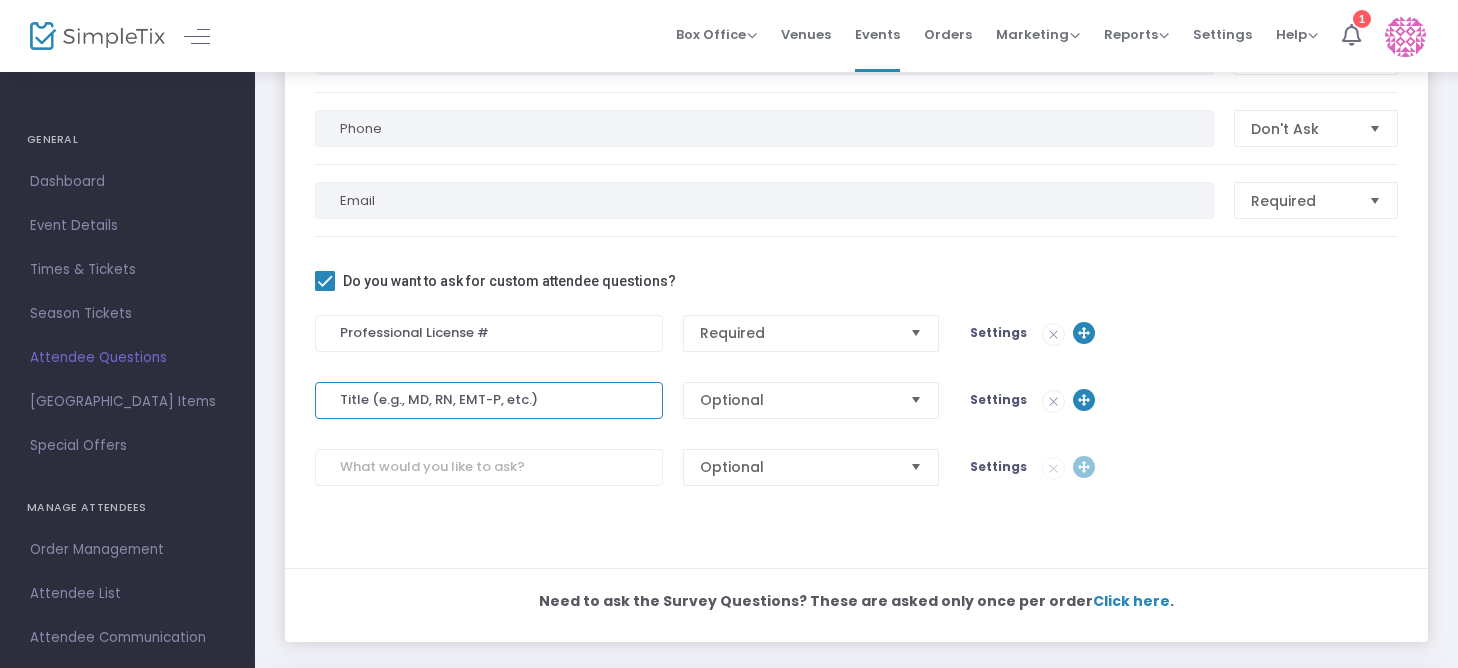 drag, startPoint x: 550, startPoint y: 414, endPoint x: 274, endPoint y: 382, distance: 277.84888 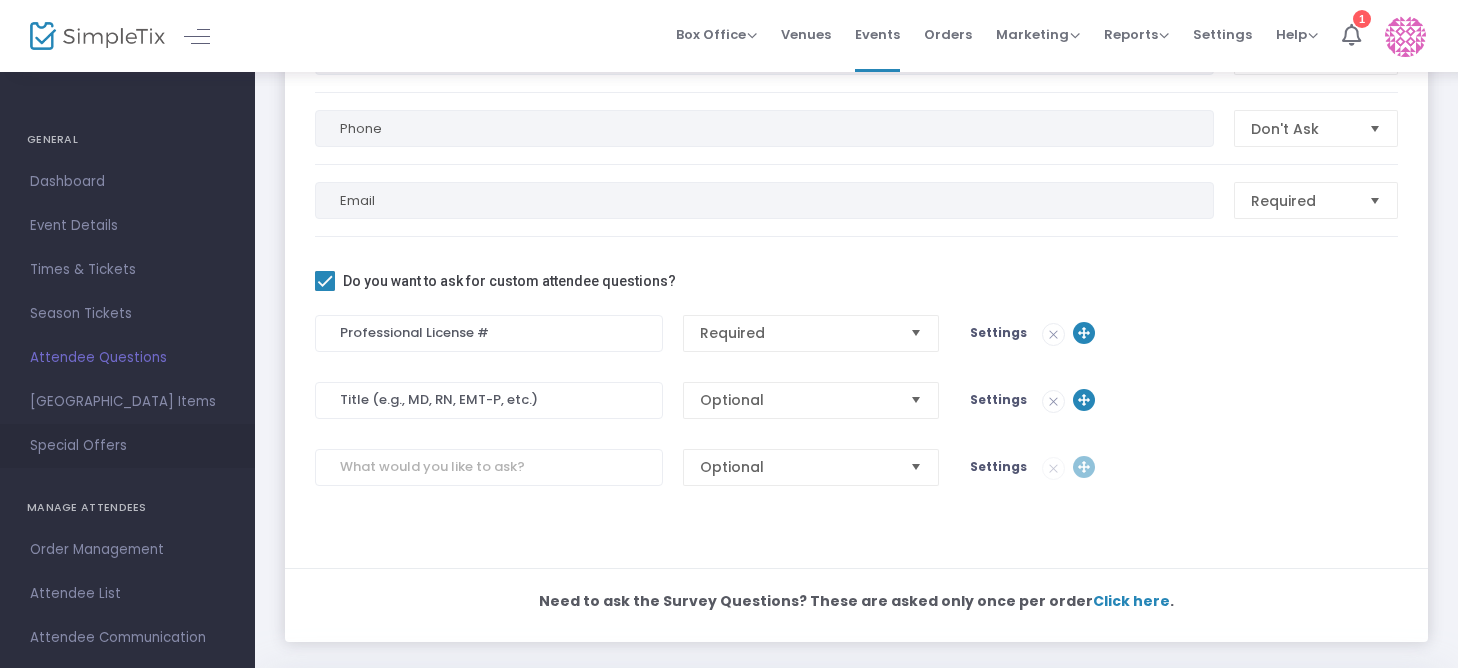 click on "Special Offers" at bounding box center (127, 446) 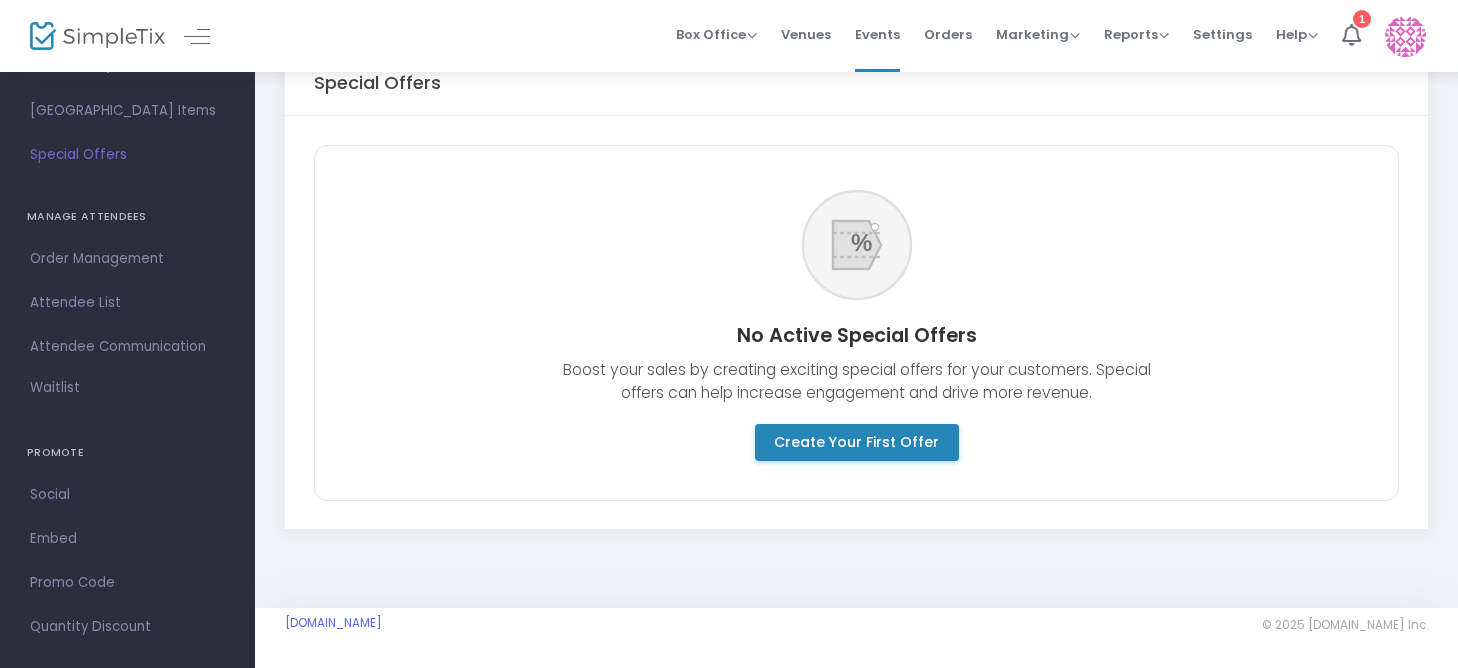 scroll, scrollTop: 300, scrollLeft: 0, axis: vertical 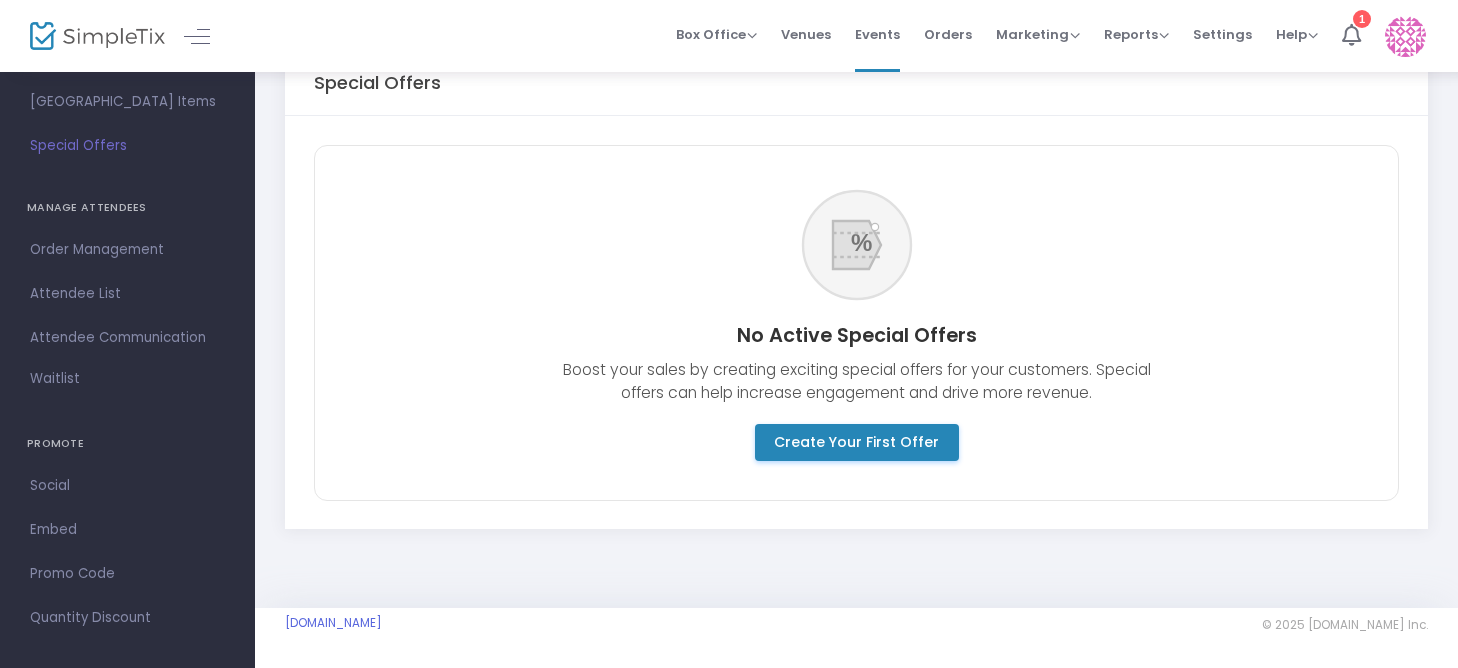 click on "Promo Code" at bounding box center [127, 574] 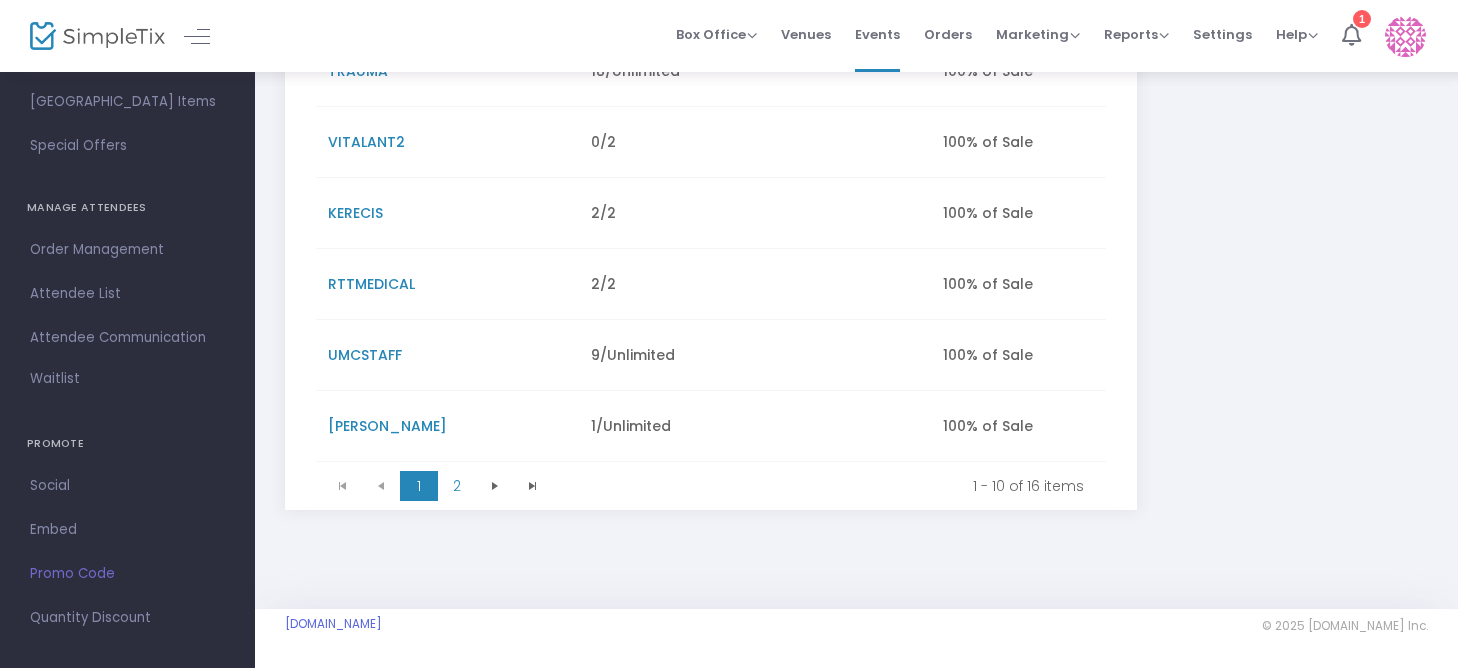 scroll, scrollTop: 598, scrollLeft: 0, axis: vertical 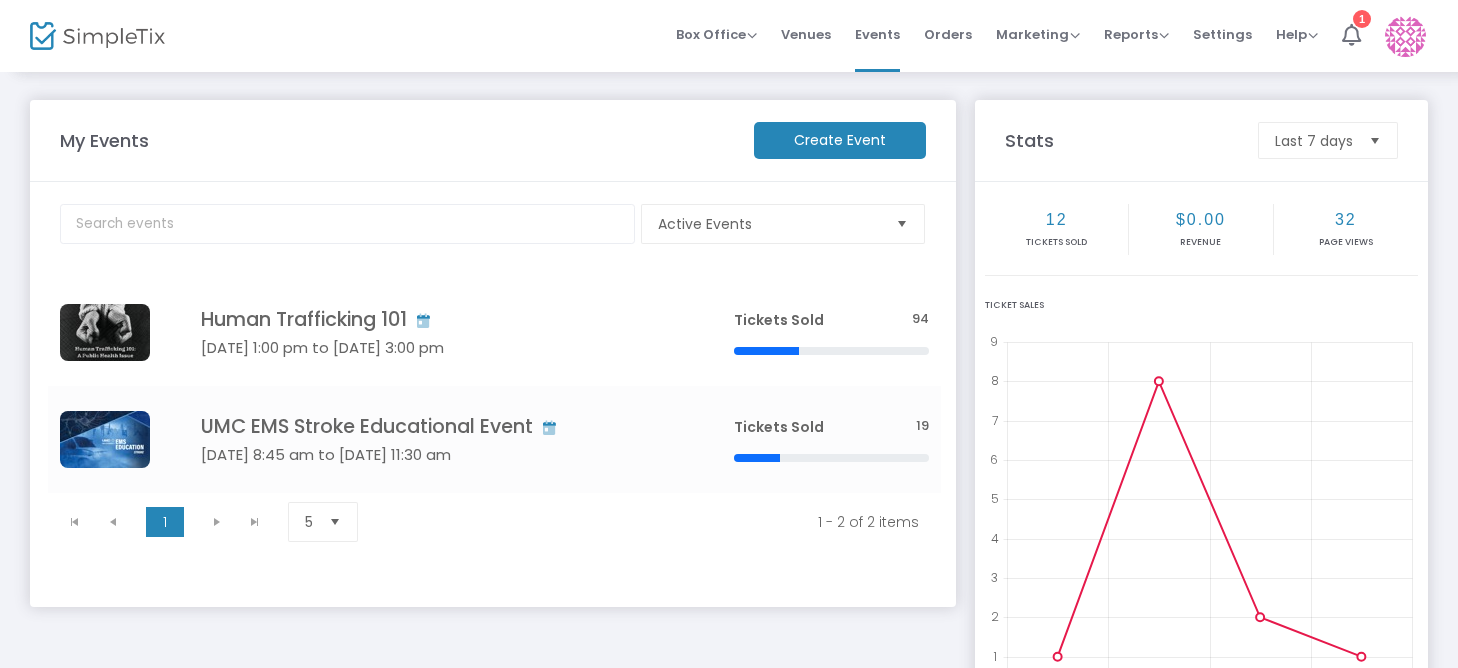 click on "Create Event" 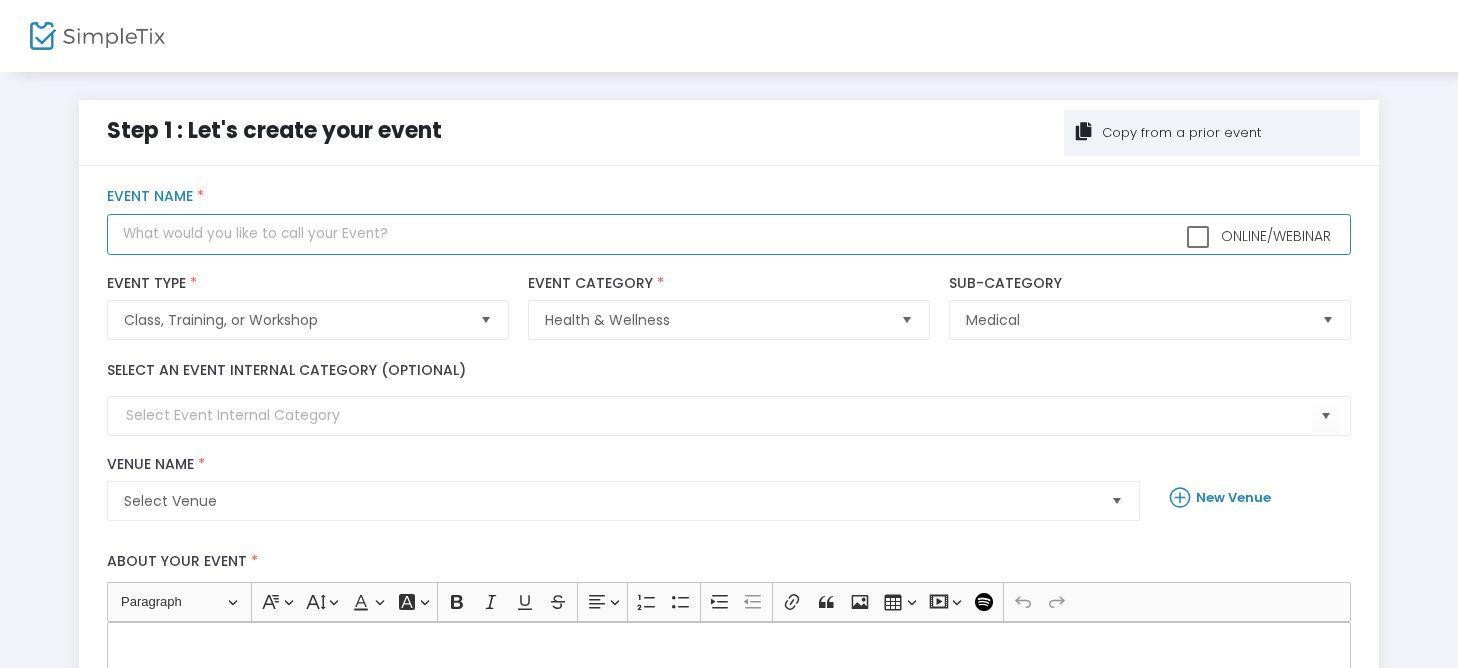 click 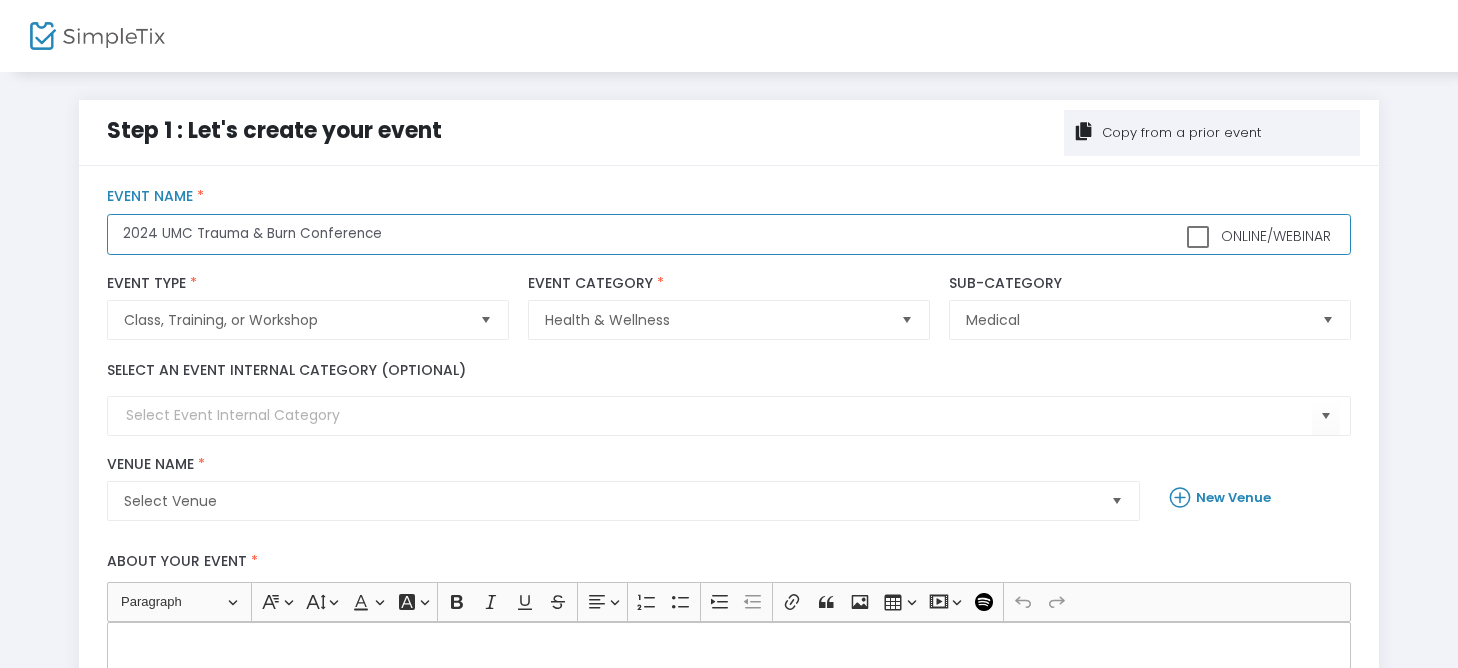 click on "2024 UMC Trauma & Burn Conference" 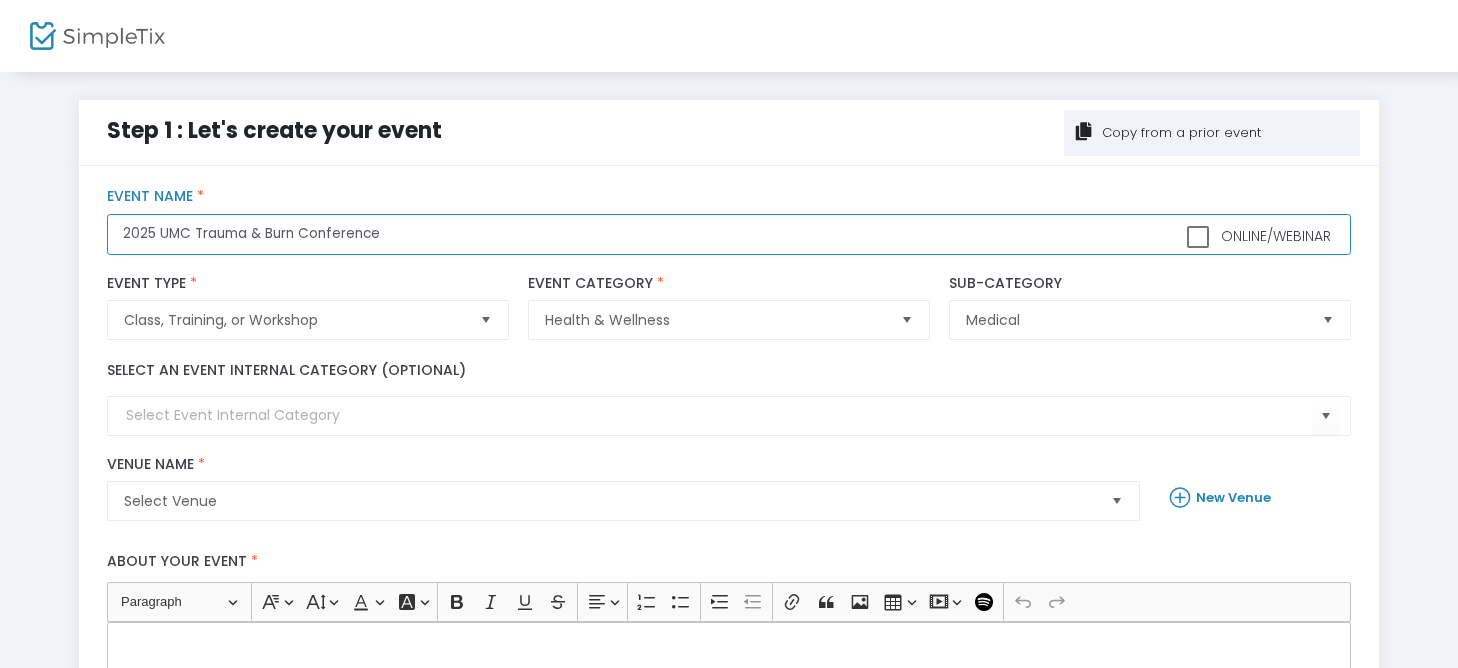 type on "2025 UMC Trauma & Burn Conference" 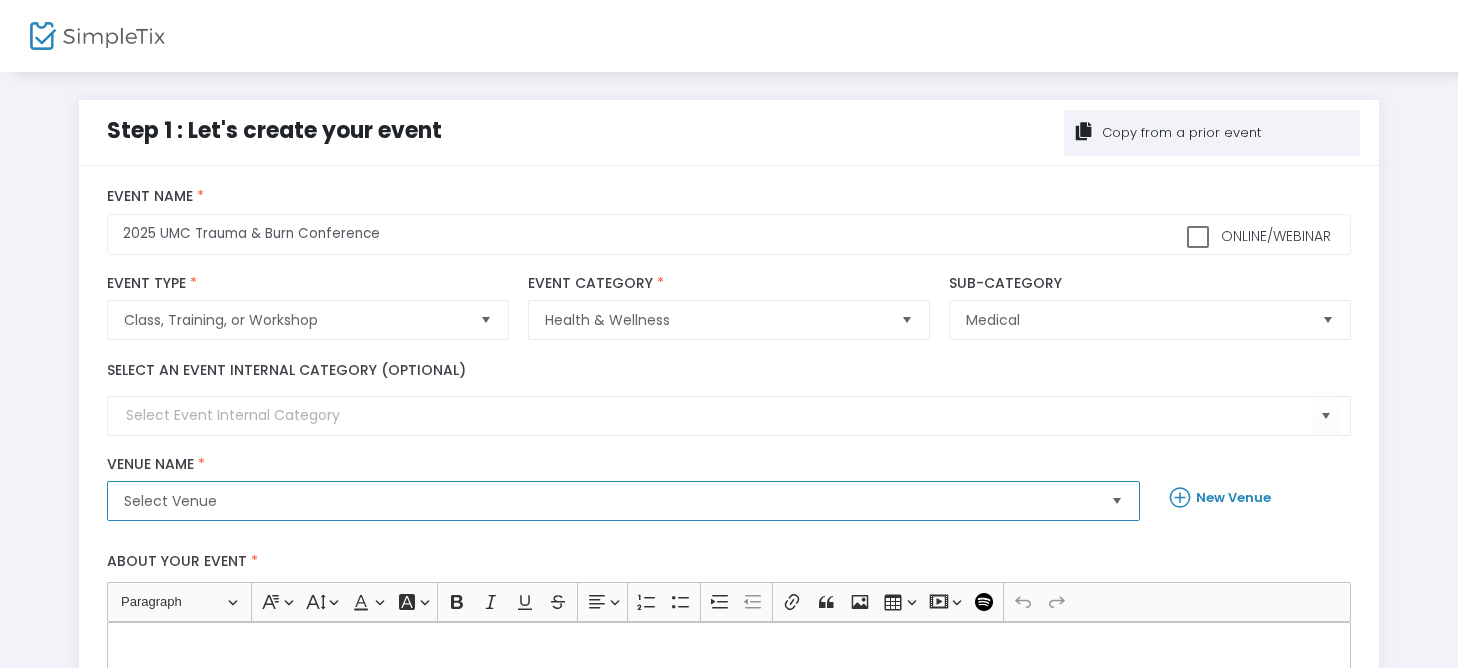 click on "Select Venue" at bounding box center (609, 501) 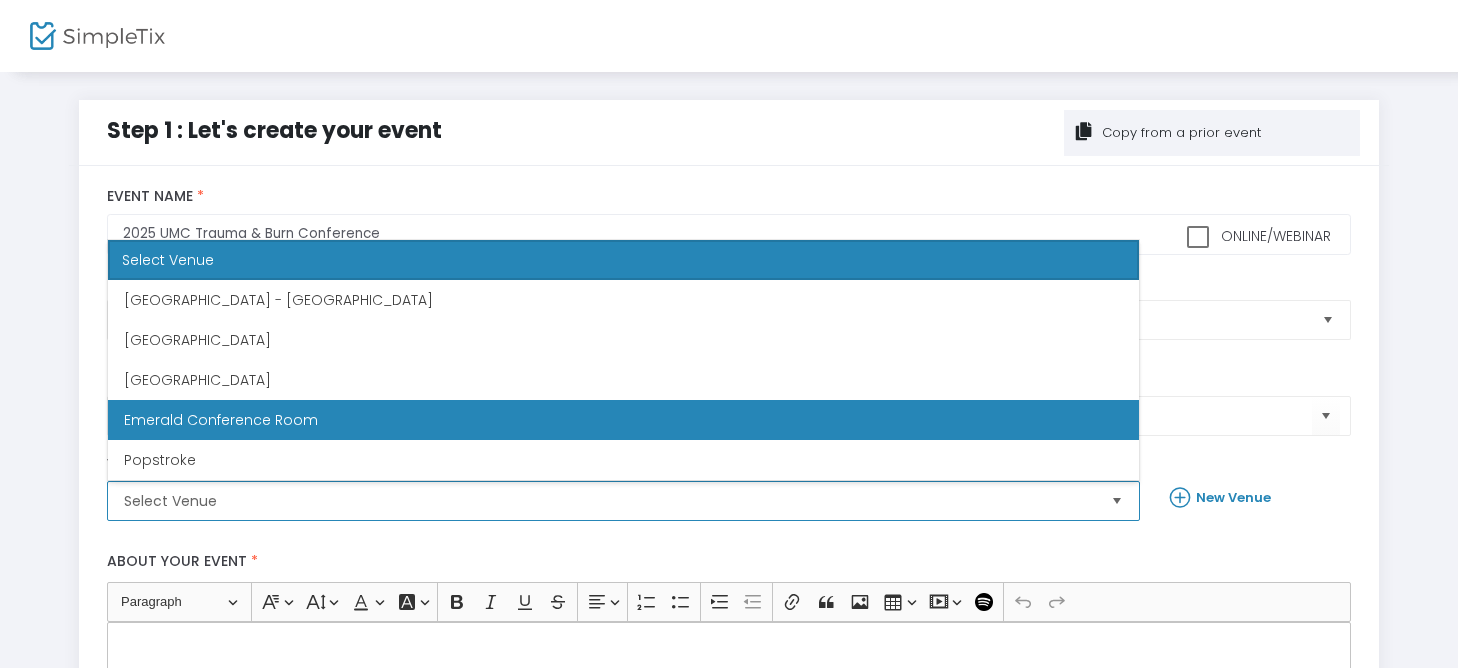 click on "Emerald Conference Room" at bounding box center [221, 420] 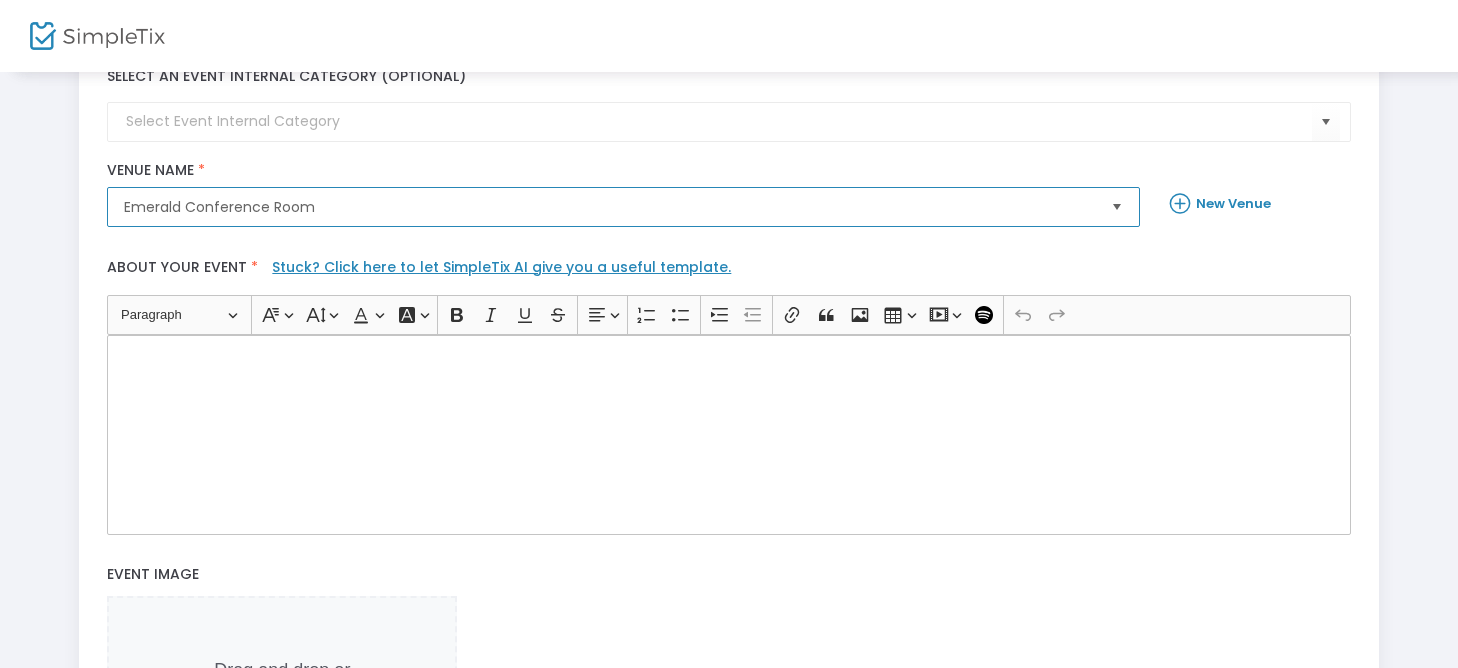 scroll, scrollTop: 300, scrollLeft: 0, axis: vertical 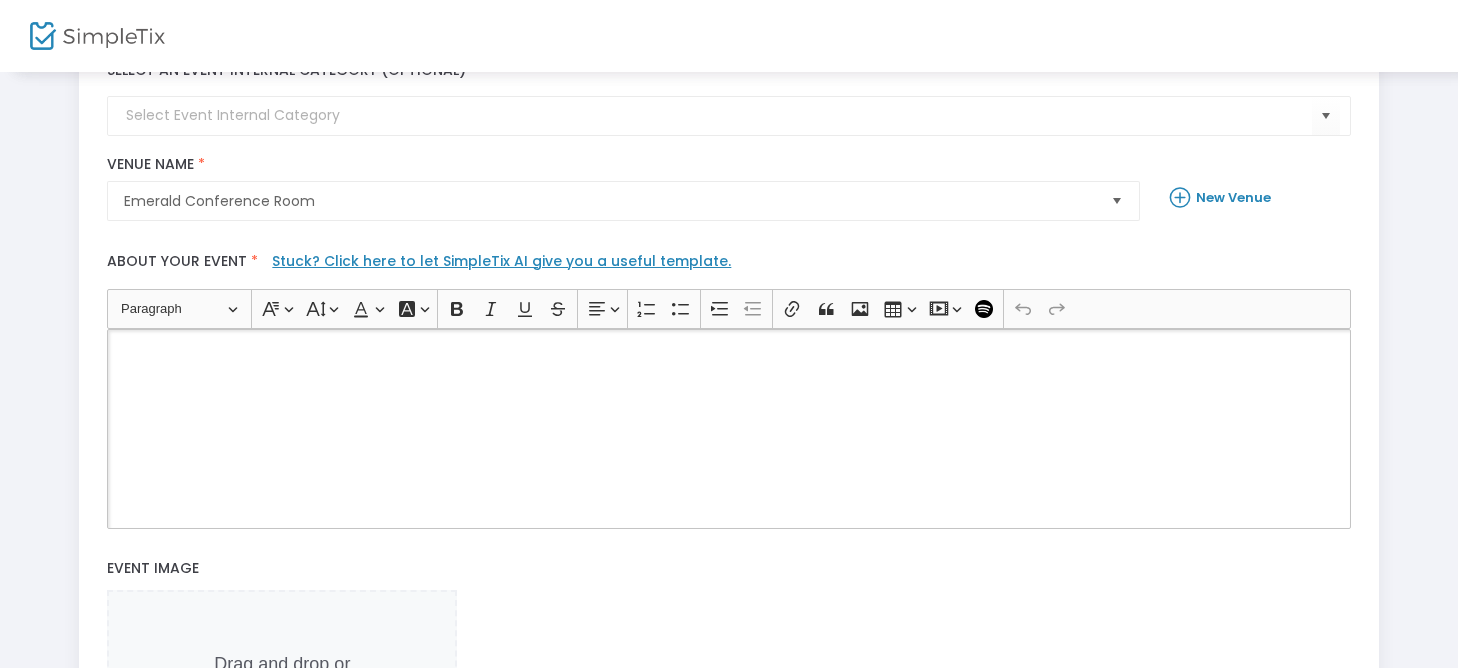 click 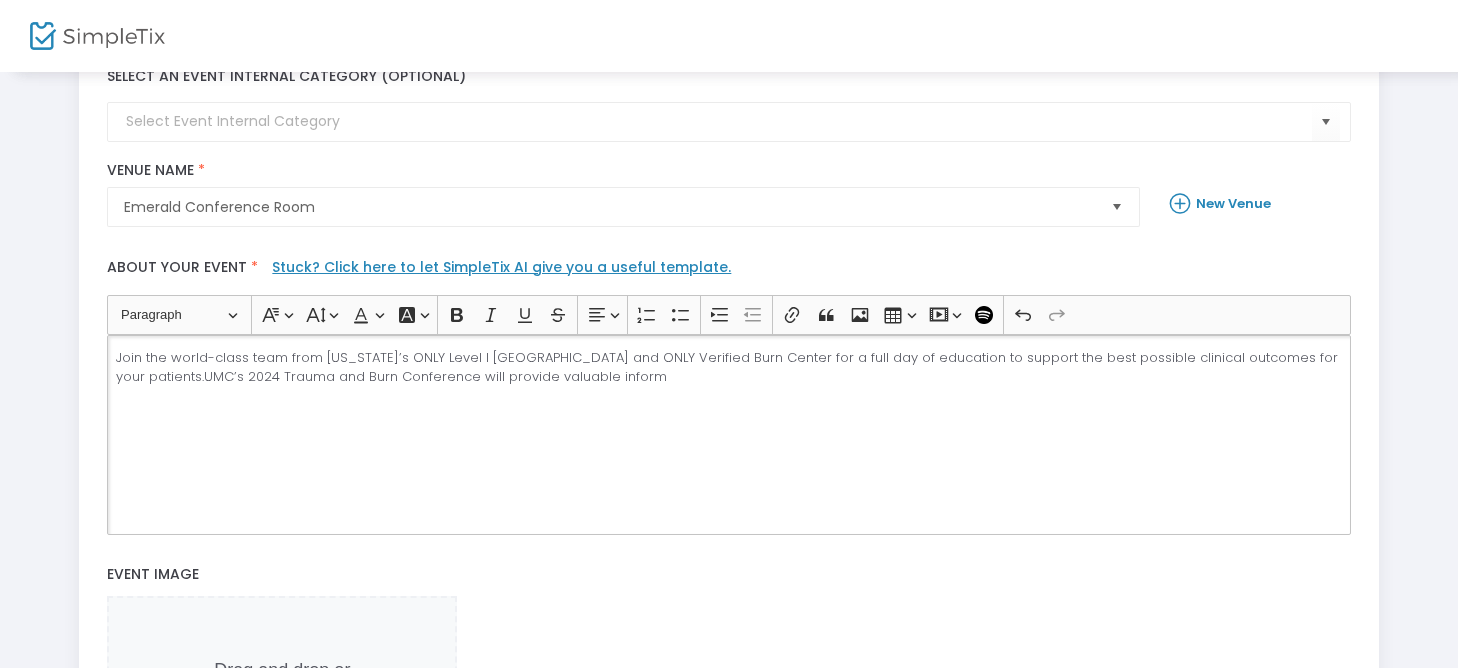 scroll, scrollTop: 300, scrollLeft: 0, axis: vertical 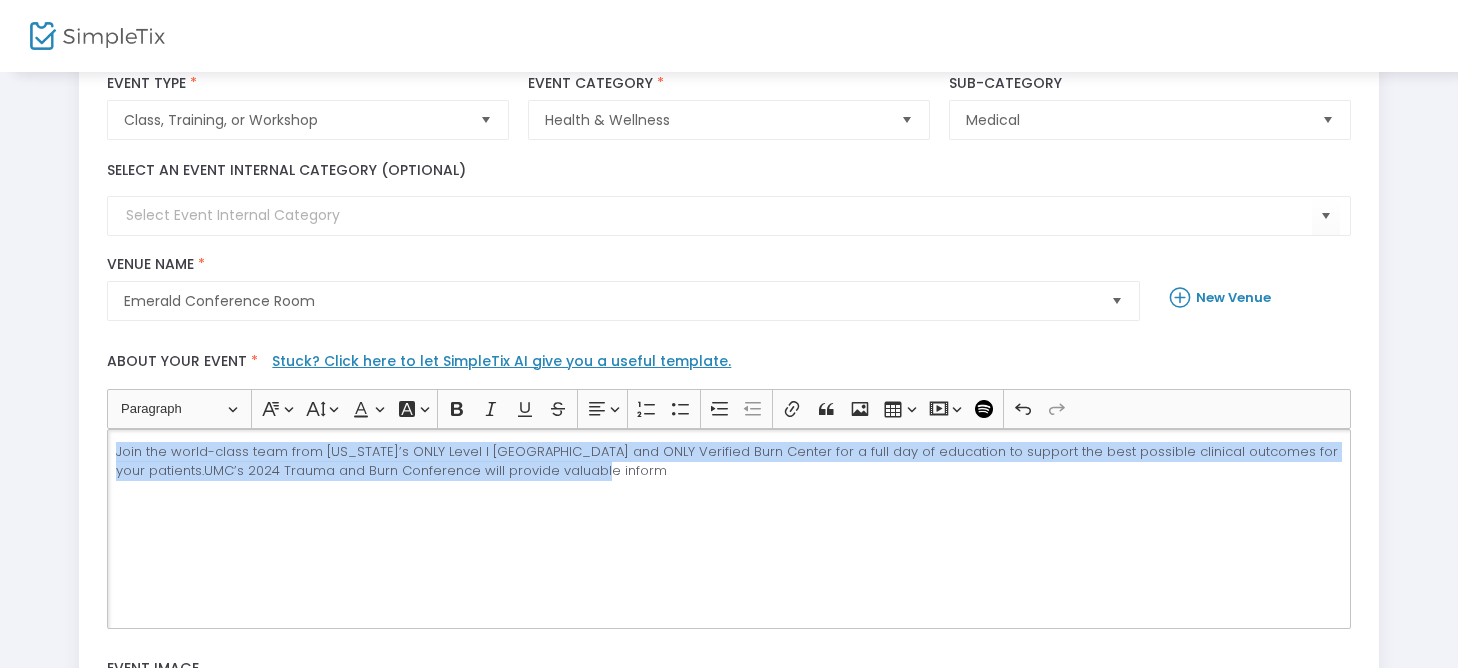 drag, startPoint x: 695, startPoint y: 489, endPoint x: 98, endPoint y: 439, distance: 599.09015 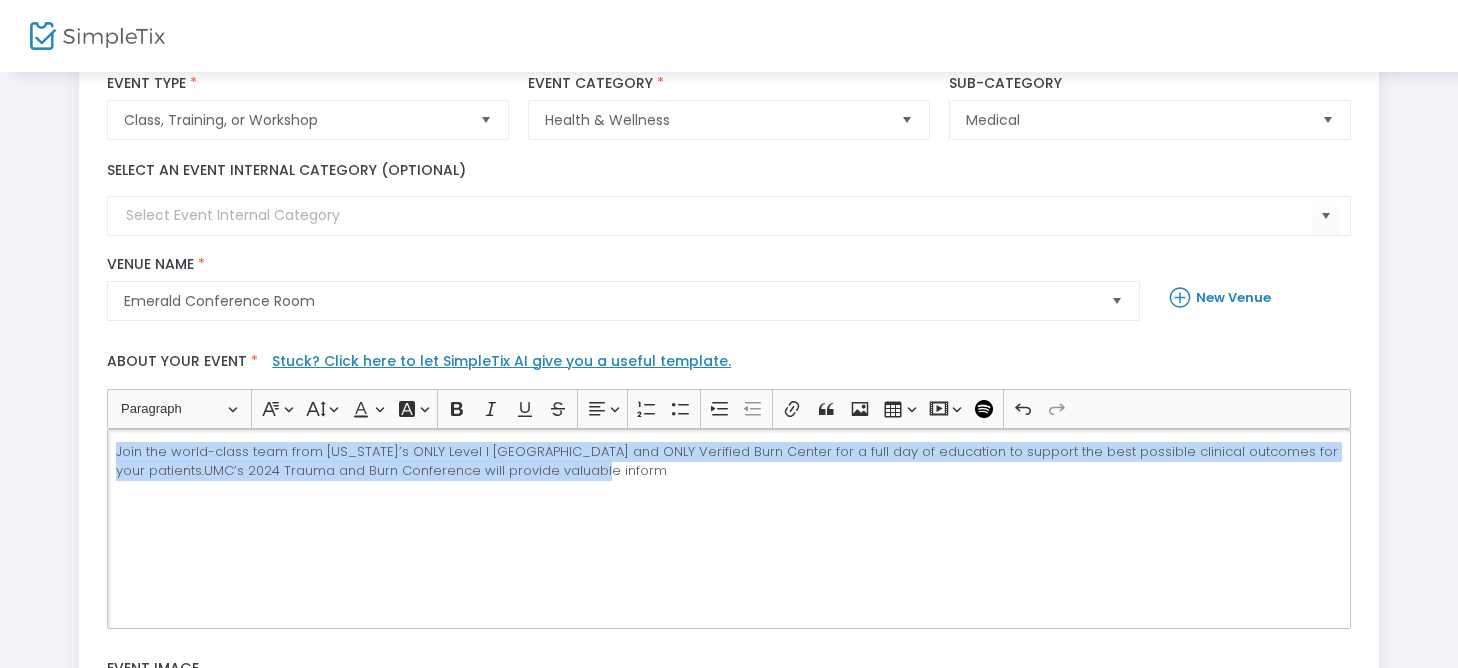 click on "Heading Paragraph Paragraph Heading 1 Heading 2 Heading 3 Font Family Font Family Default Arial Courier New [US_STATE] Lucida Sans Unicode Tahoma Times New Roman Trebuchet MS Verdana Font Size Font Size 9 11 13 Default 17 19 21 Font Color Font Color Remove color Remove color Font Background Color Font Background Color Remove color Remove color Bold (CTRL+B) Bold Italic (CTRL+I) Italic Underline (CTRL+U) Underline Strikethrough (CTRL+SHIFT+X) Strikethrough Text alignment Text alignment Align left Align left Align right Align right Align center Align center Justify Justify Numbered List Numbered List Bulleted List Bulleted List Increase indent Increase indent Decrease indent Decrease indent Link (Ctrl+K) Link Block quote Block quote Insert image Insert image Insert table Insert table Insert media Insert media Media URL Paste the media URL in the input. Save Save [PERSON_NAME] Add Spotify playlist Undo (CTRL+Z) Undo Redo (CTRL+Y) Redo  Description is required" 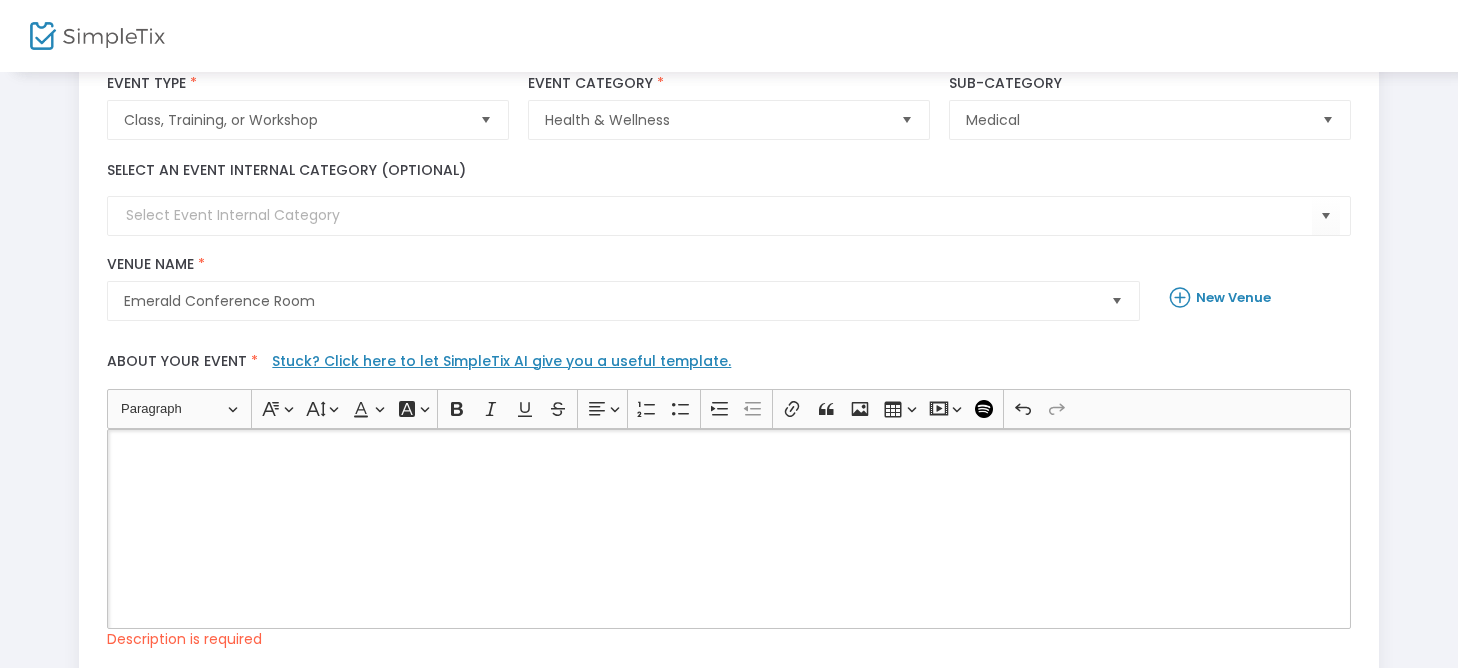 click 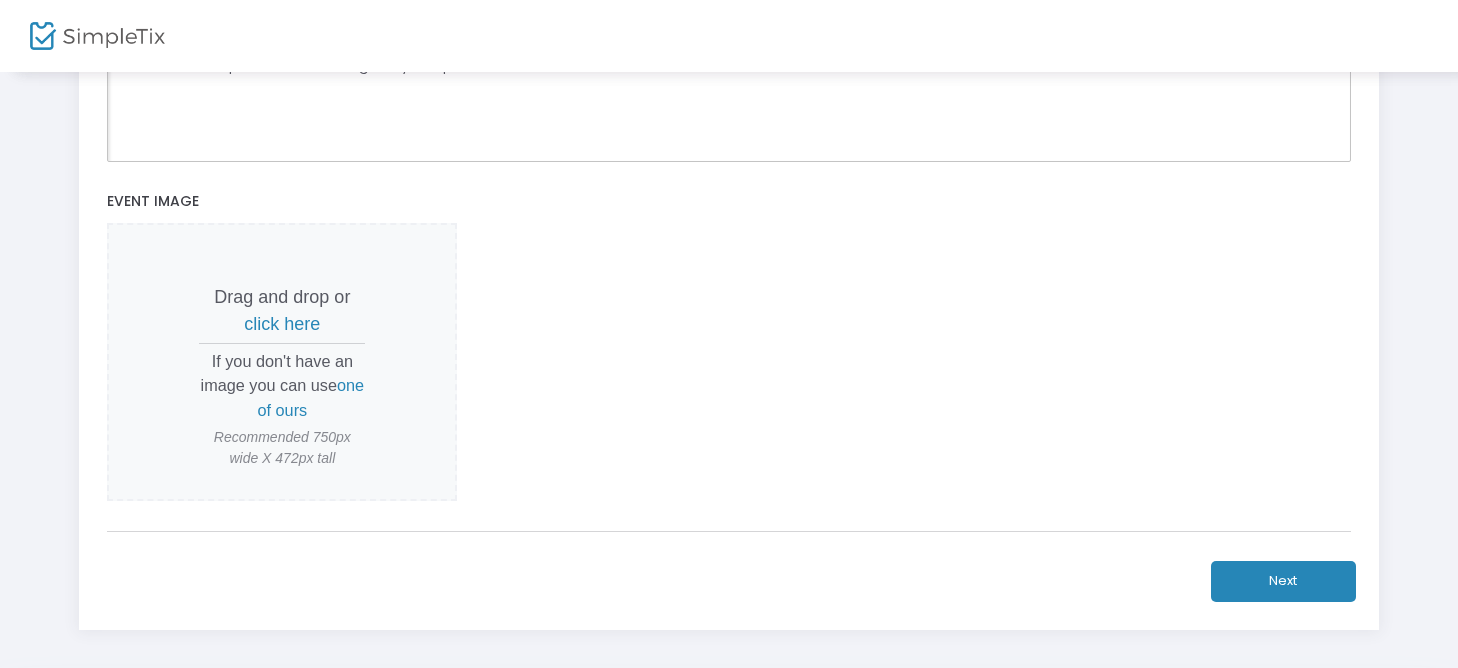 scroll, scrollTop: 759, scrollLeft: 0, axis: vertical 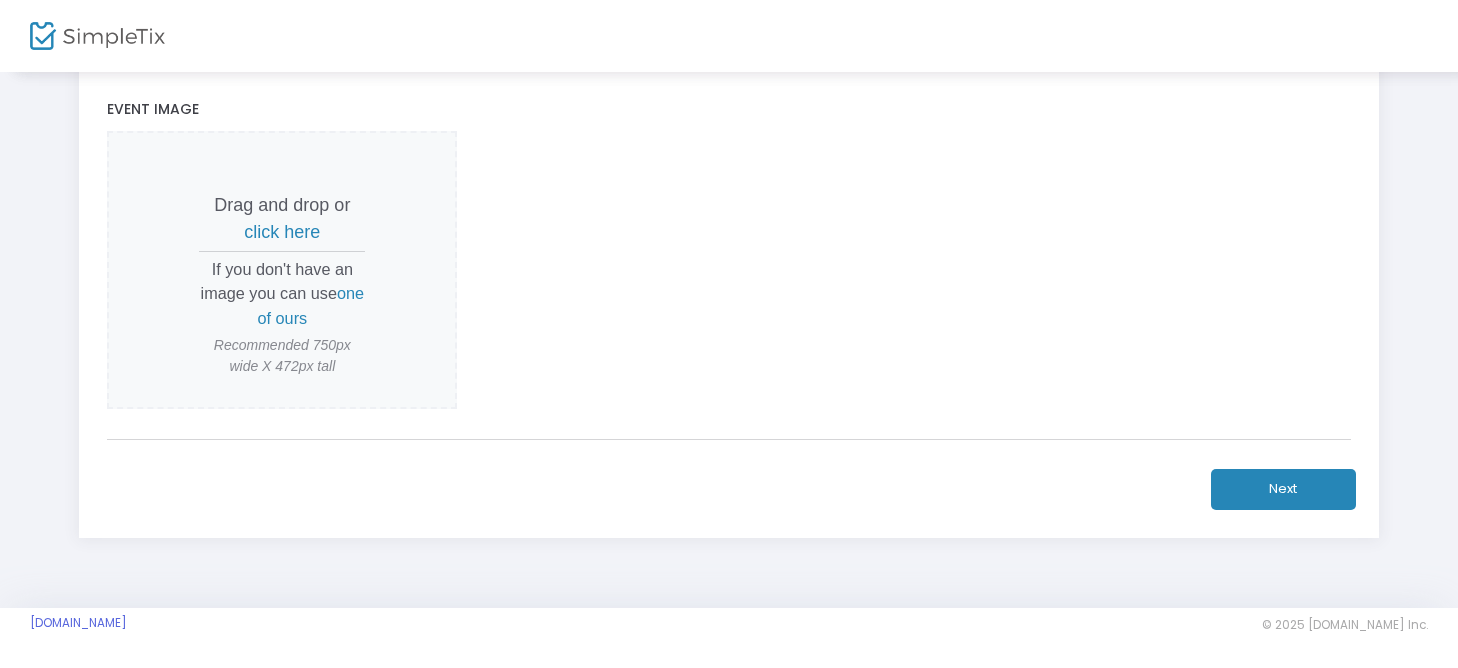 click on "Next" 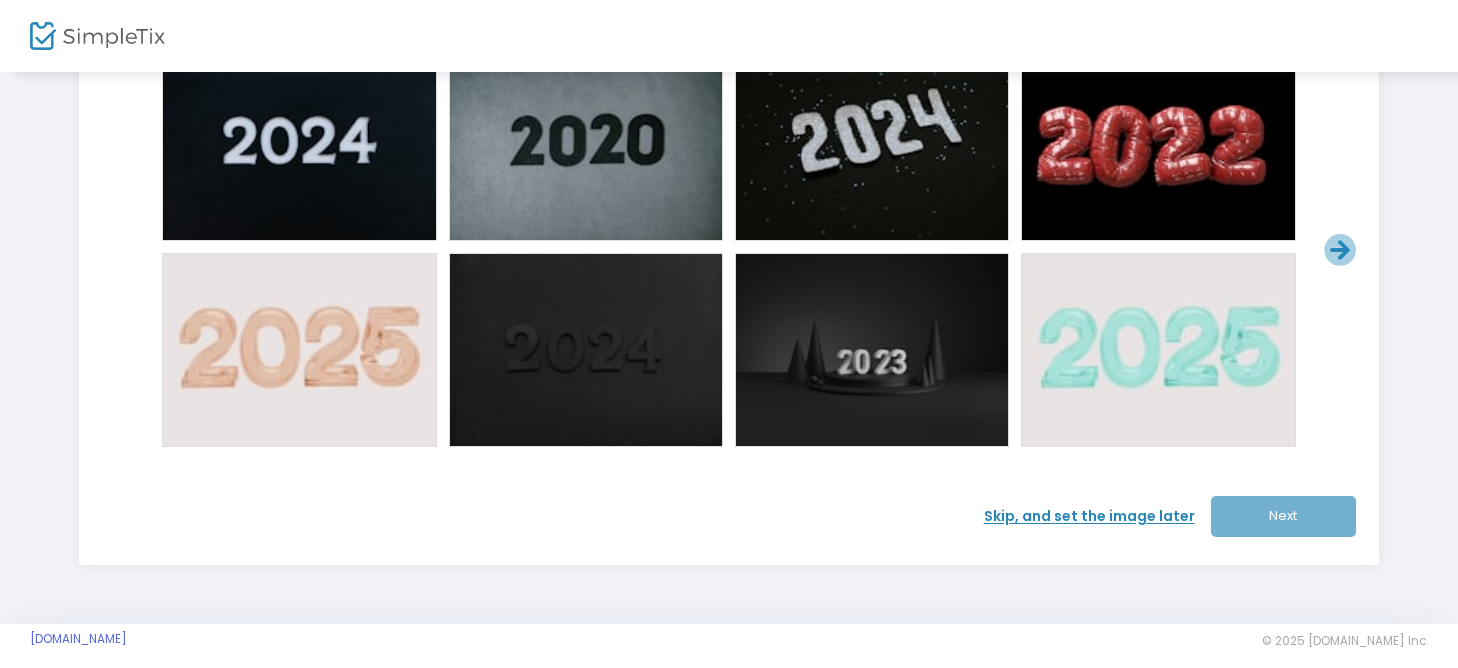 scroll, scrollTop: 205, scrollLeft: 0, axis: vertical 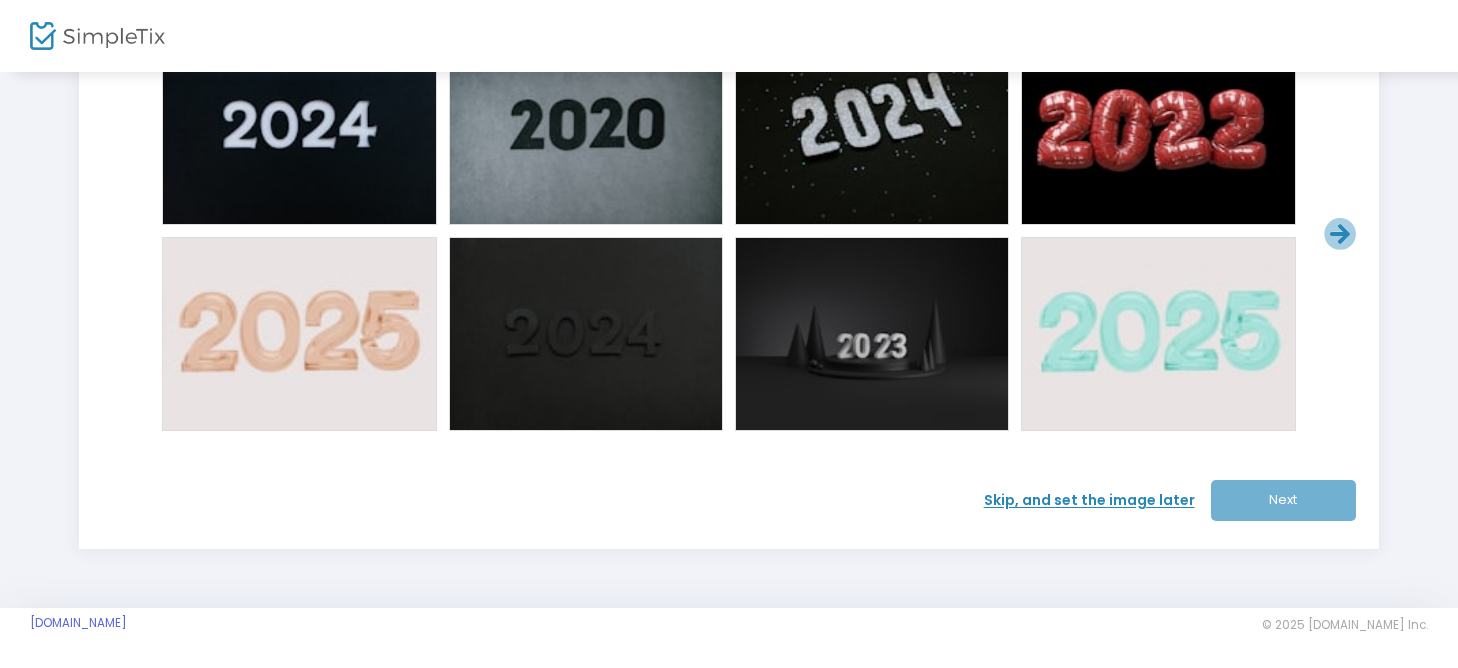 click on "Skip, and set the image later" 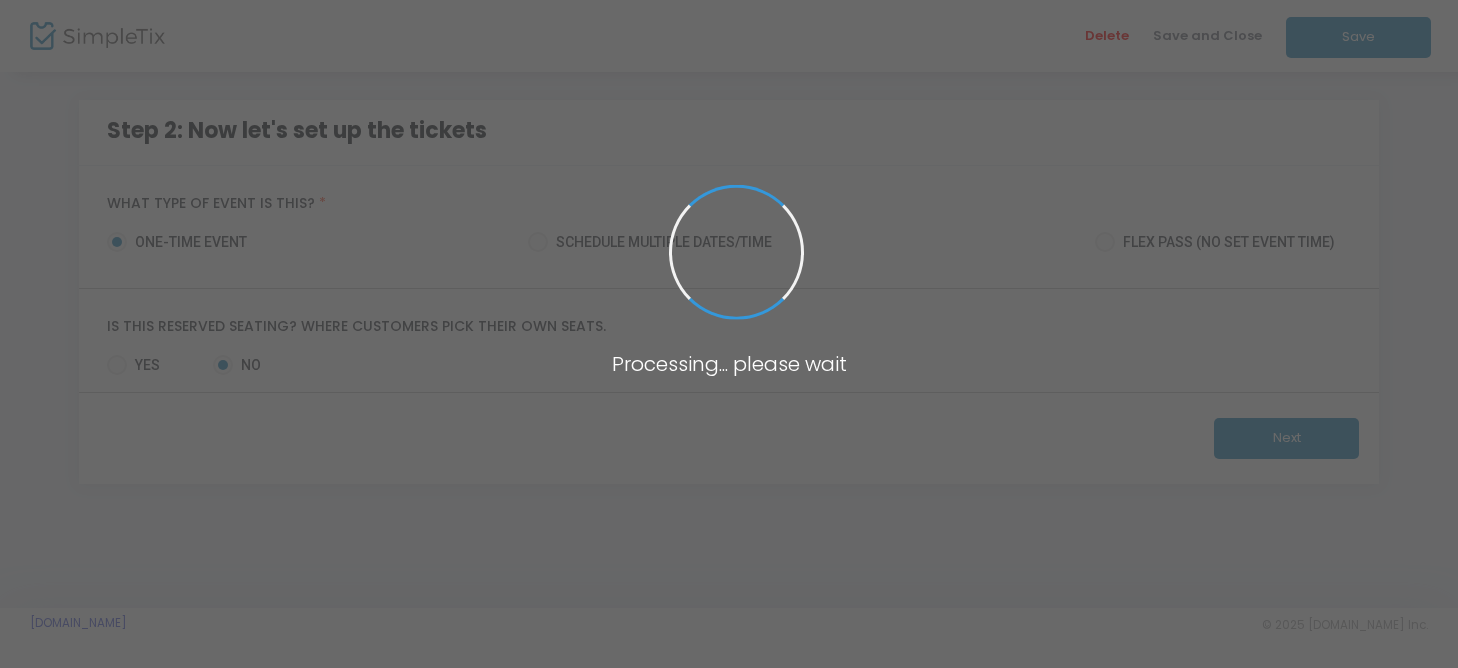 scroll, scrollTop: 0, scrollLeft: 0, axis: both 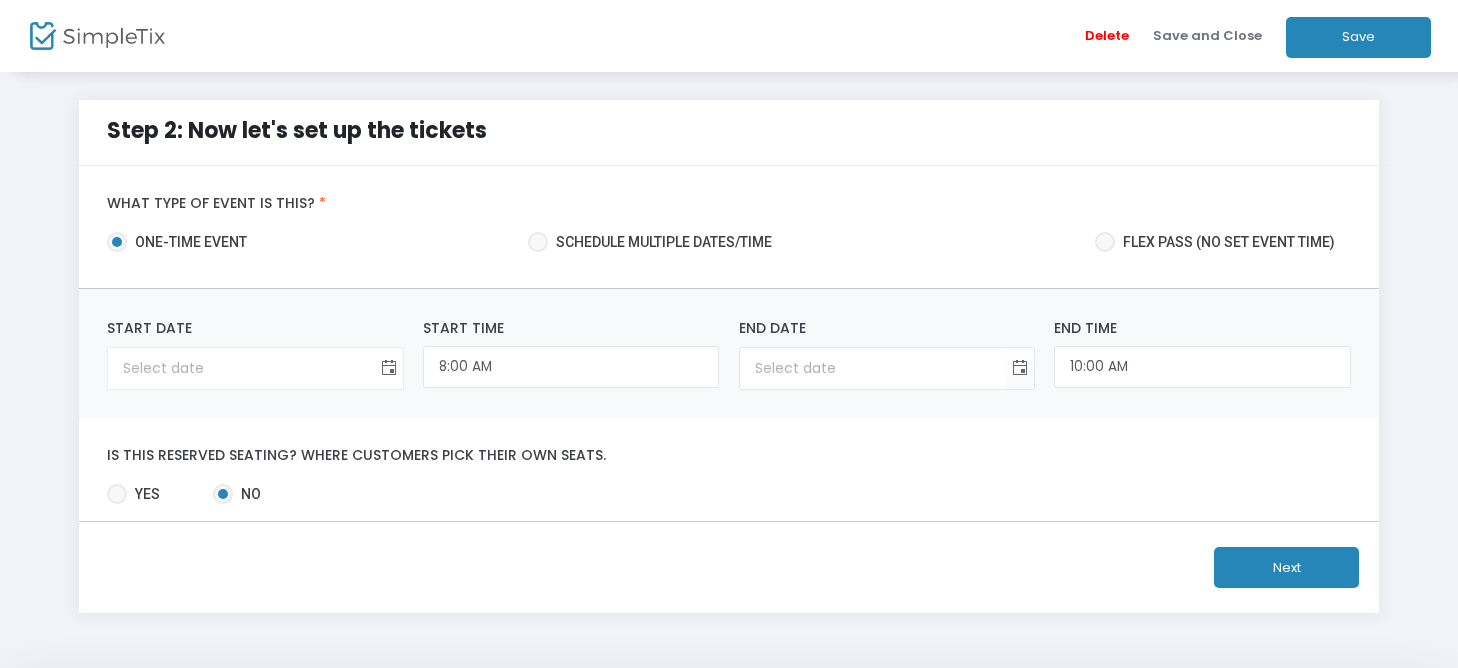 click 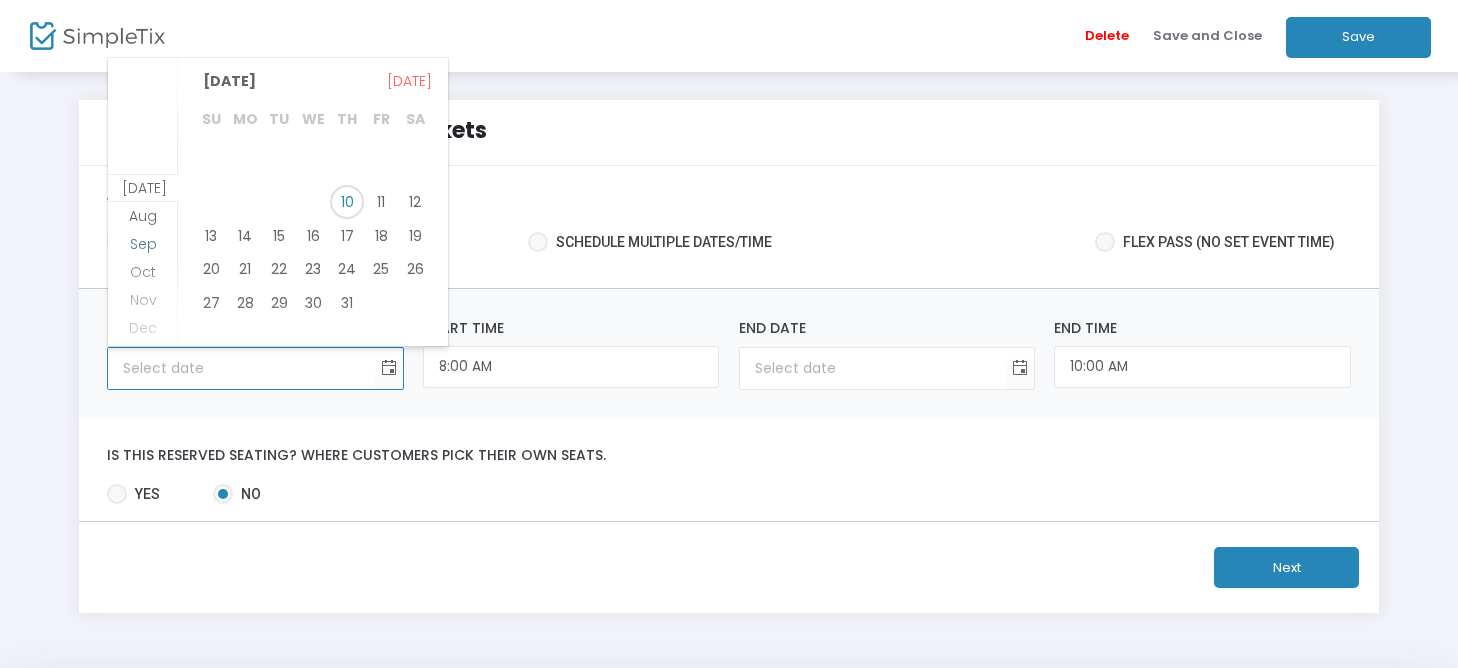click on "Sep" at bounding box center [143, 244] 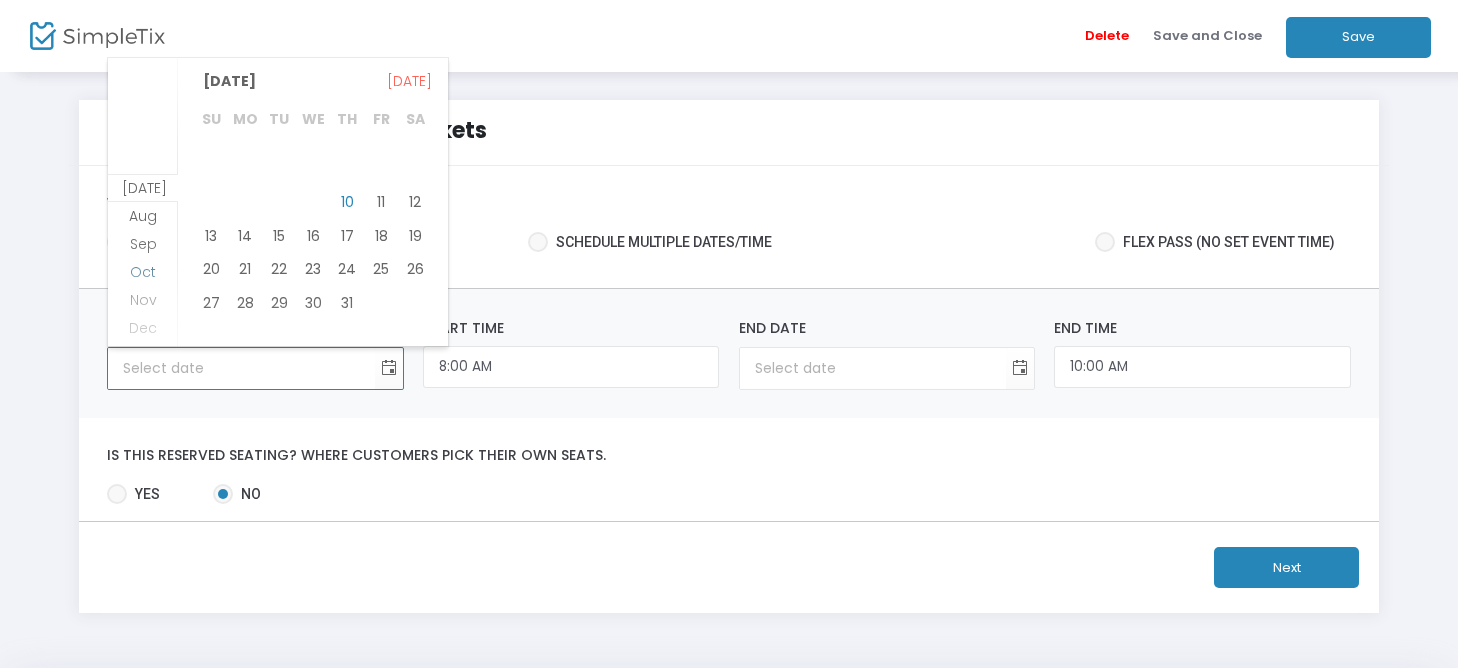 scroll, scrollTop: 56, scrollLeft: 0, axis: vertical 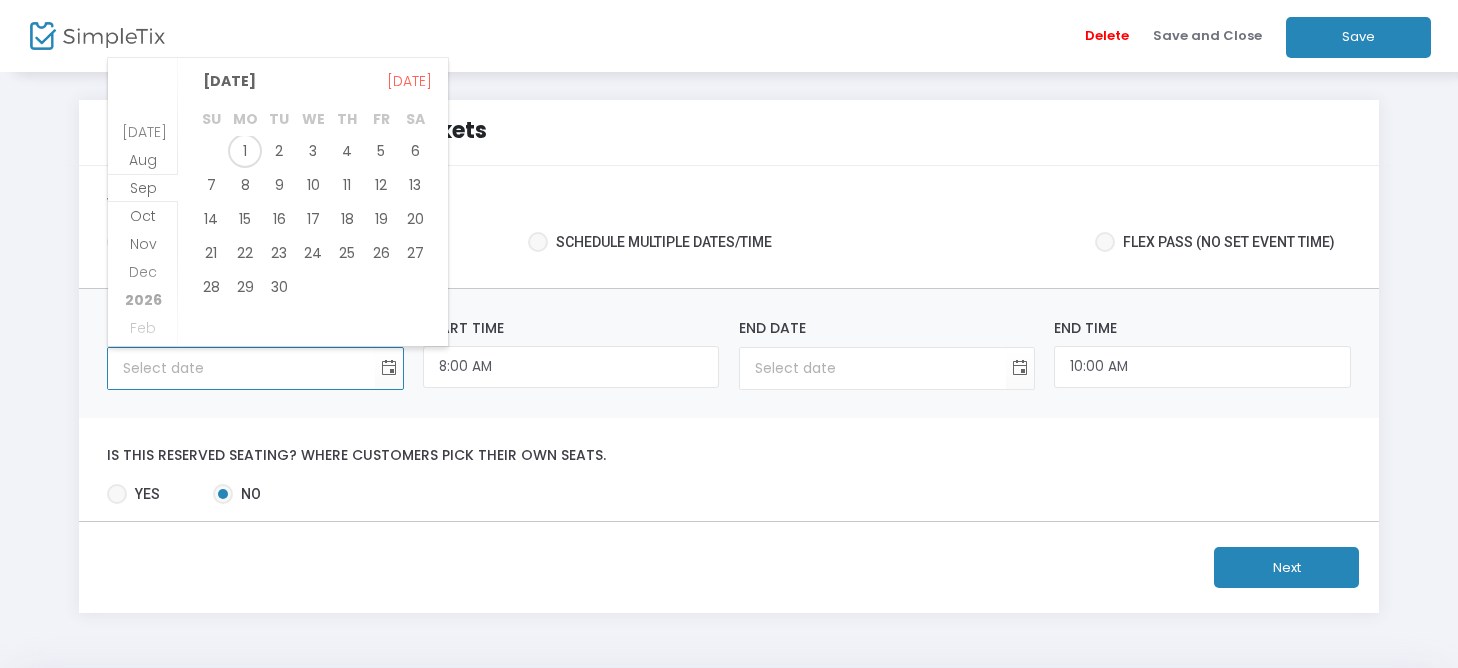 click on "26" at bounding box center (381, 253) 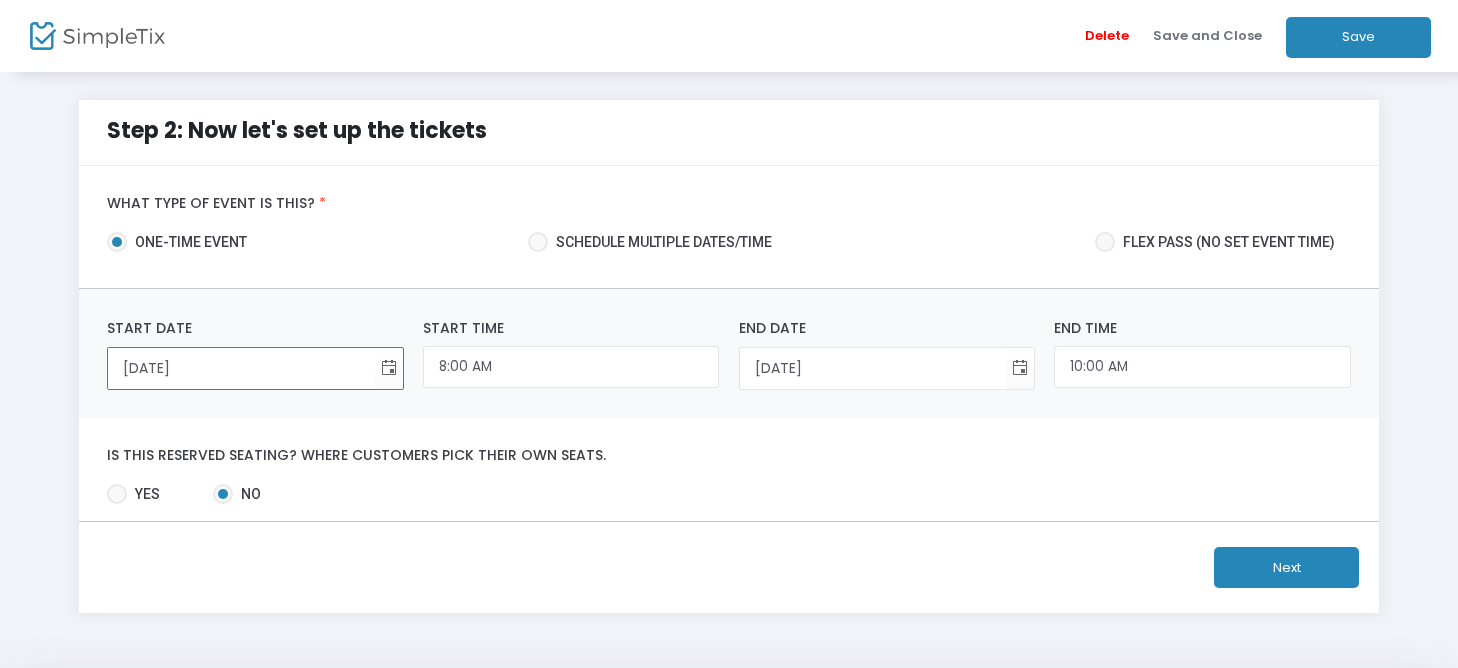 scroll, scrollTop: 64, scrollLeft: 0, axis: vertical 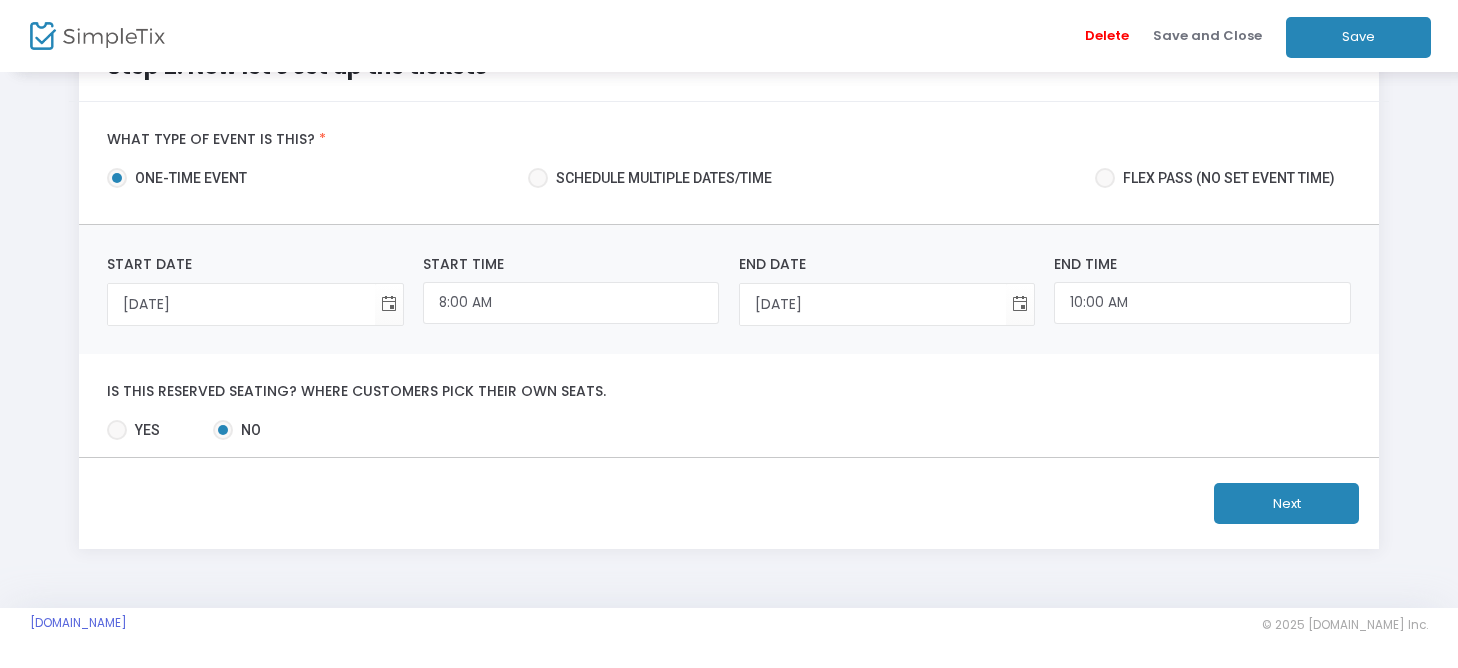 click on "Flex pass (no set event time)" at bounding box center (1225, 178) 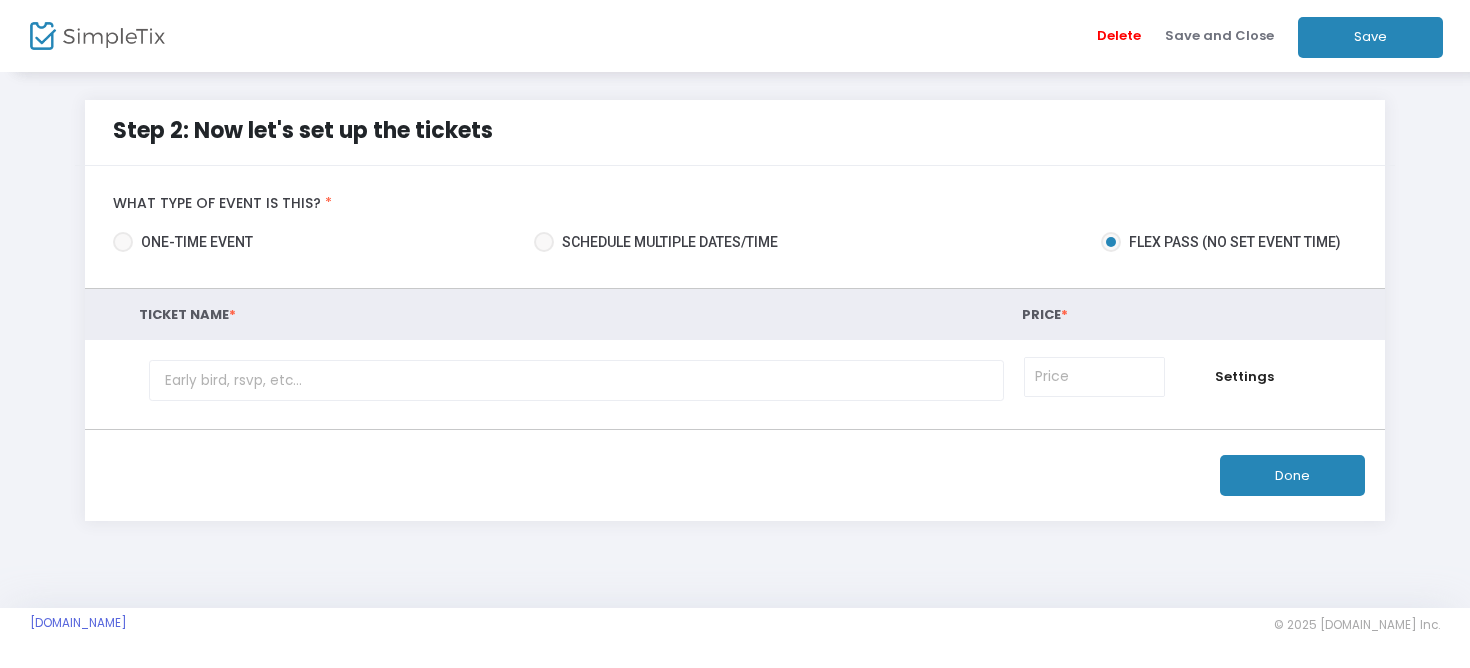 click on "one-time event" at bounding box center [193, 242] 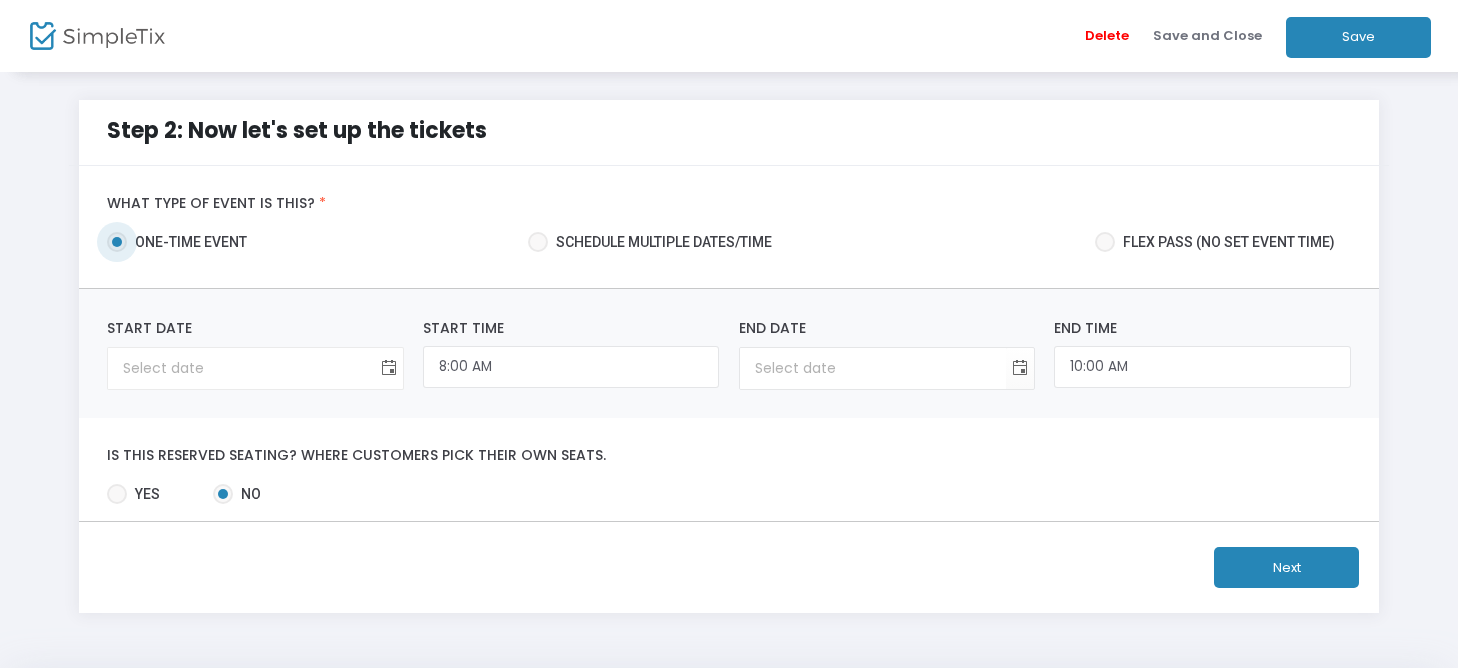 click 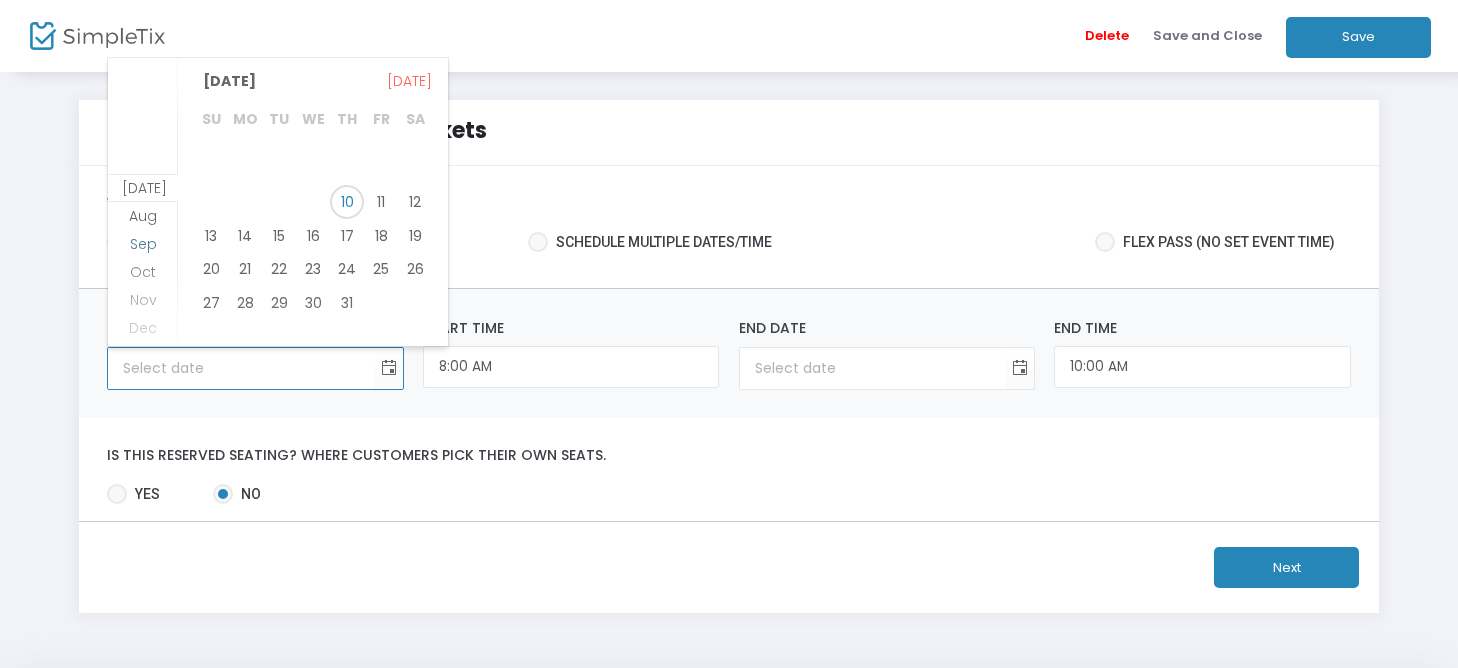 click on "Sep" at bounding box center (143, 244) 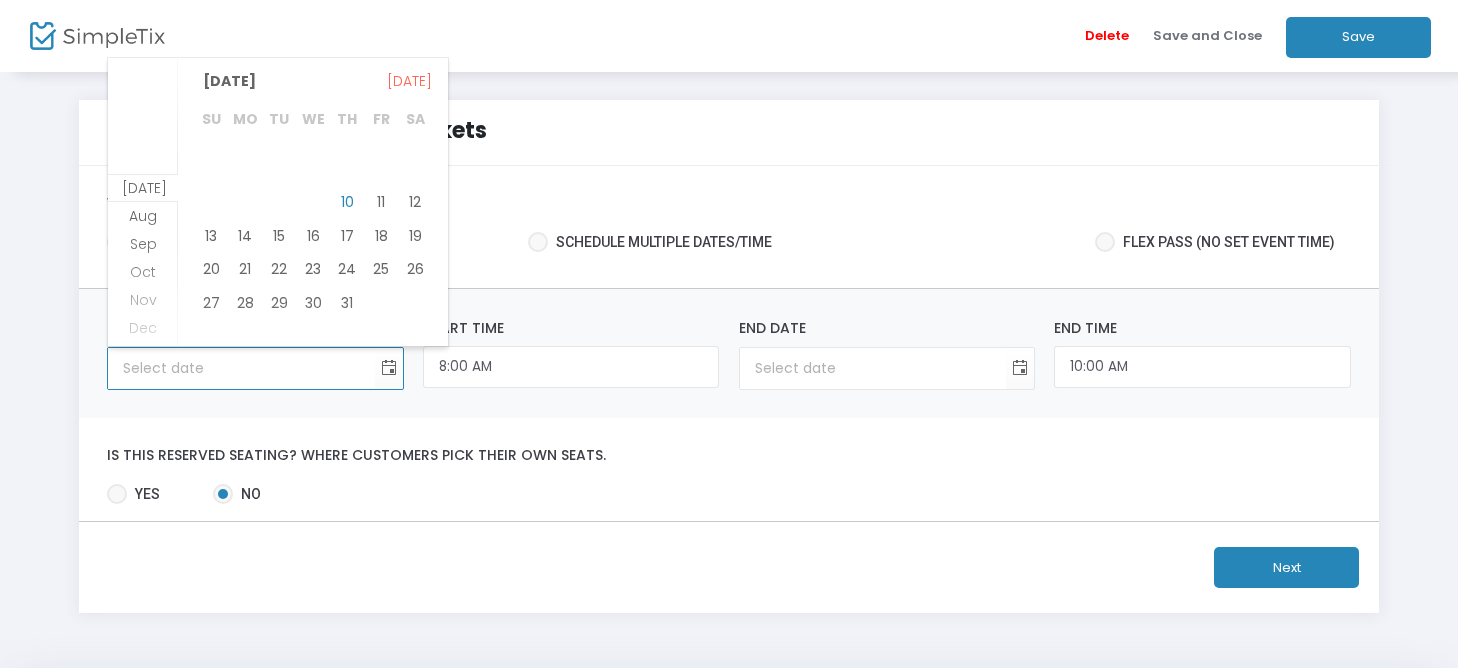 scroll, scrollTop: 56, scrollLeft: 0, axis: vertical 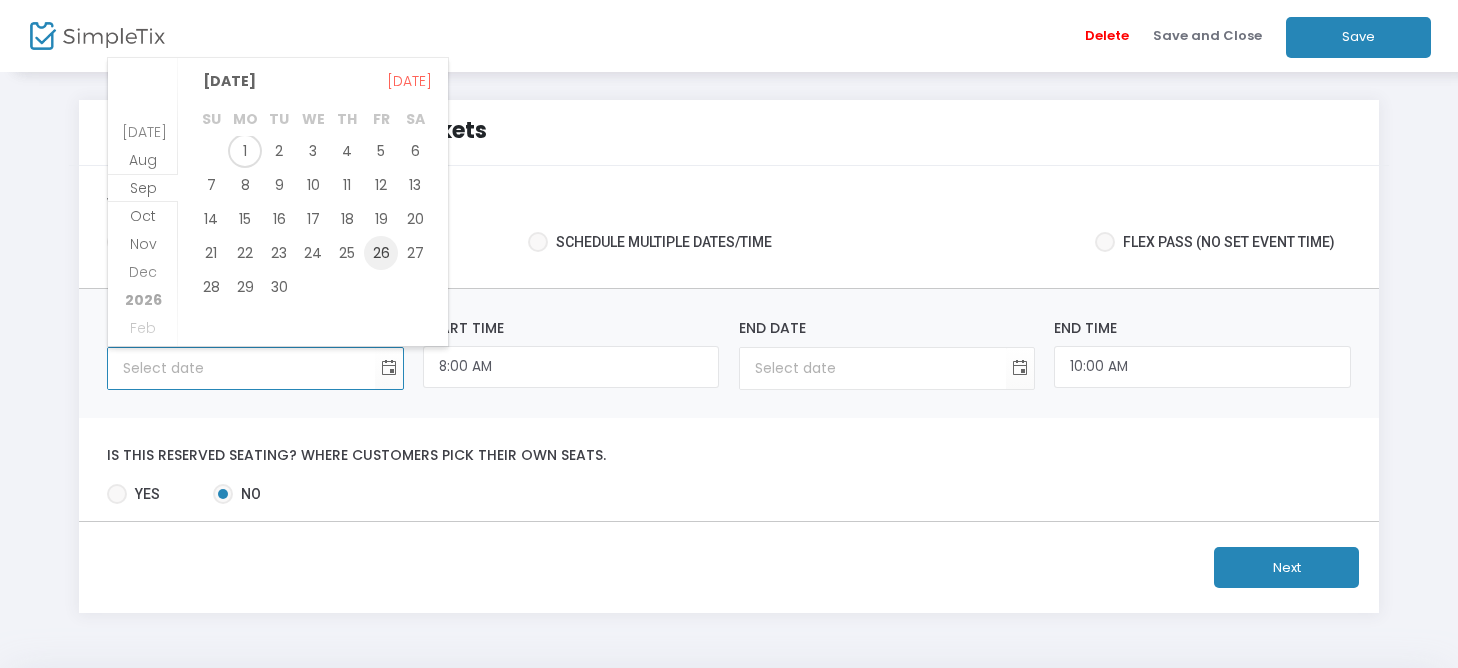 click on "26" at bounding box center (381, 253) 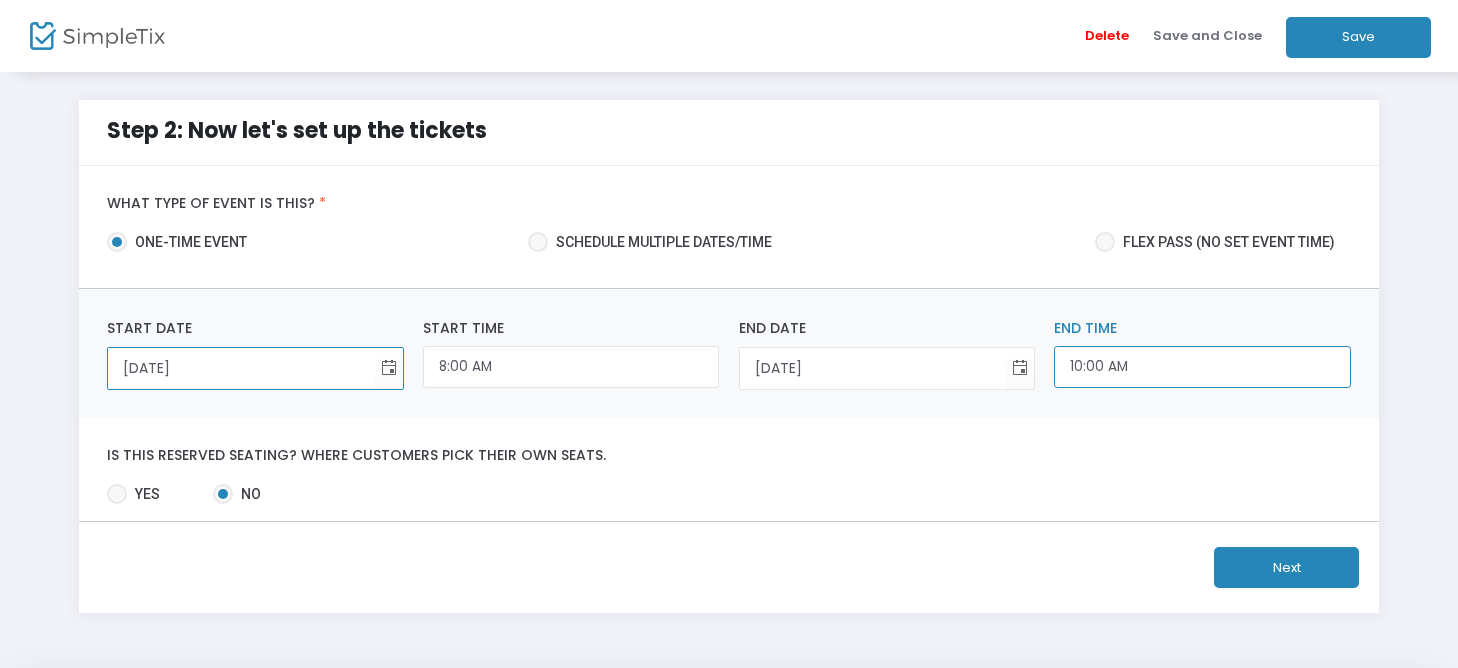 click on "10:00 AM" 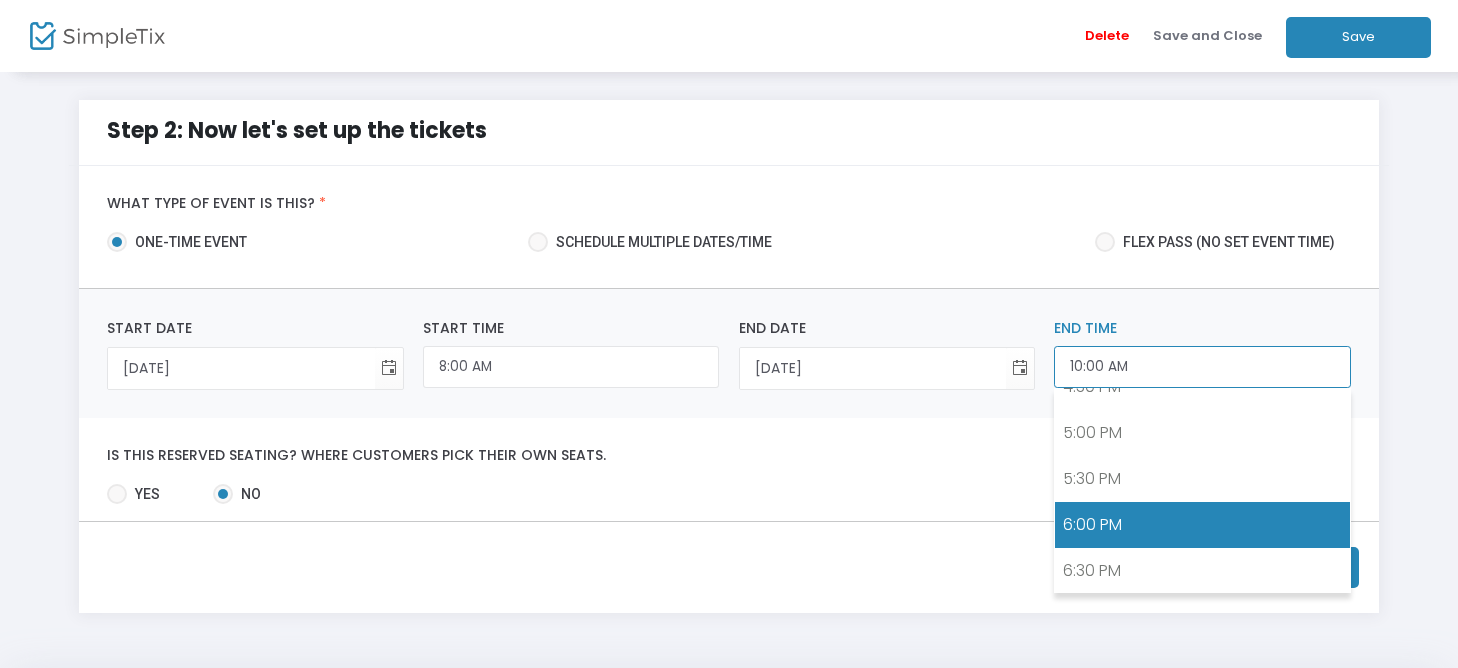 scroll, scrollTop: 1541, scrollLeft: 0, axis: vertical 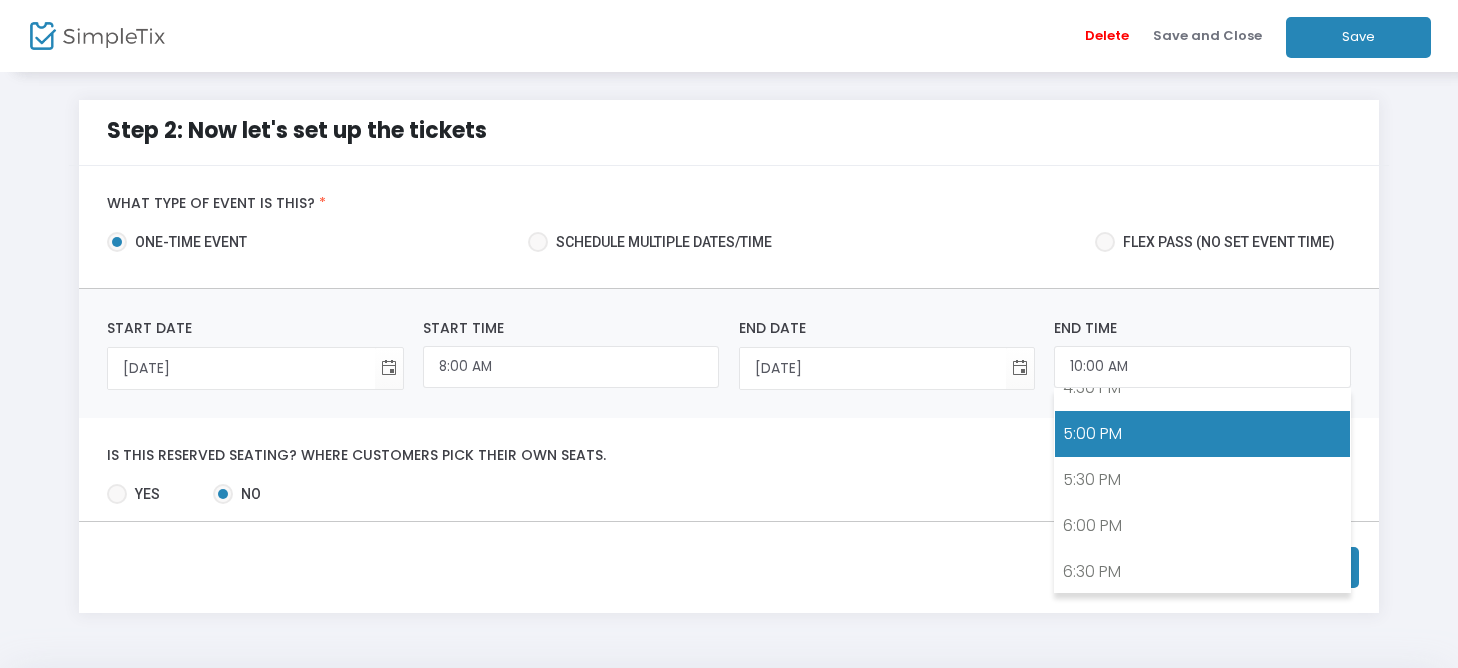 click on "5:00 PM" at bounding box center (1202, 434) 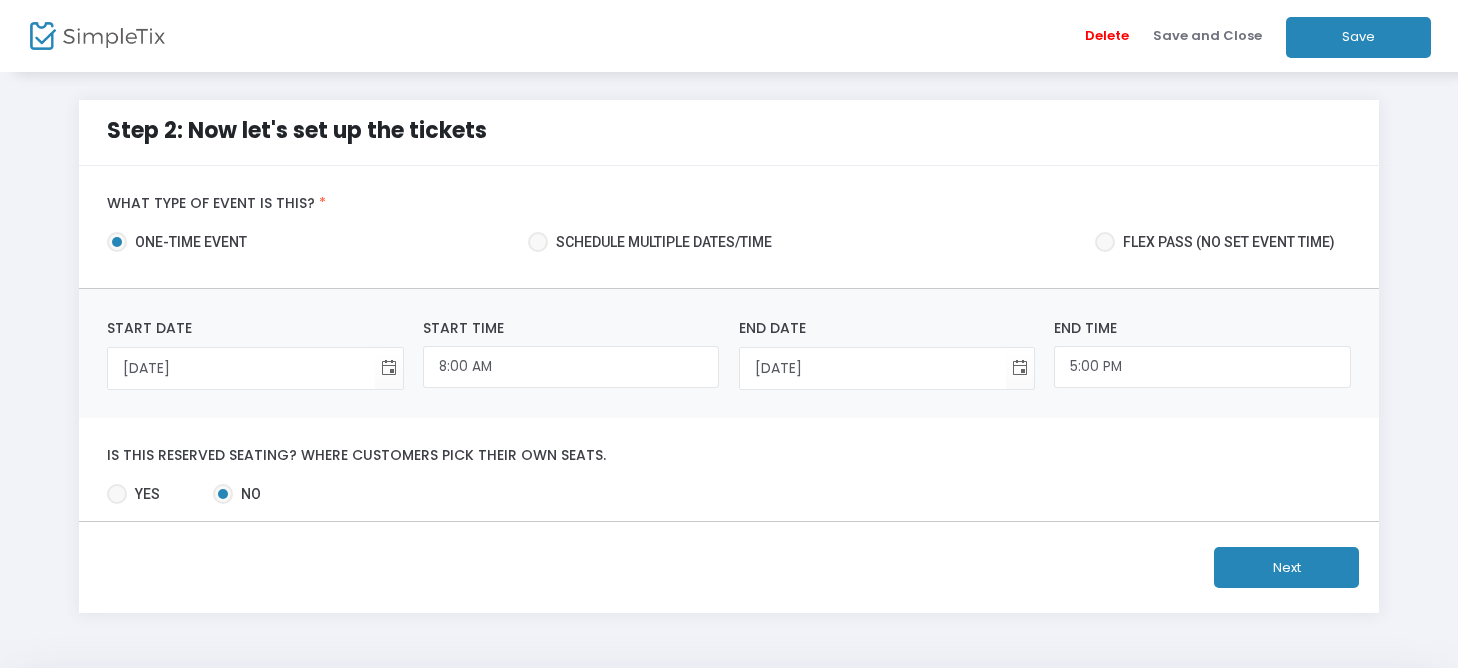 click on "Next" 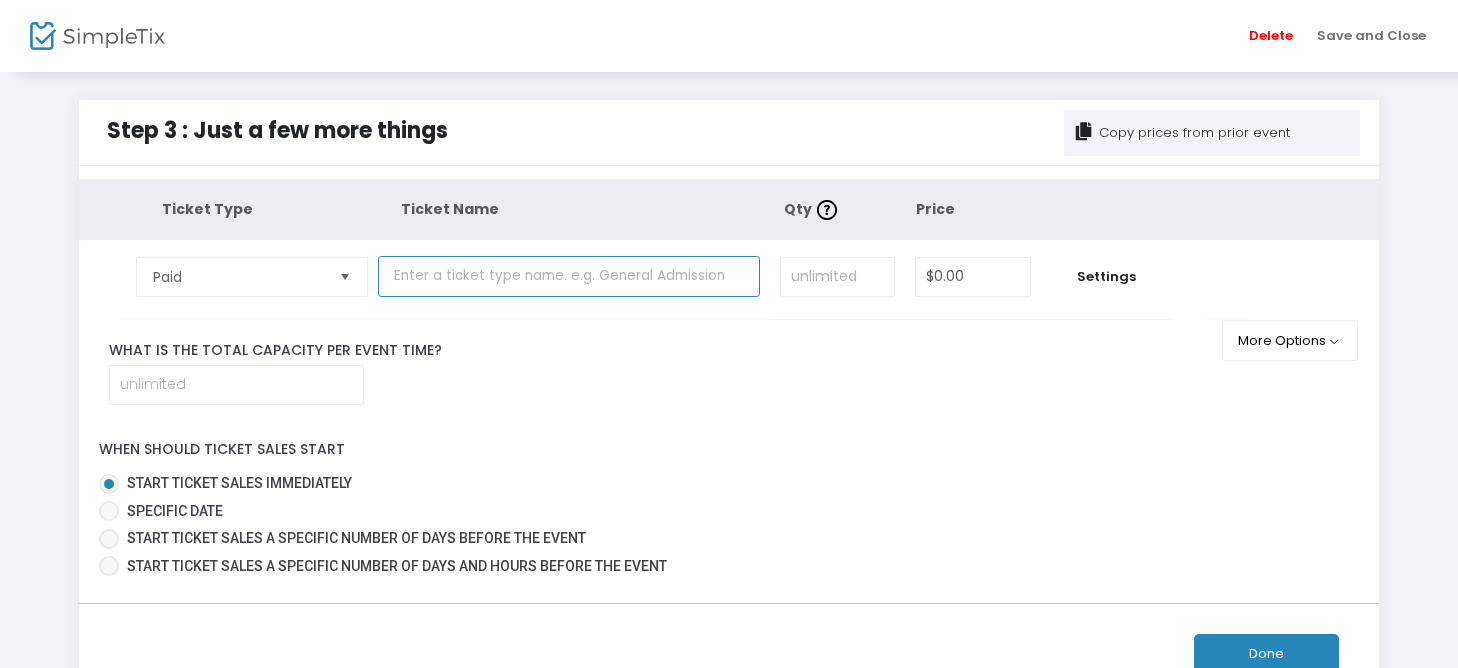click at bounding box center (569, 276) 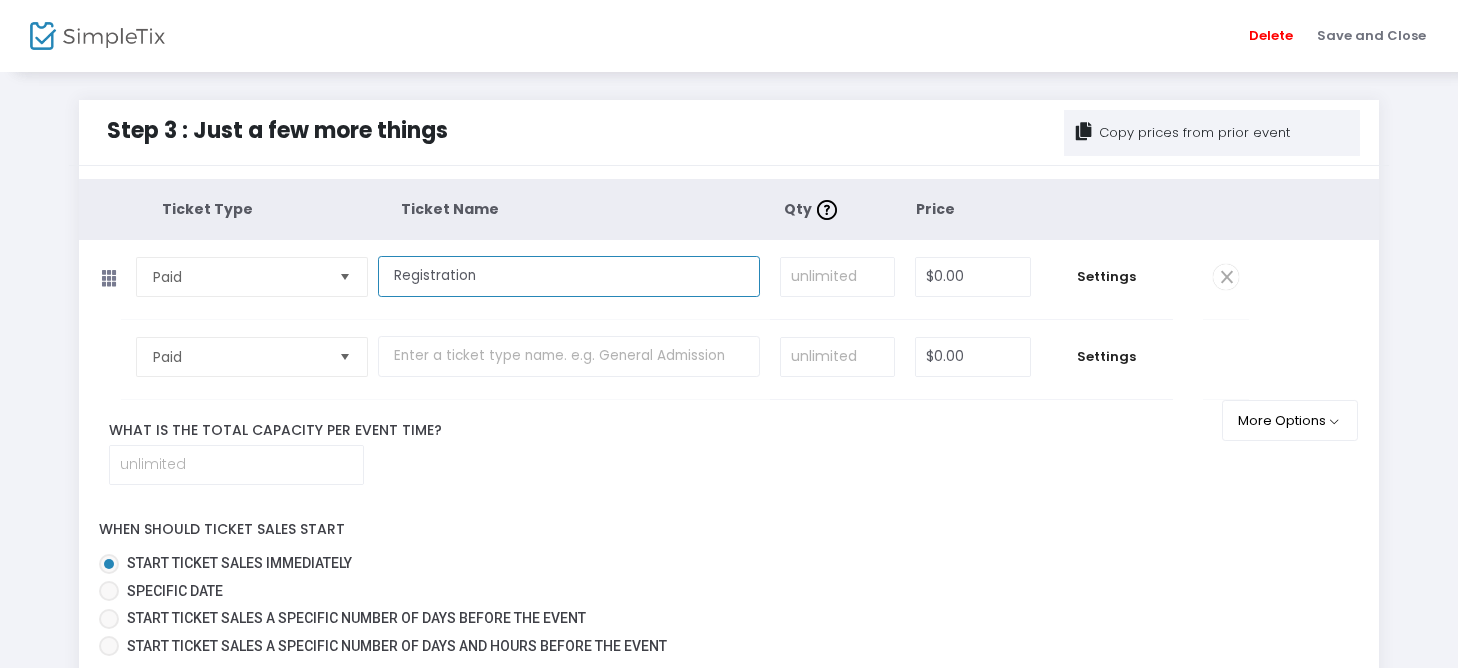 type on "Registration" 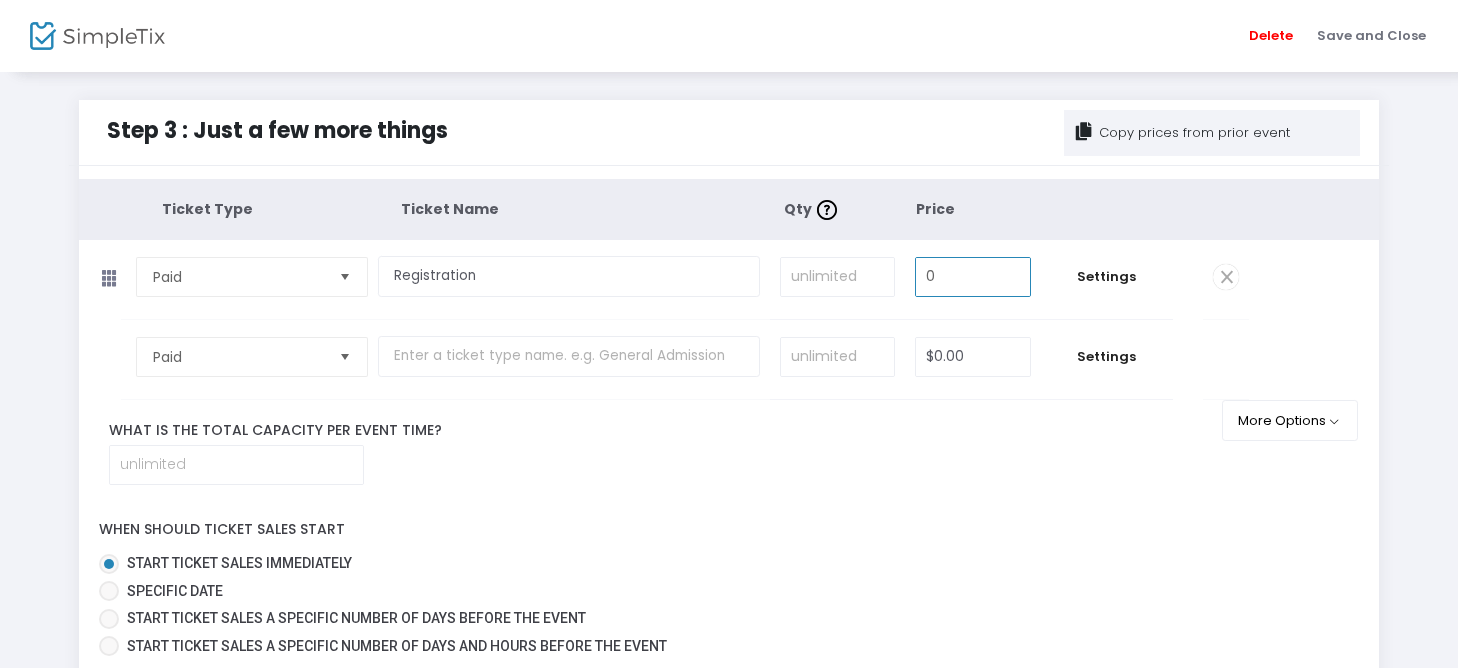 click on "0" at bounding box center (973, 277) 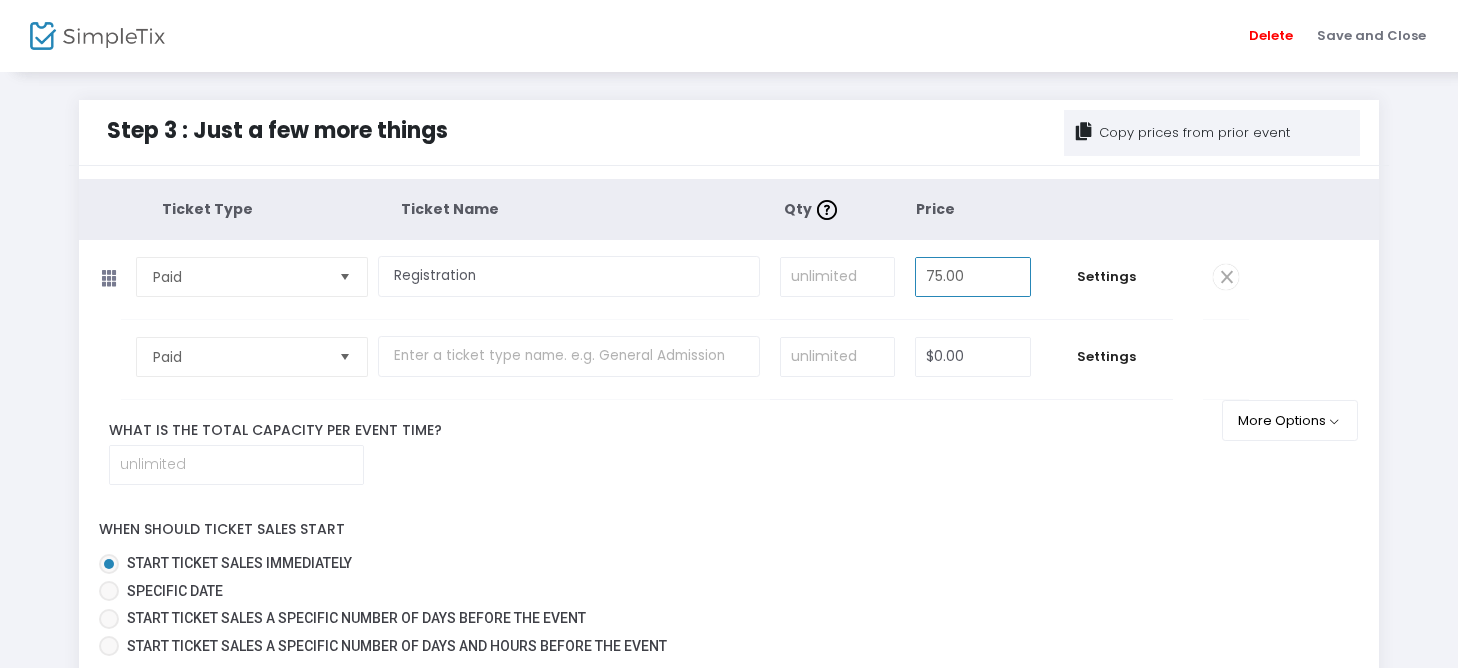 type on "$75.00" 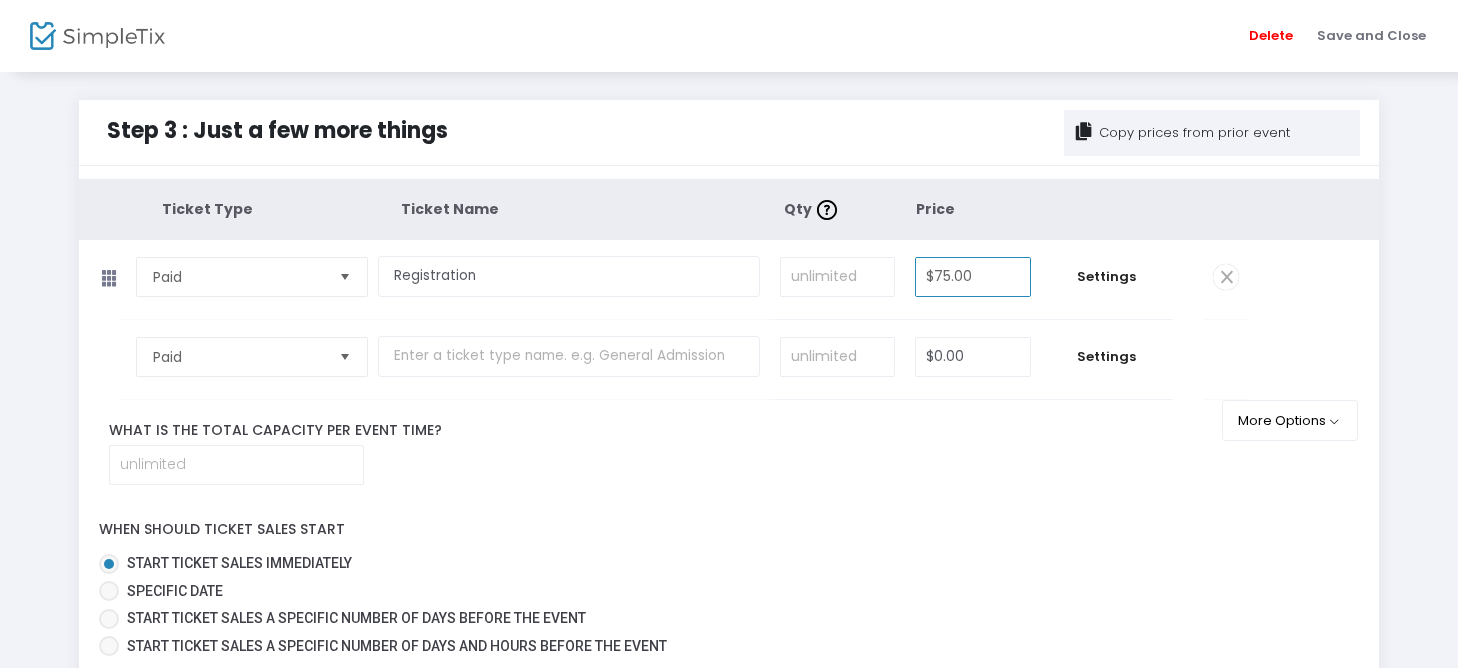 click on "Paid  Required.  Registration  Required.   Required.  $75.00  Required.  Settings  Ticket Description  Required.  ON OFF Editor mode TICKET NOTE Ticket can be purchased  By Attendees and Staff Minimum tickets per order 0  Value should be between 0 to 1000..  Maximum tickets per order 10  Value should not be less than Min Tickets and not exceed than 1000.  Do you want to charge your ticket buyers a service fee?   Absorb fee: Ticketing fees will be deducted from your ticket revenue    Pass ticketing fees and credit card processing fees to the buyer   The fee will be $4.91     Charge a custom fee Hide ticket when it is not on sale    Yes   No    Password protect this ticket   Close Settings  Manage Membership Discounts Membership Discount Details  There are no membership discount set for this ticket type. Click the button below to create one now.  ON OFF Hide this ticket type to non-members  Add Membership Discount   Close" 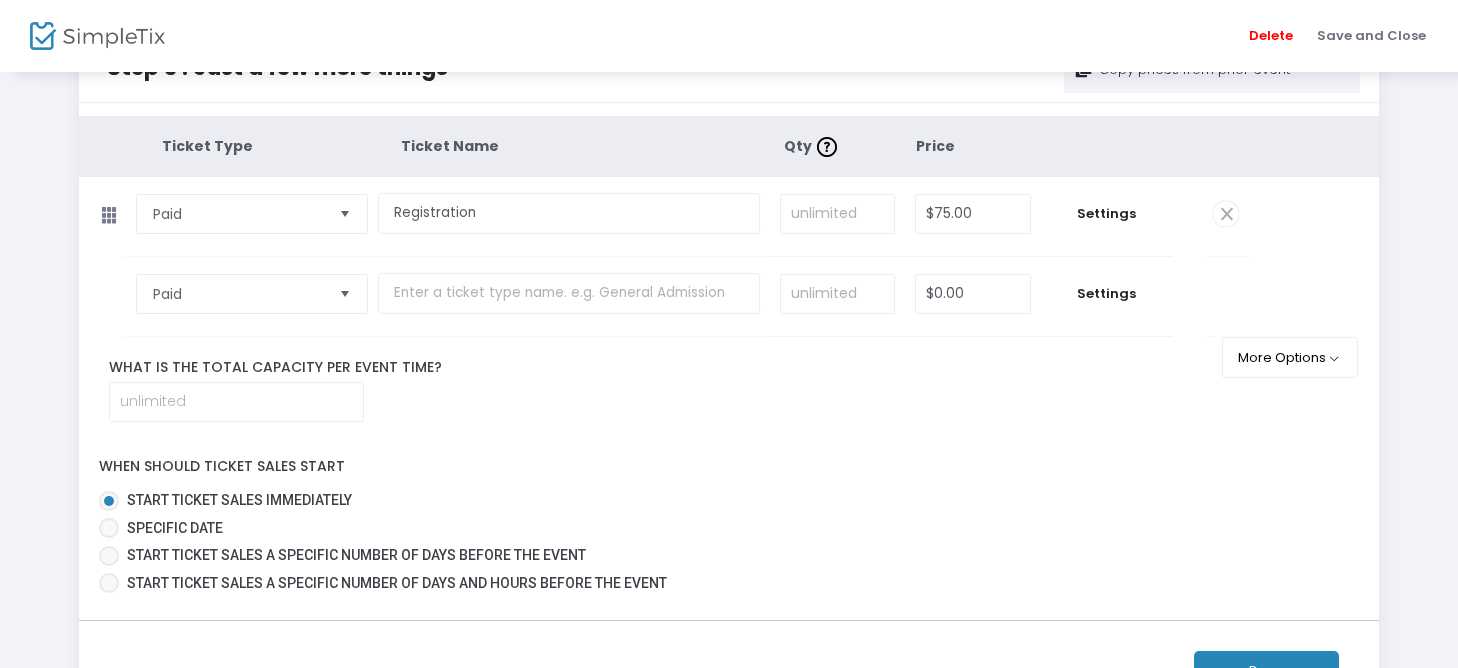 scroll, scrollTop: 200, scrollLeft: 0, axis: vertical 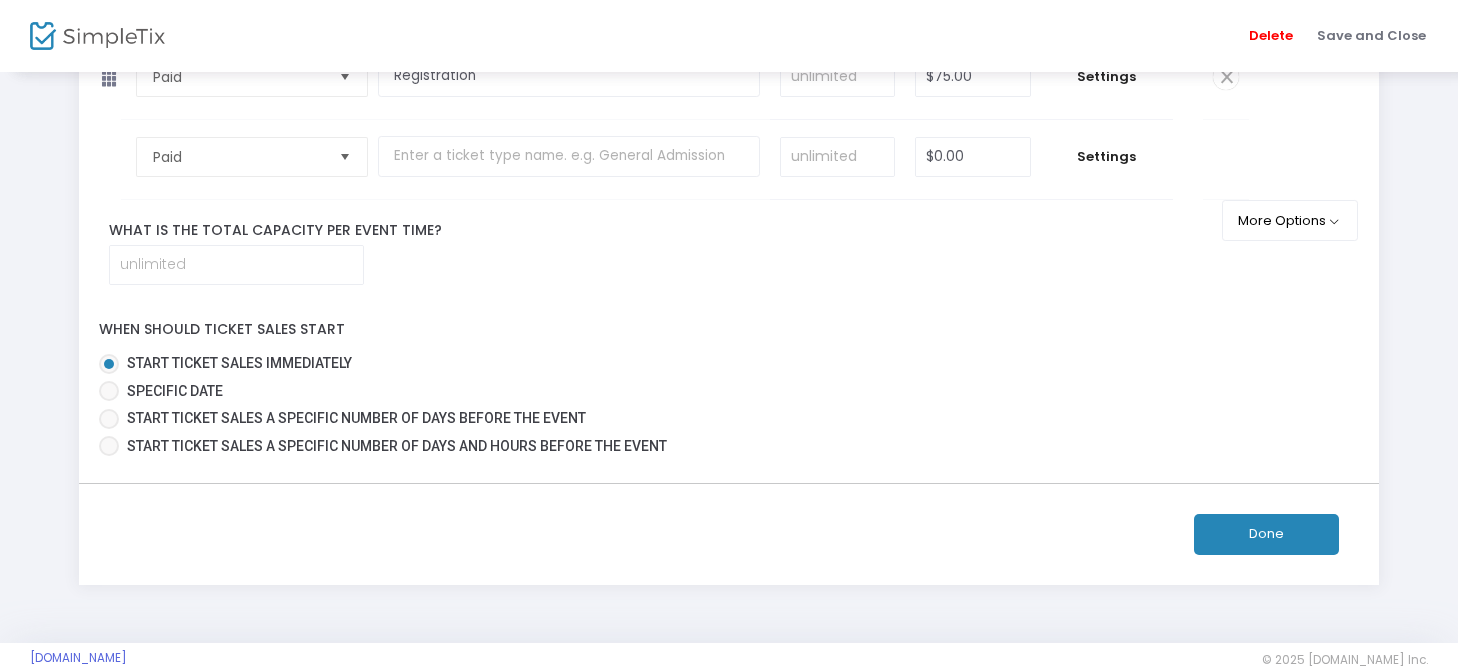 click on "Done" 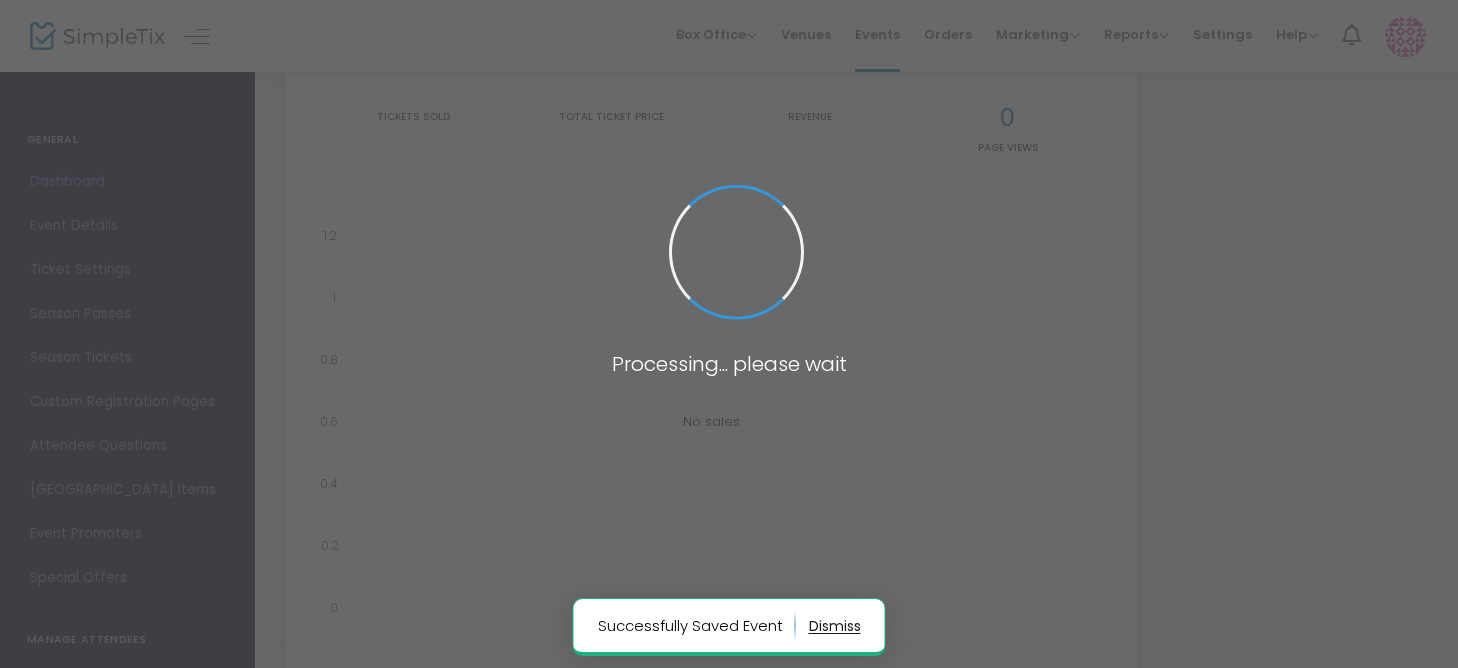 type on "[URL][DOMAIN_NAME]" 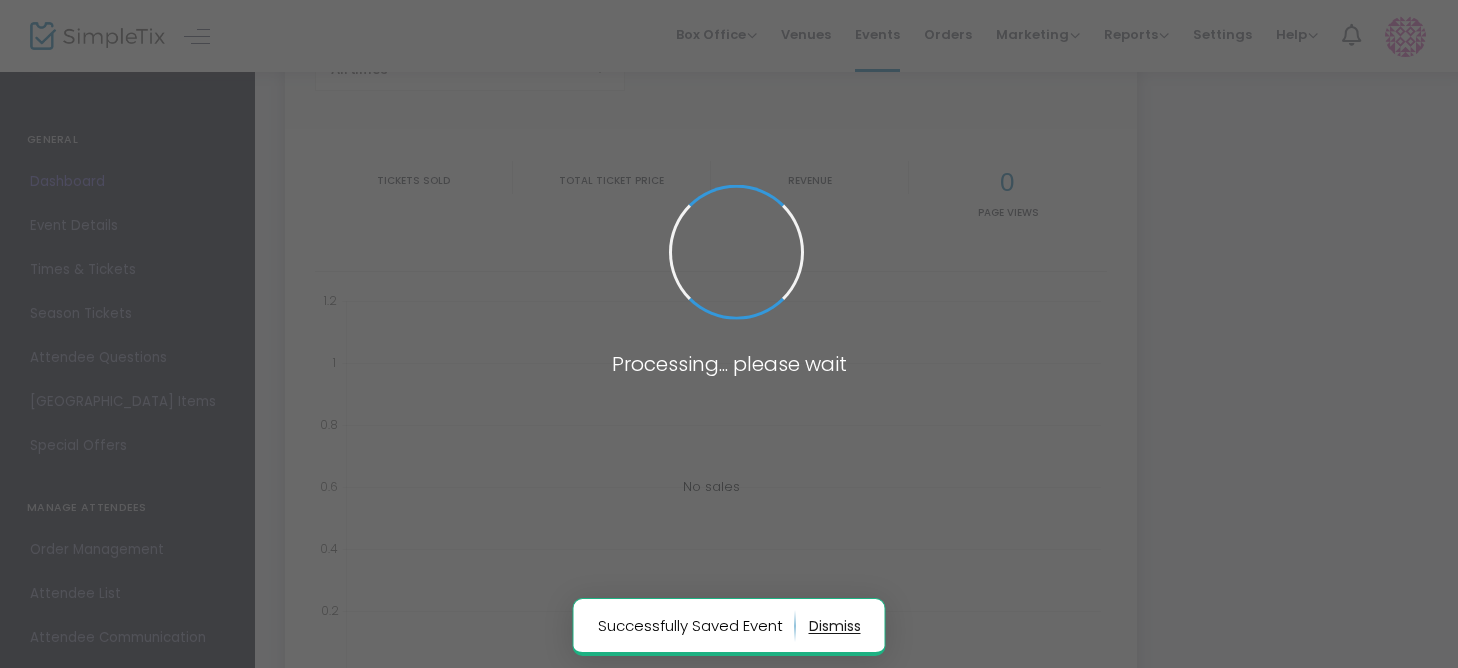 scroll, scrollTop: 0, scrollLeft: 0, axis: both 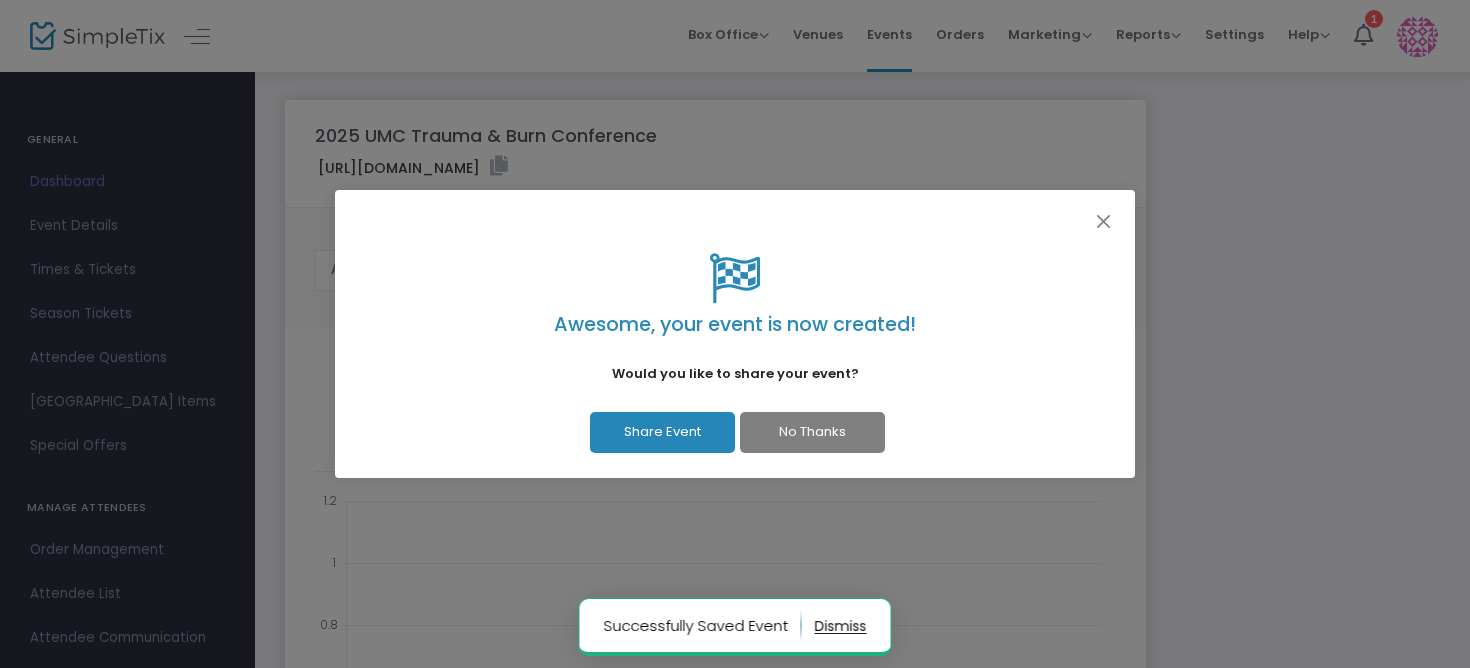 click on "No Thanks" 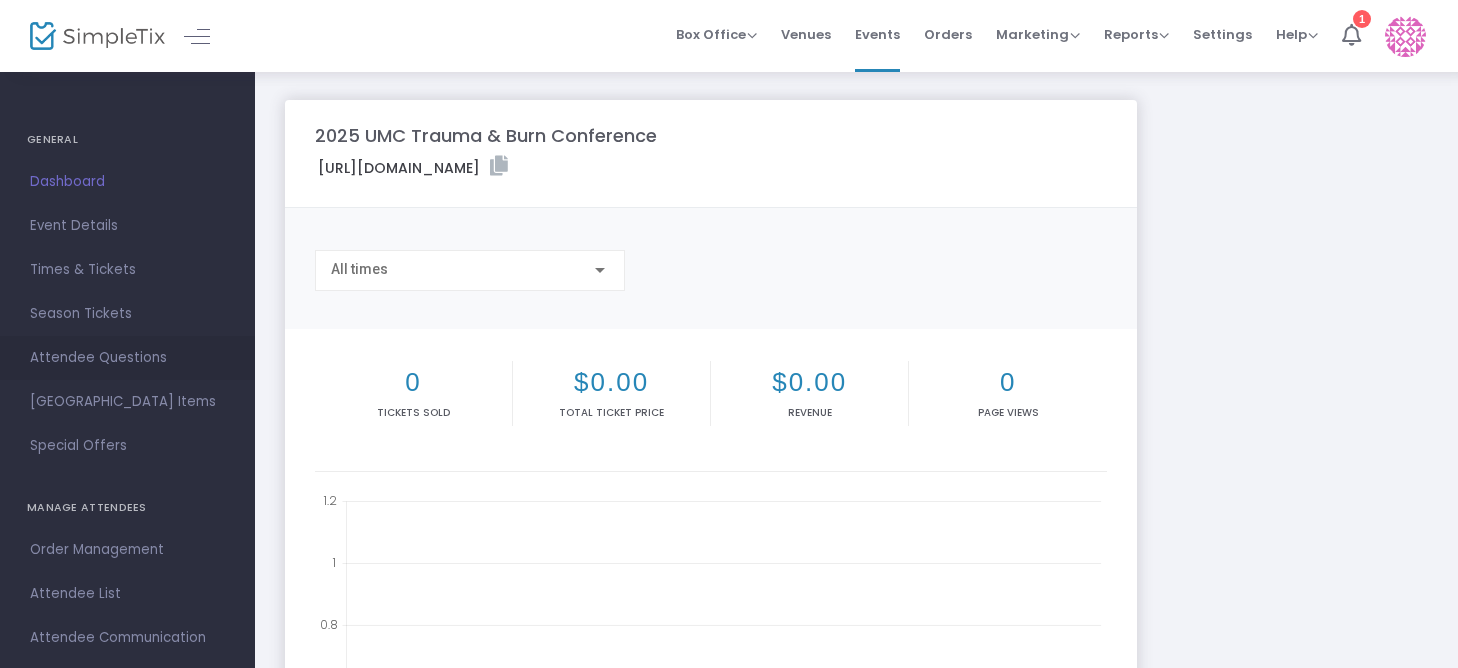 click on "Attendee Questions" at bounding box center (127, 358) 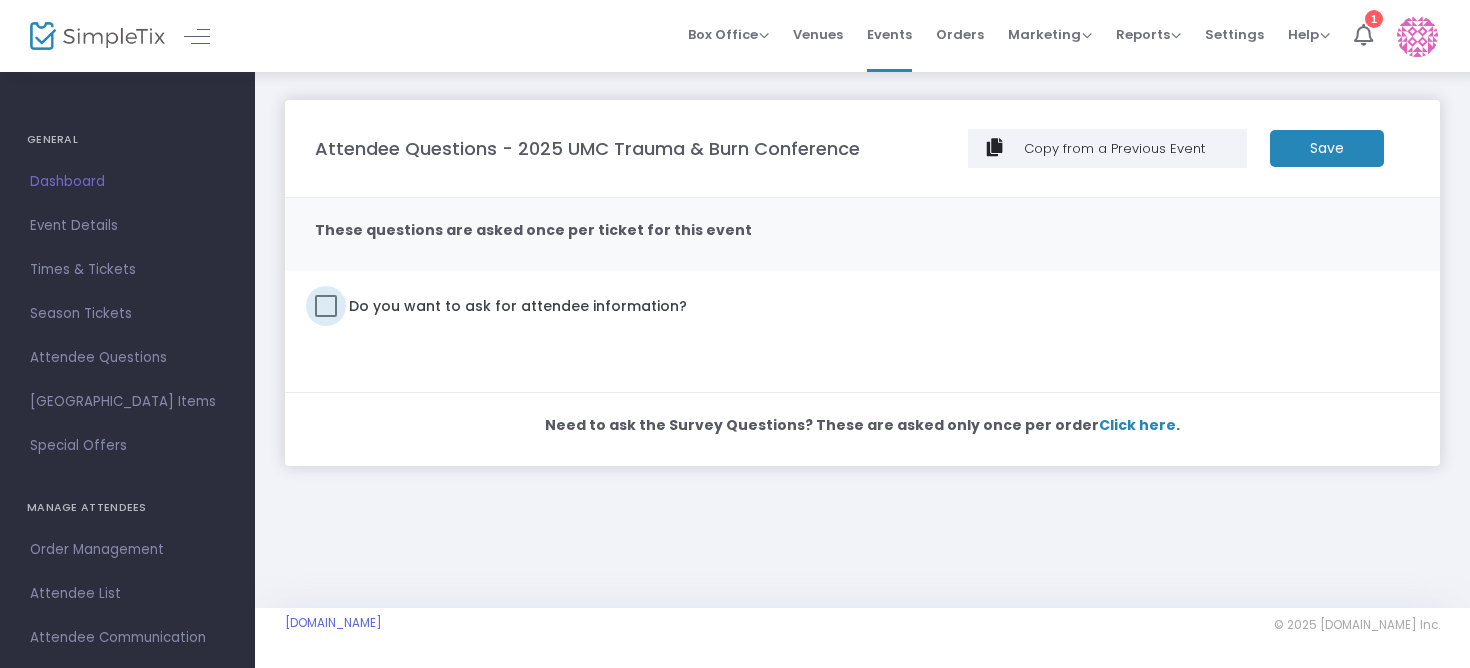 click on "Do you want to ask for attendee information?" at bounding box center (516, 306) 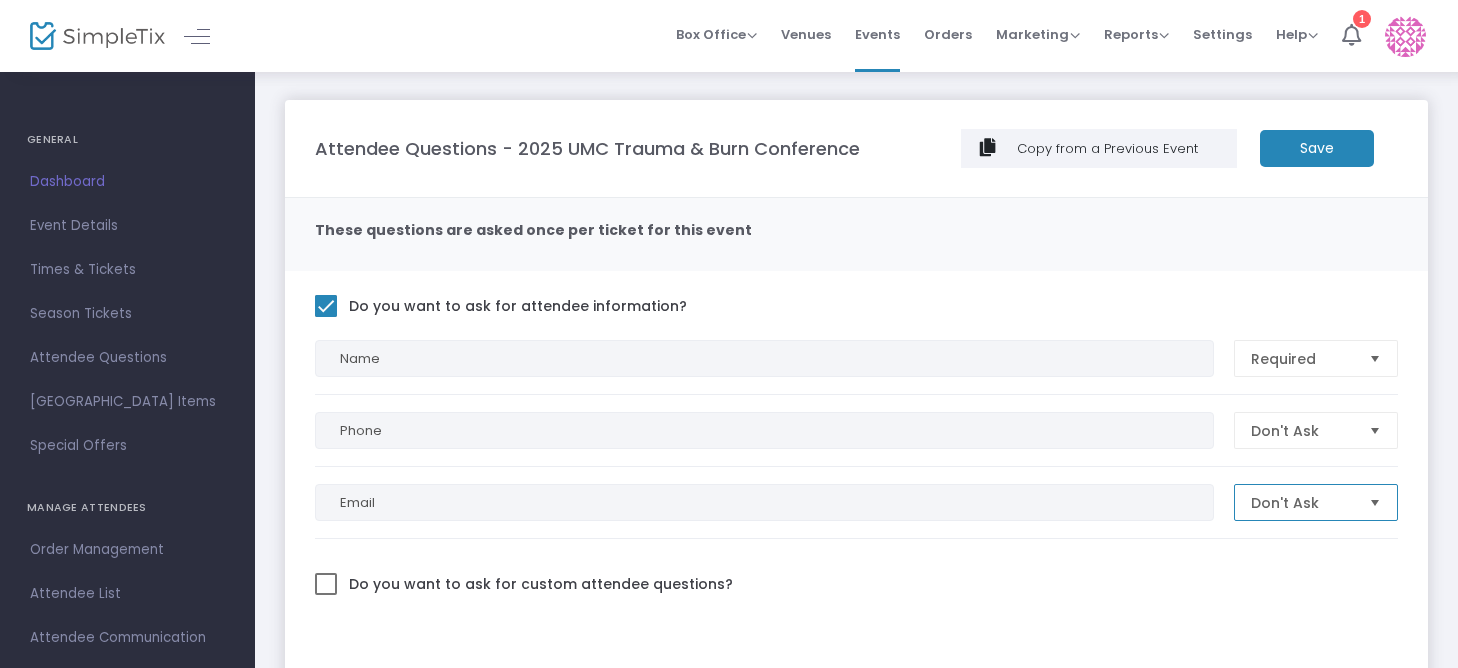 click on "Don't Ask" at bounding box center [1302, 503] 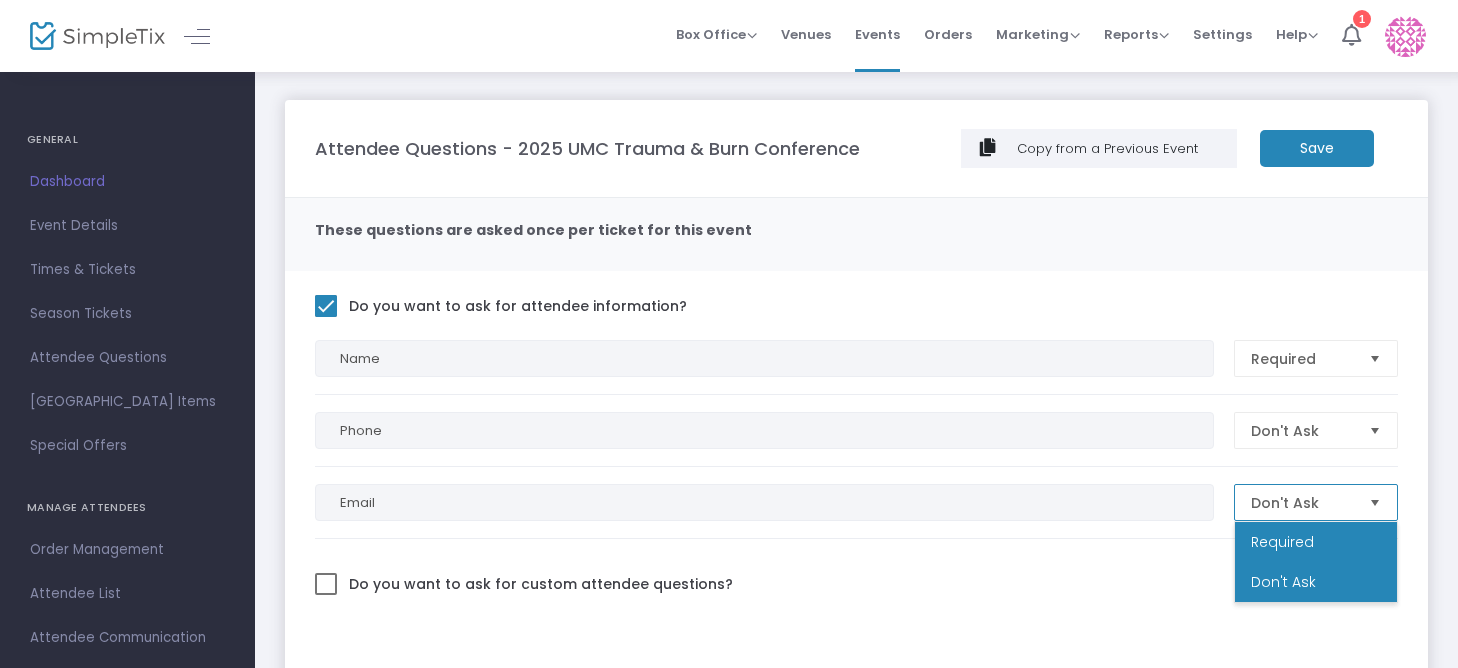 click on "Required" at bounding box center [1316, 542] 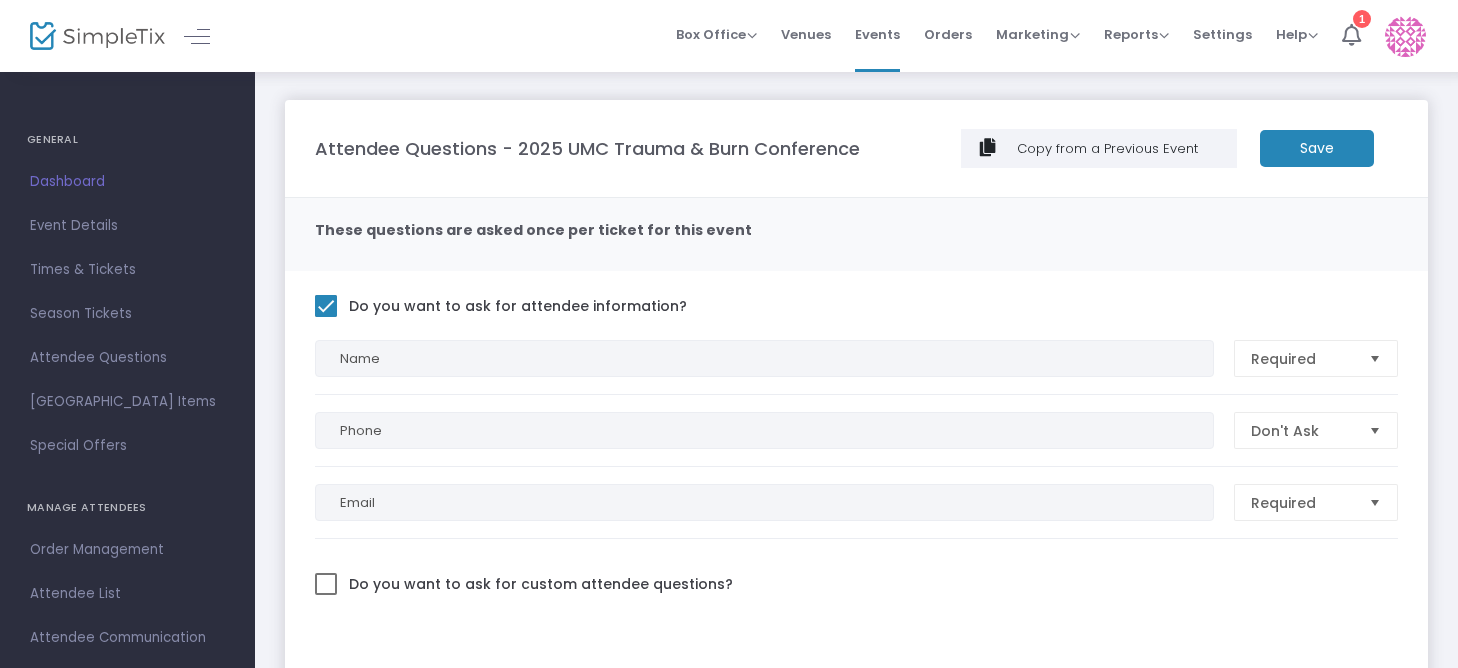 click on "Do you want to ask for custom attendee questions?" at bounding box center [539, 584] 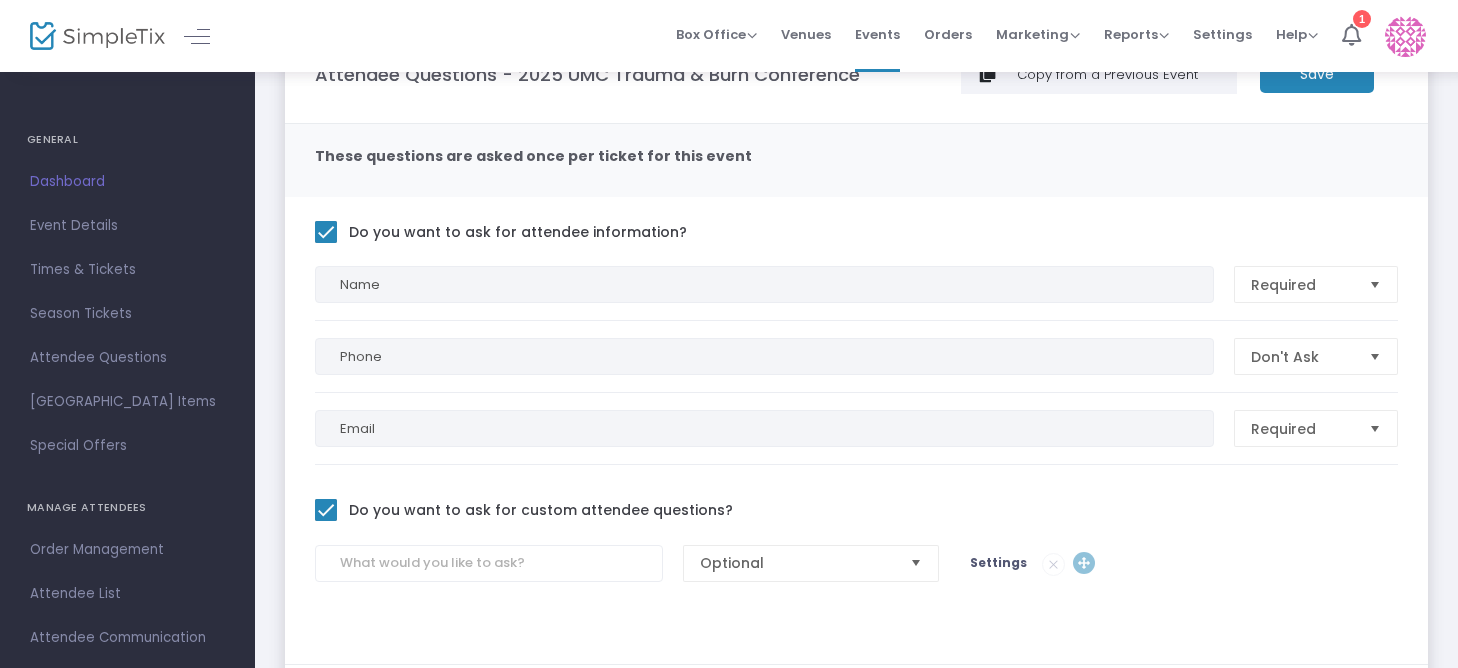 scroll, scrollTop: 200, scrollLeft: 0, axis: vertical 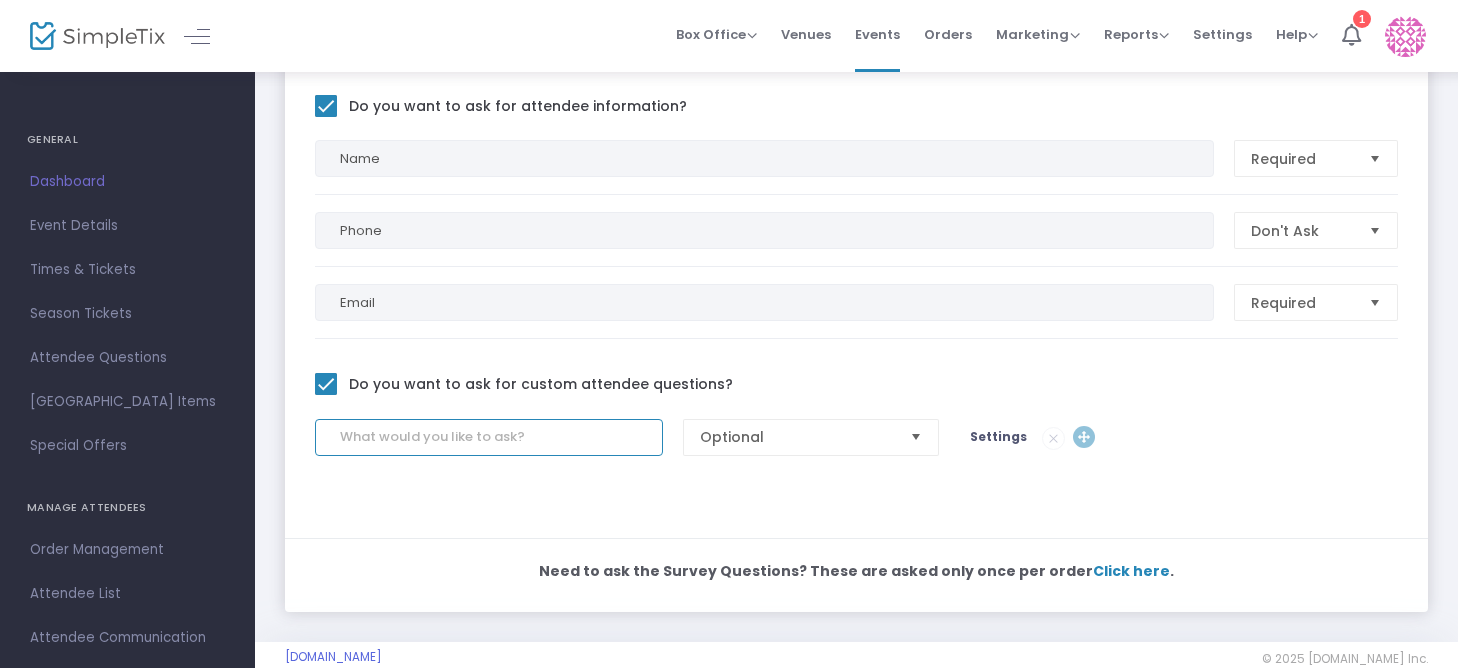 click 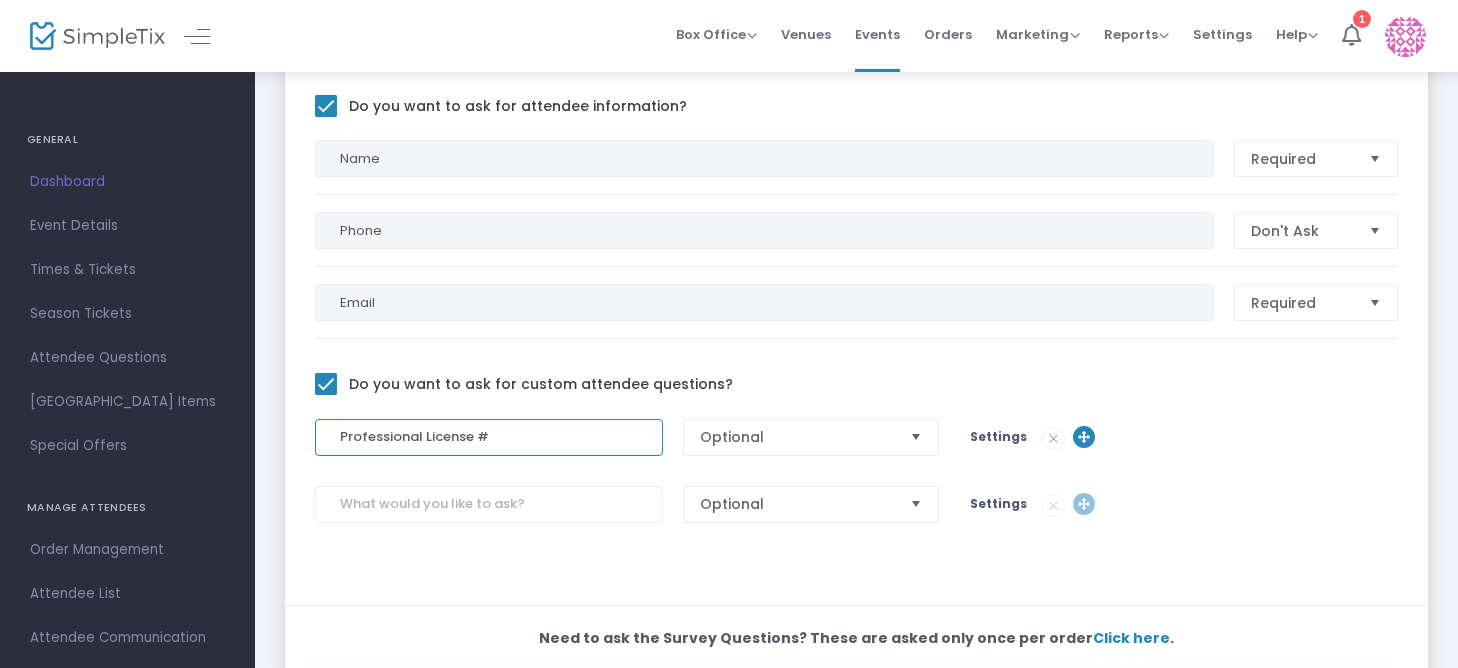 type on "Professional License #" 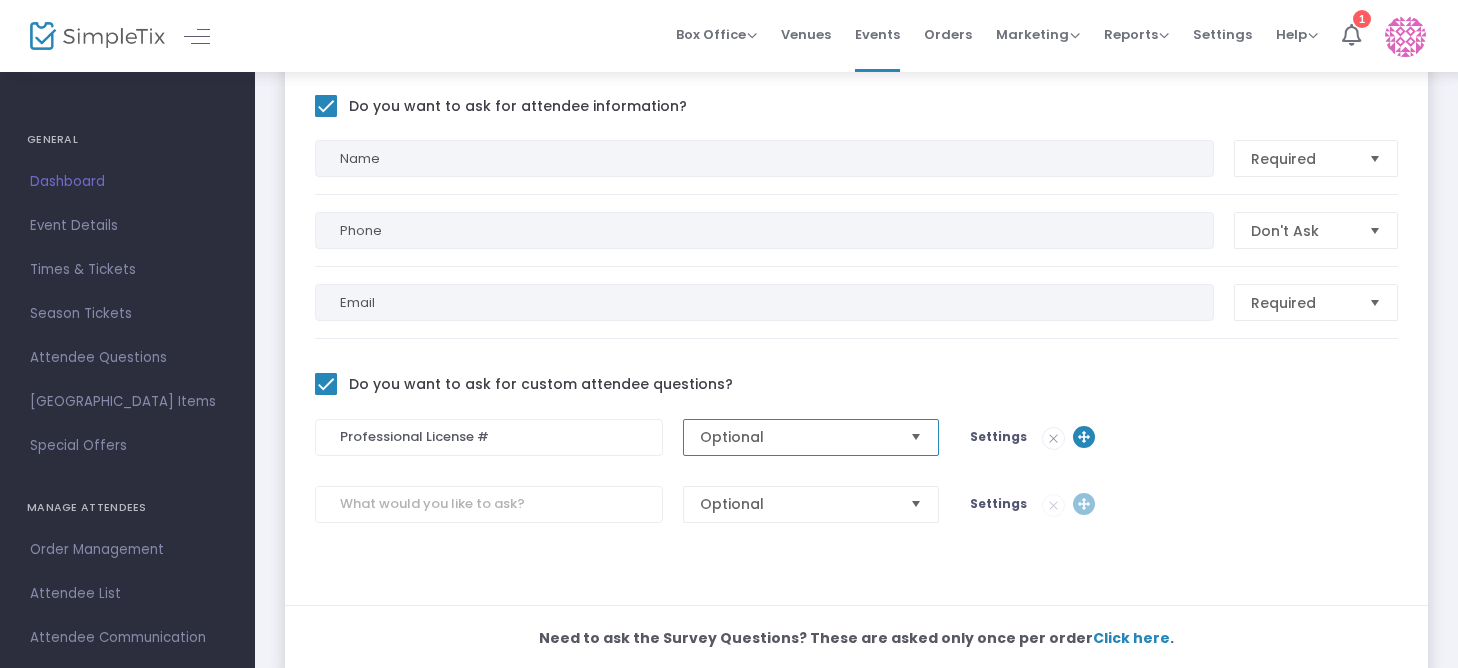 click on "Optional" at bounding box center [797, 437] 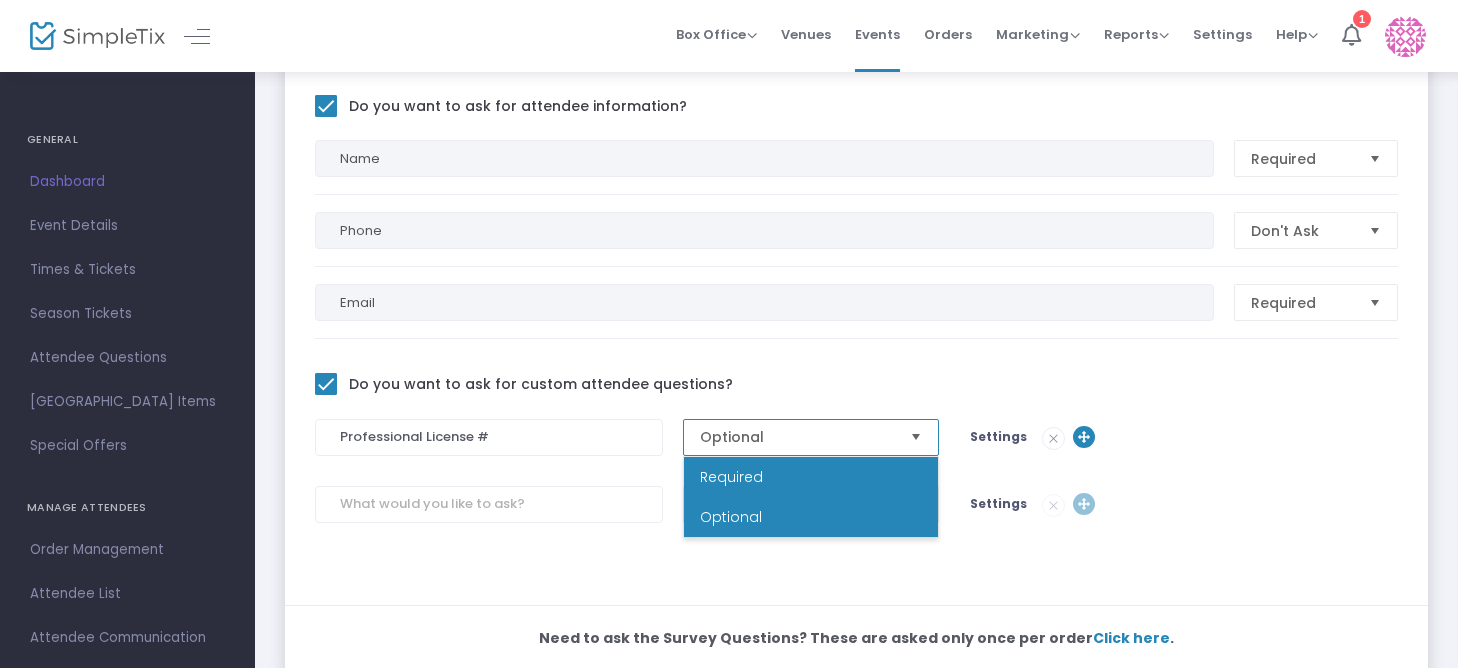 click on "Required" at bounding box center (811, 477) 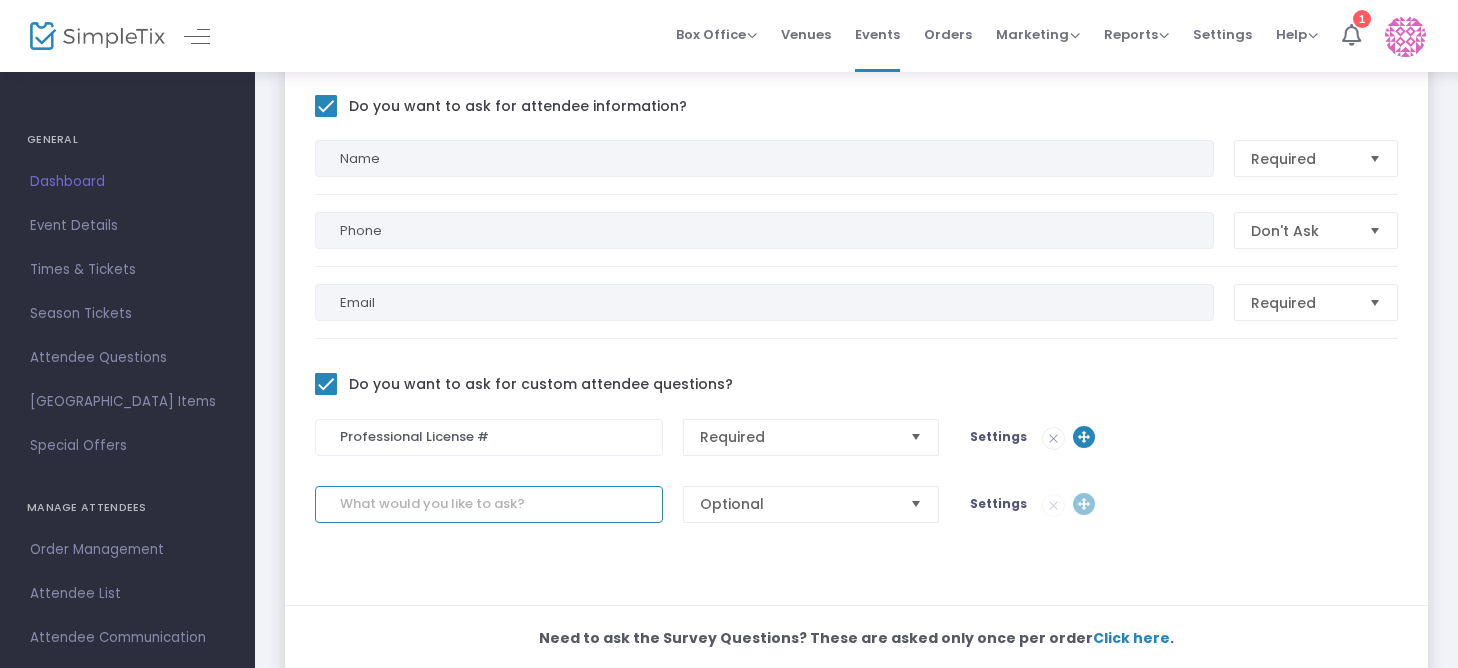 click 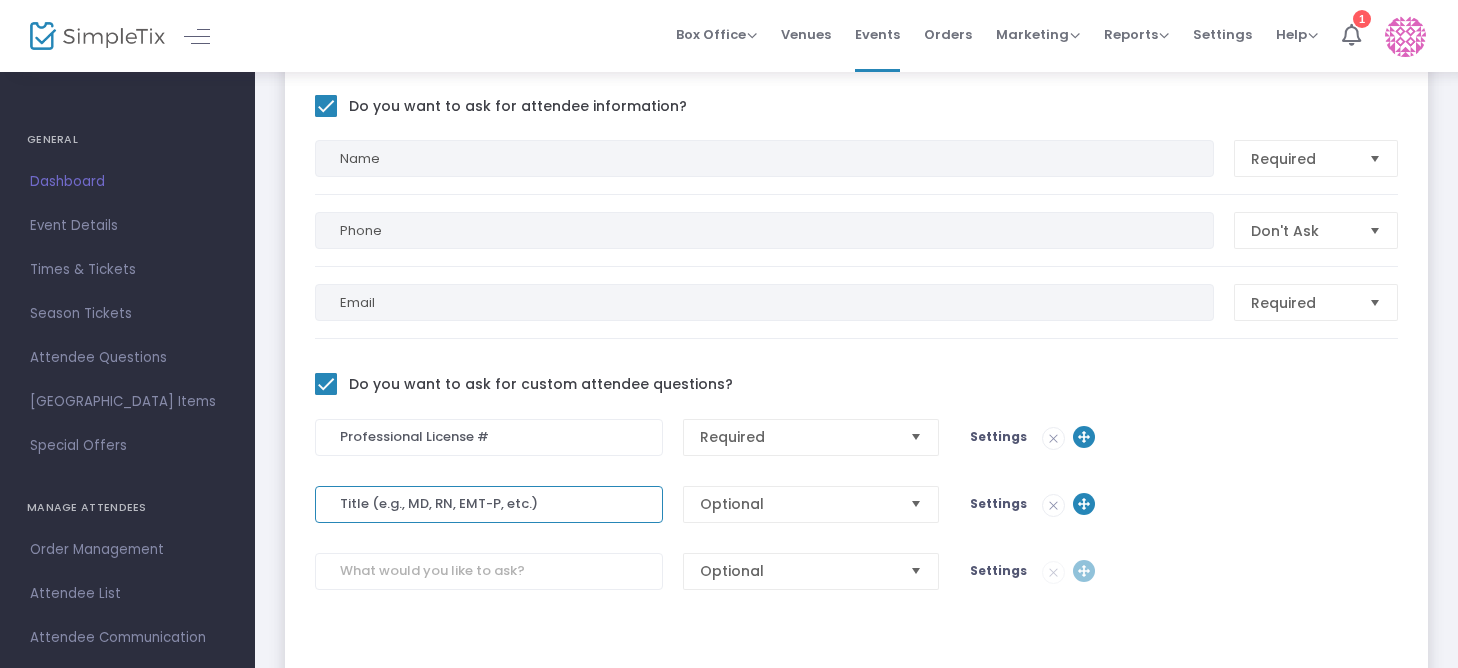 type on "Title (e.g., MD, RN, EMT-P, etc.)" 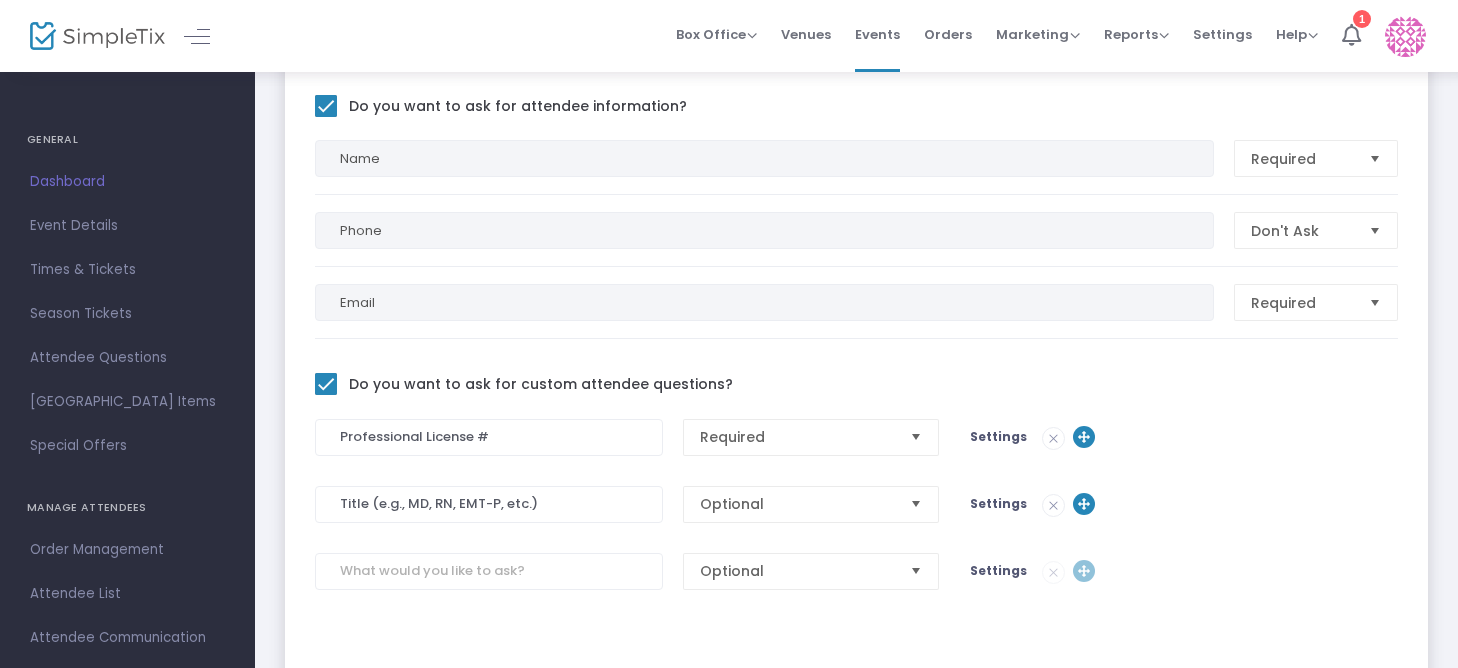 click 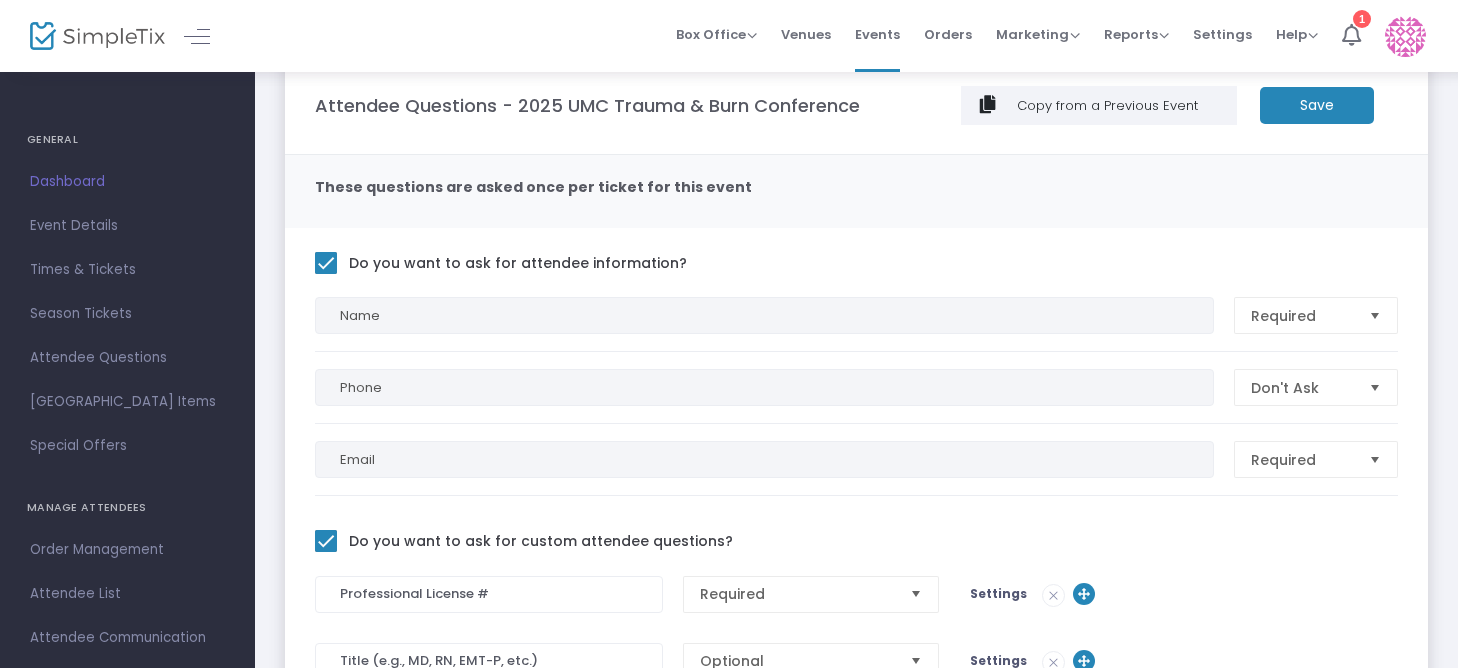 scroll, scrollTop: 0, scrollLeft: 0, axis: both 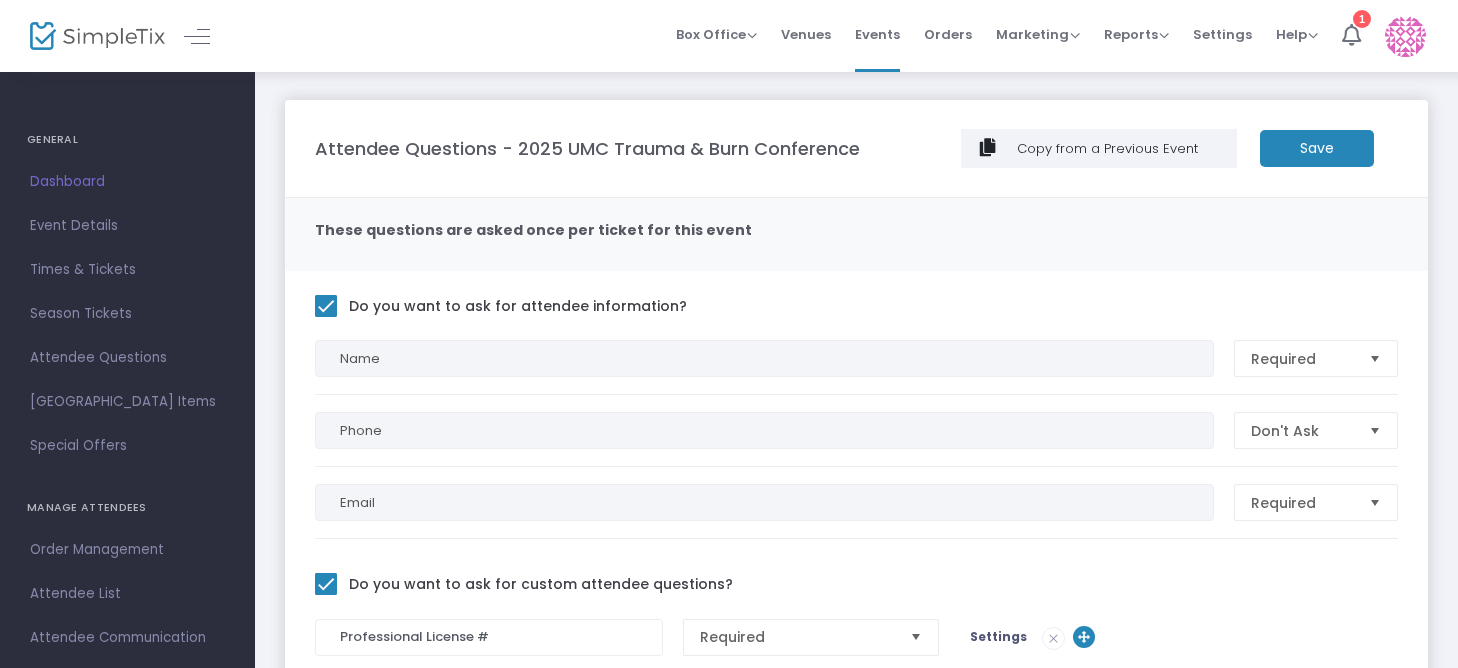 click on "Save" 